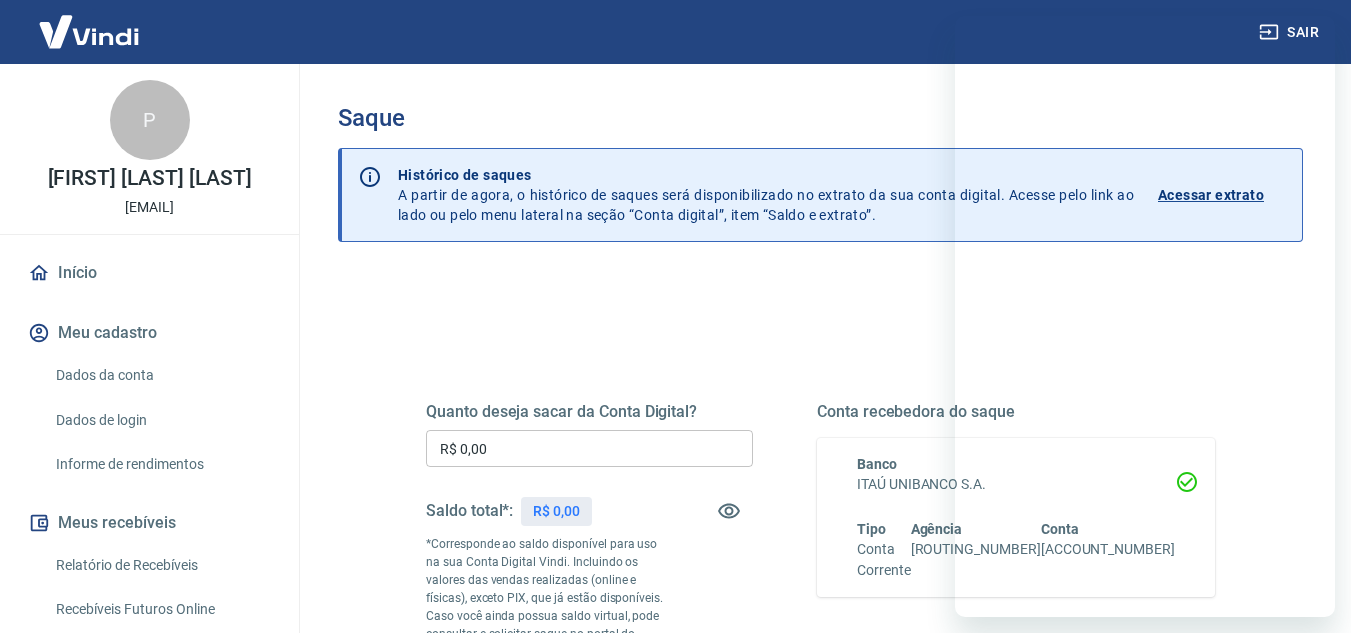 scroll, scrollTop: 0, scrollLeft: 0, axis: both 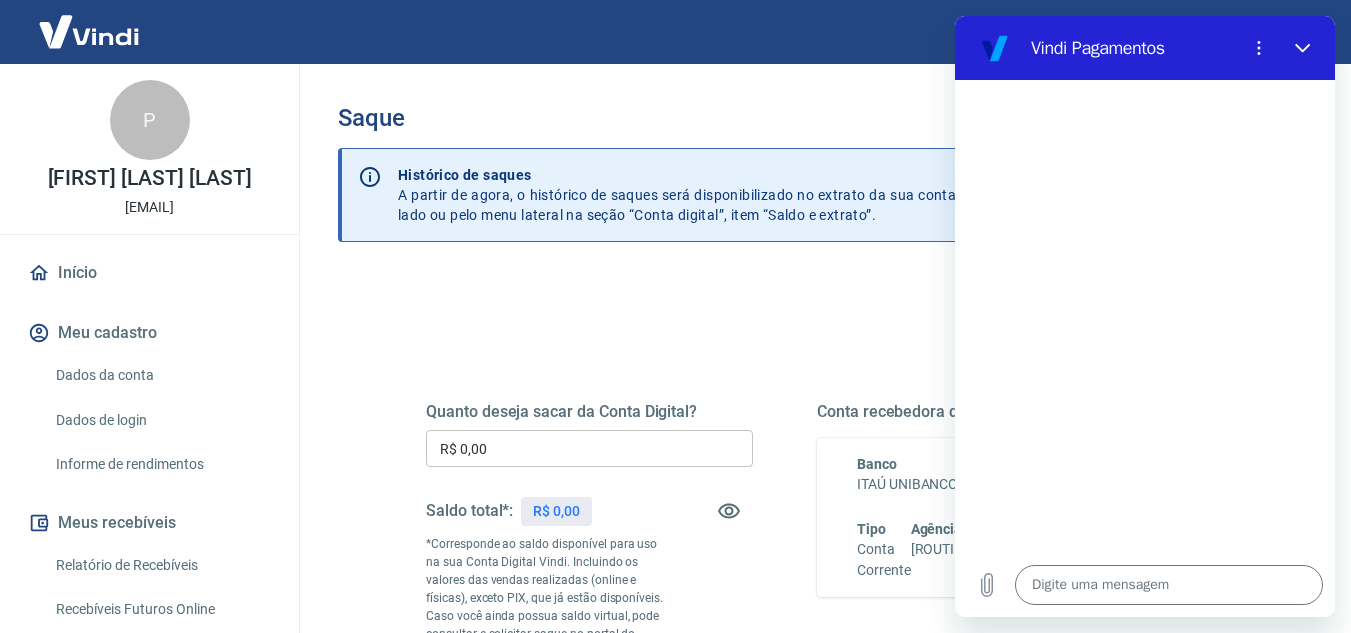 drag, startPoint x: 550, startPoint y: 278, endPoint x: 330, endPoint y: 228, distance: 225.61029 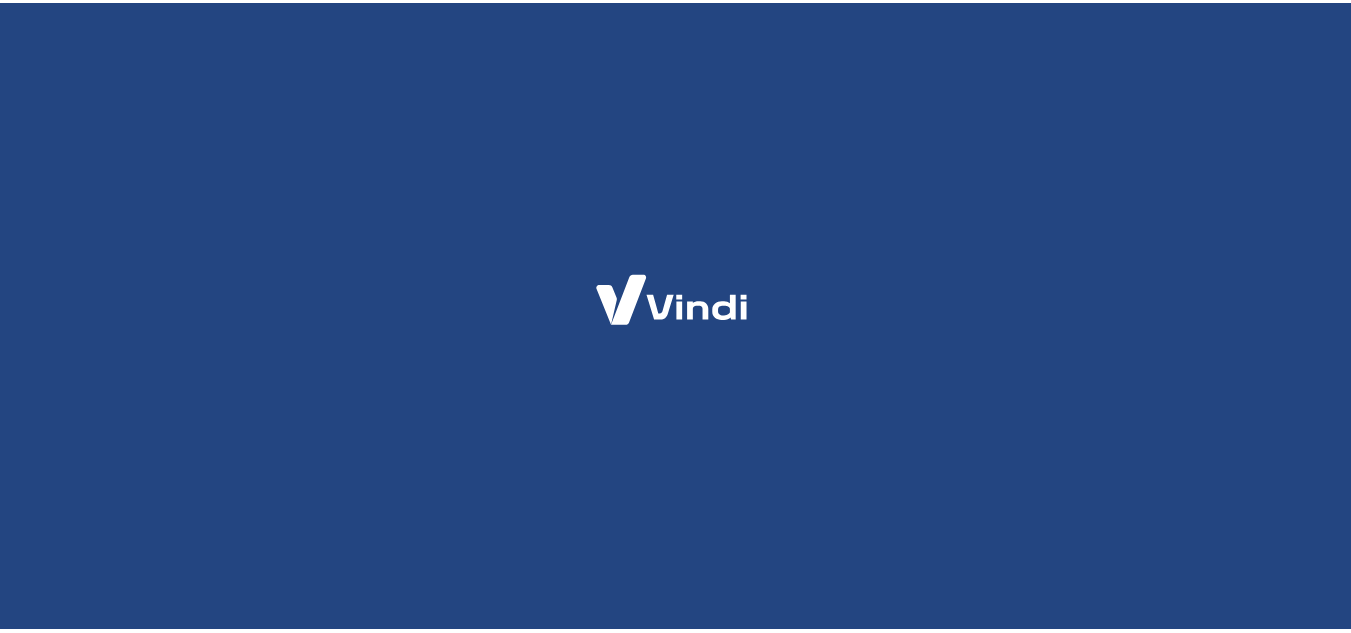 scroll, scrollTop: 0, scrollLeft: 0, axis: both 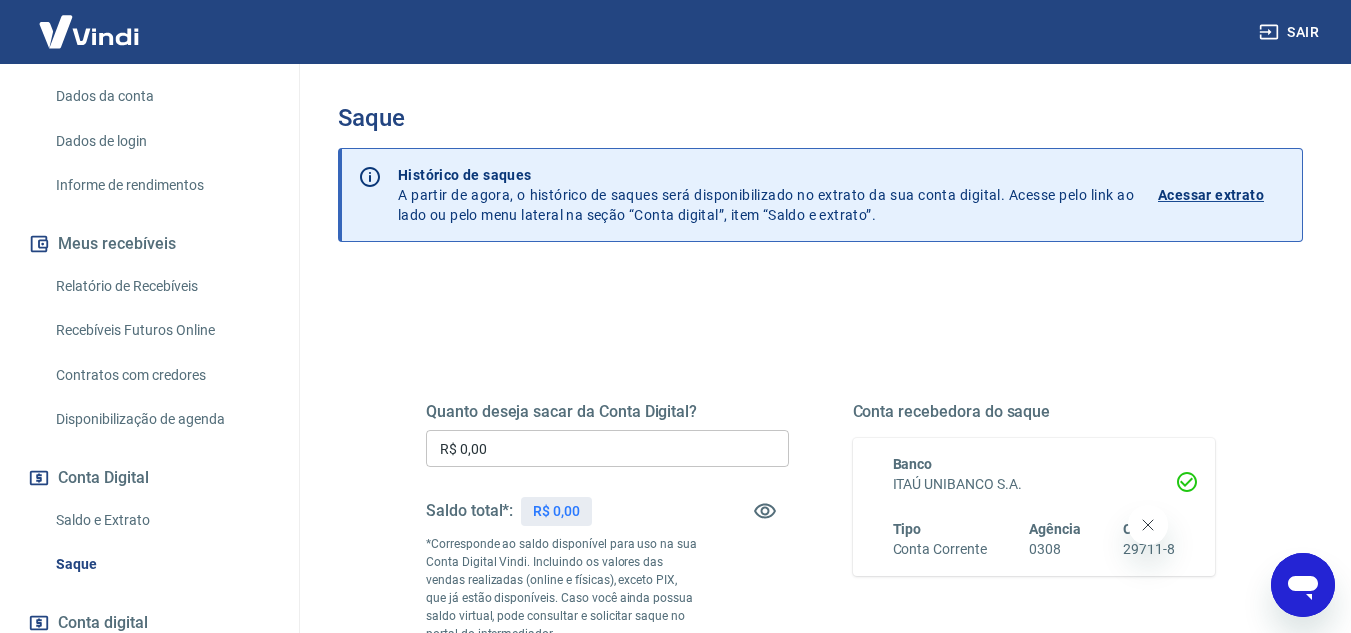 click on "Saldo e Extrato" at bounding box center [161, 520] 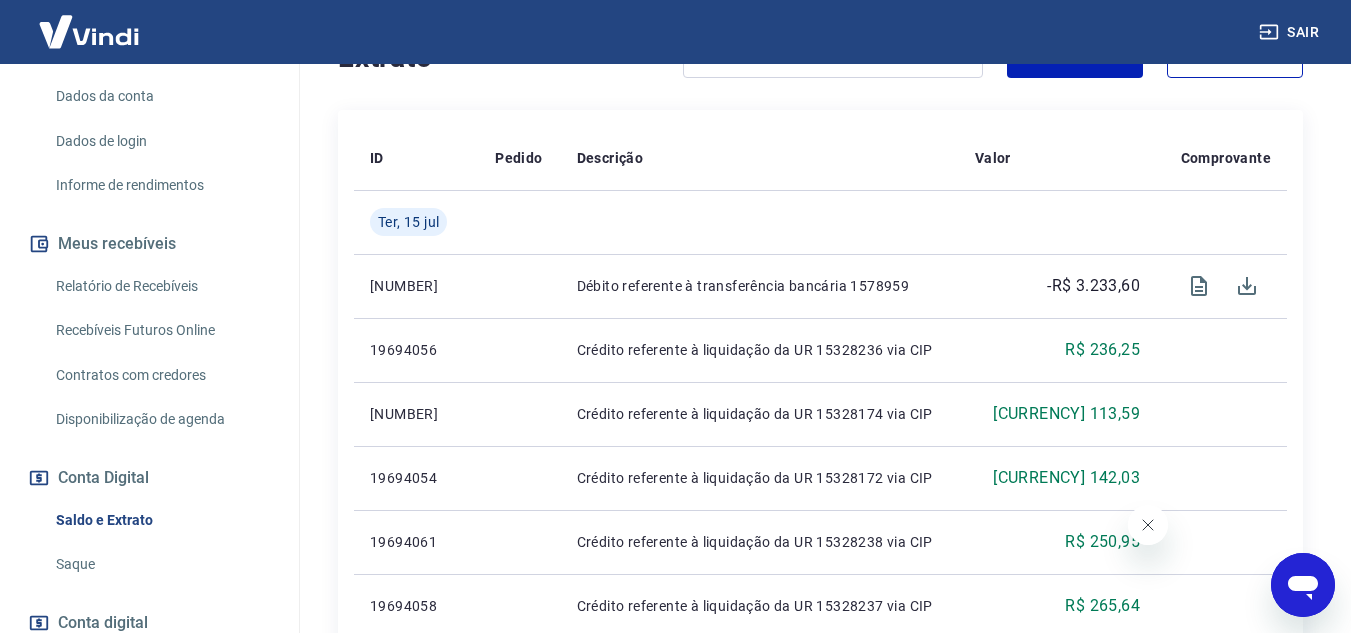 scroll, scrollTop: 400, scrollLeft: 0, axis: vertical 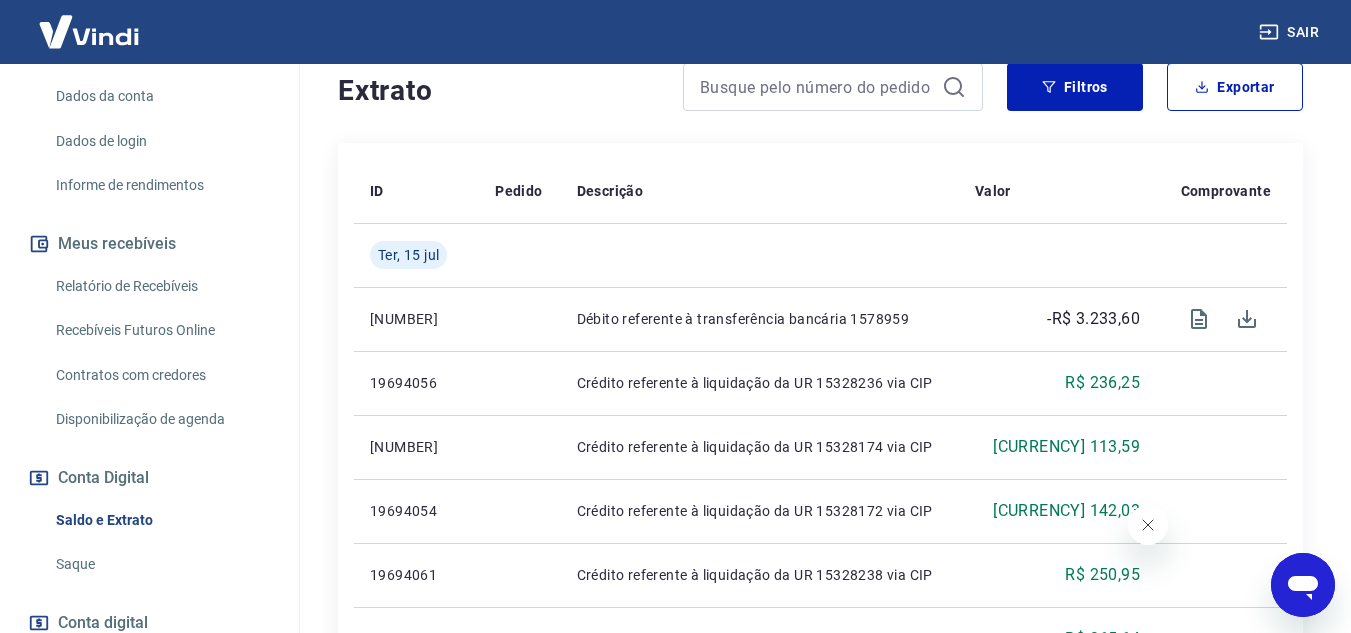 click on "Saque" at bounding box center [161, 564] 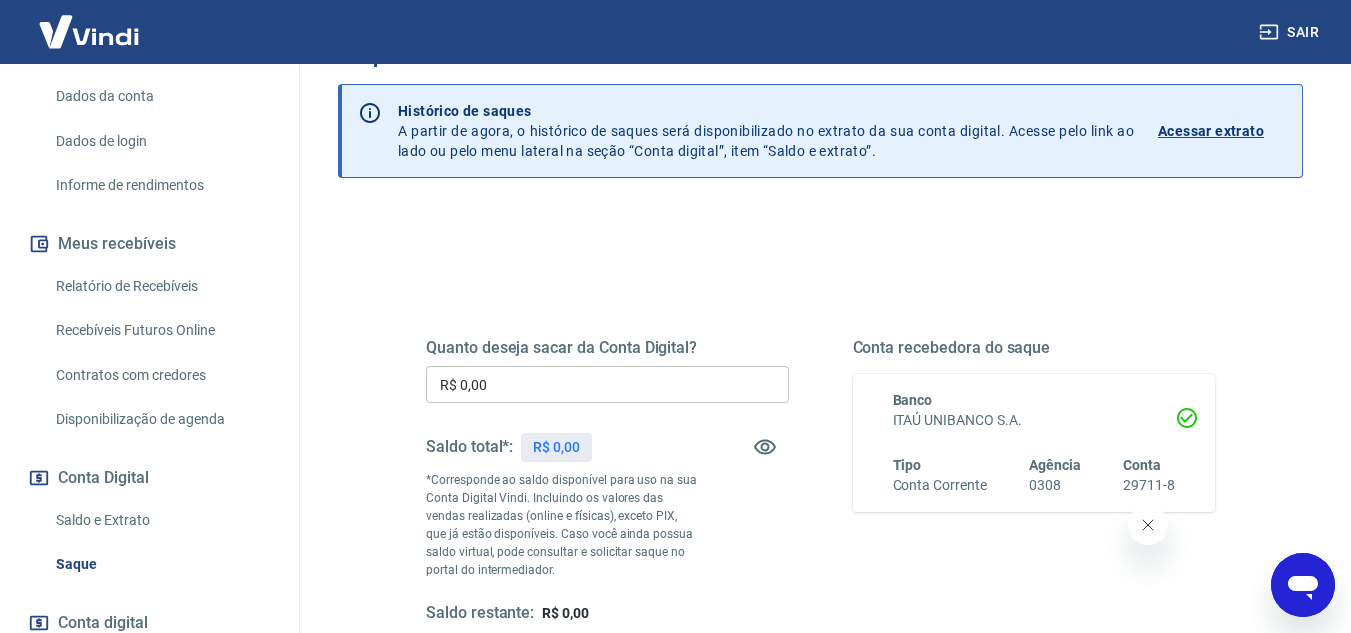 scroll, scrollTop: 0, scrollLeft: 0, axis: both 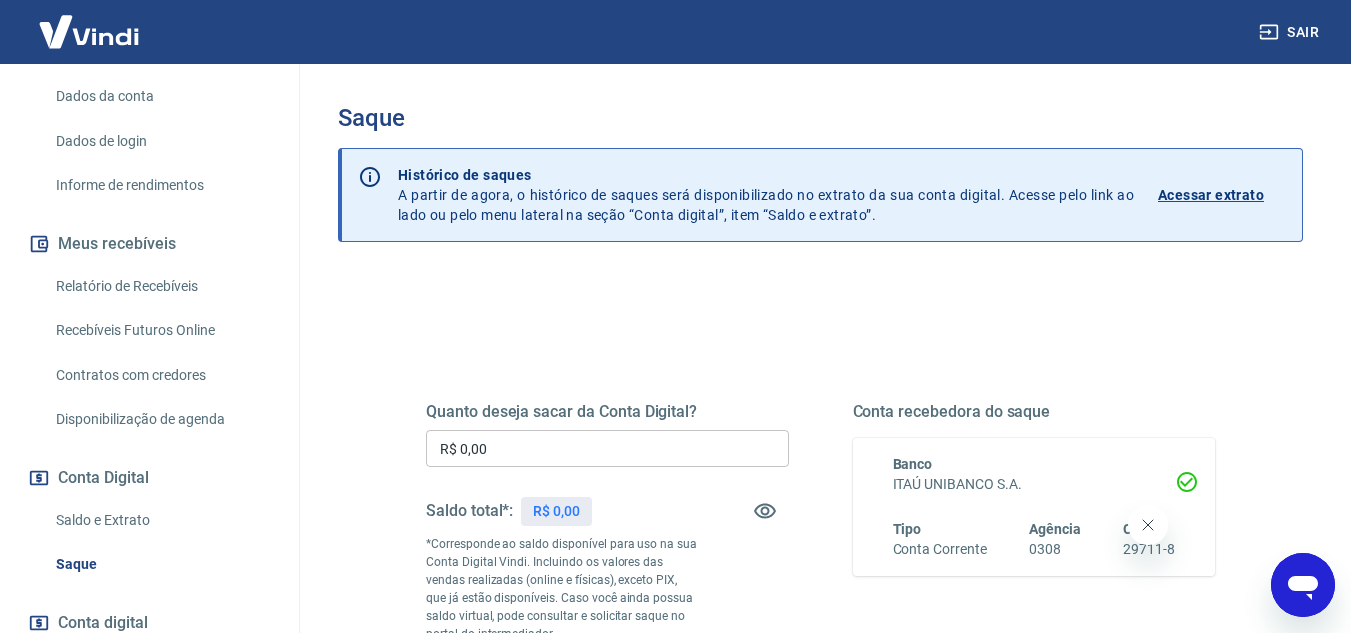 click 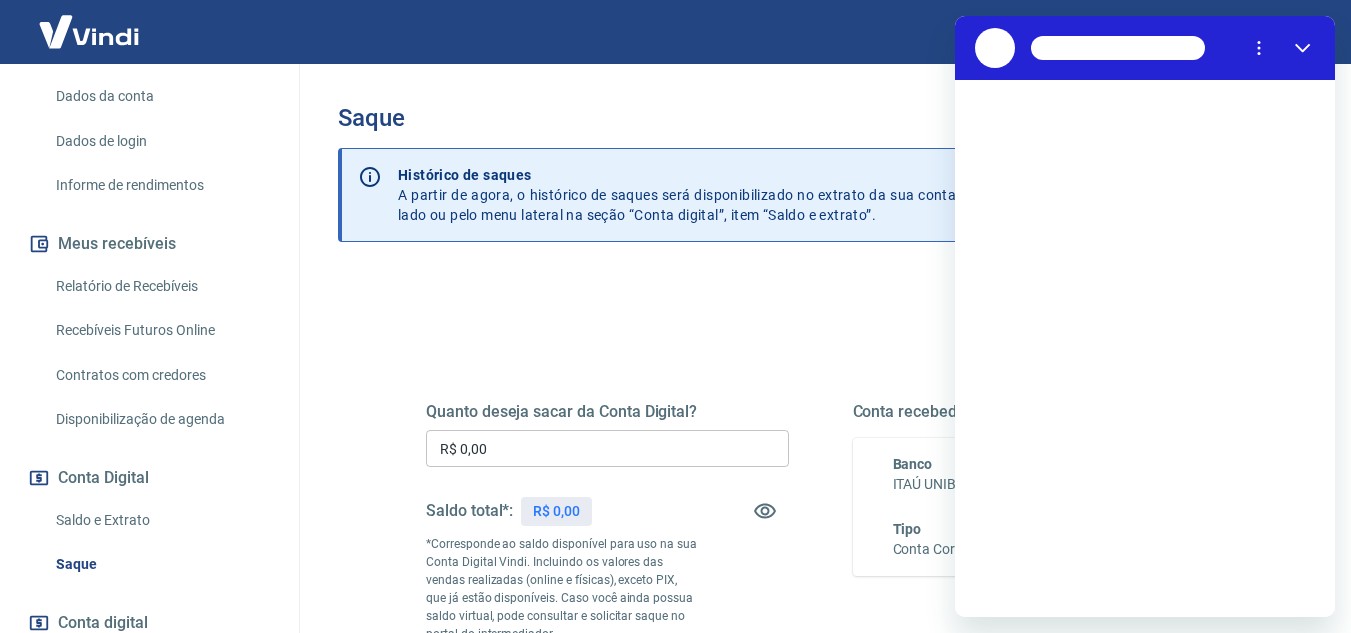 scroll, scrollTop: 0, scrollLeft: 0, axis: both 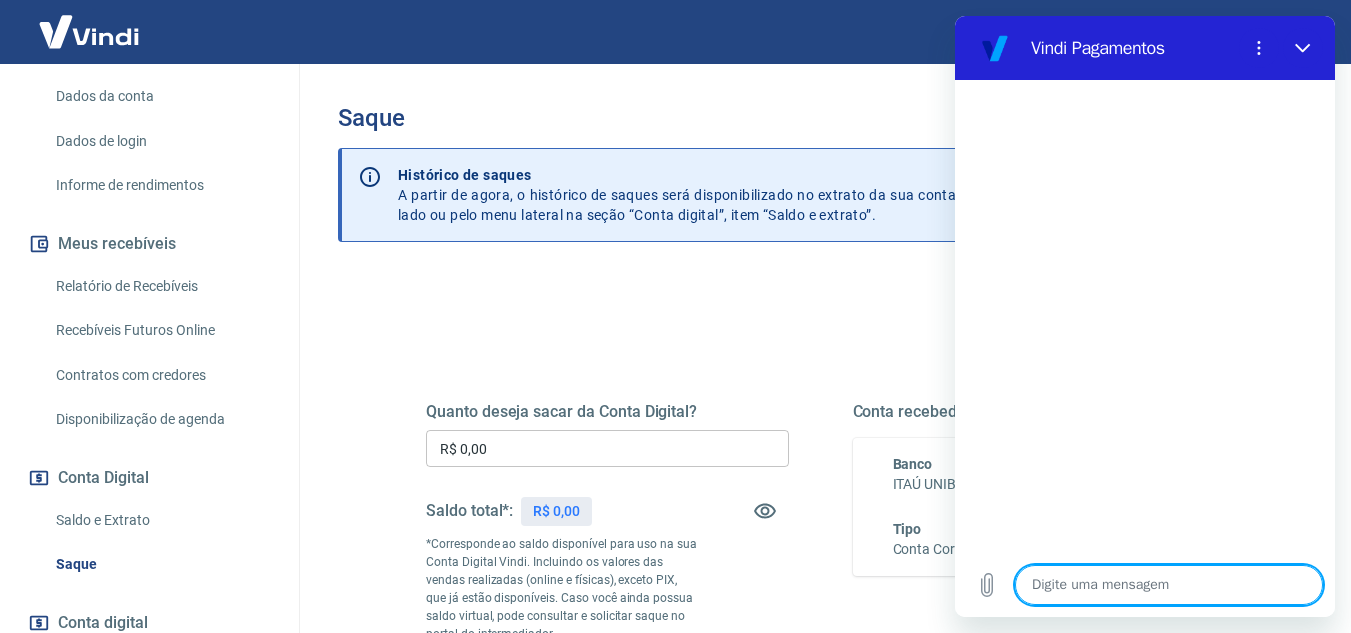 click at bounding box center [1169, 585] 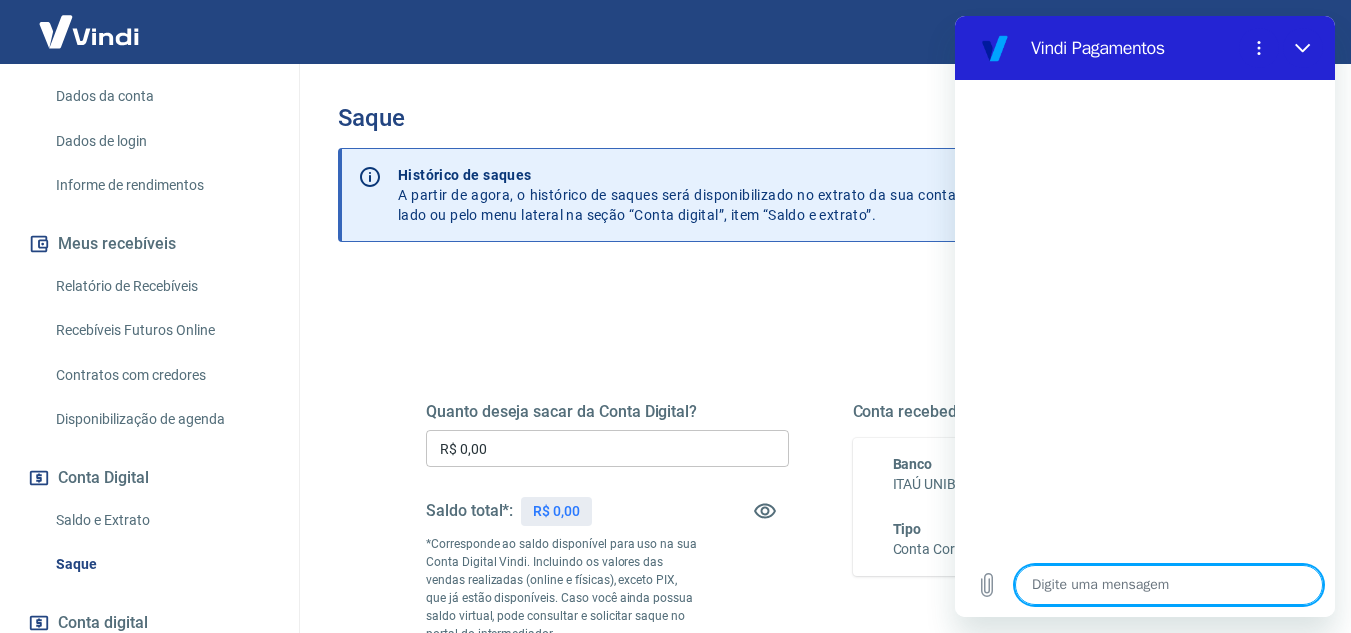 type on "o" 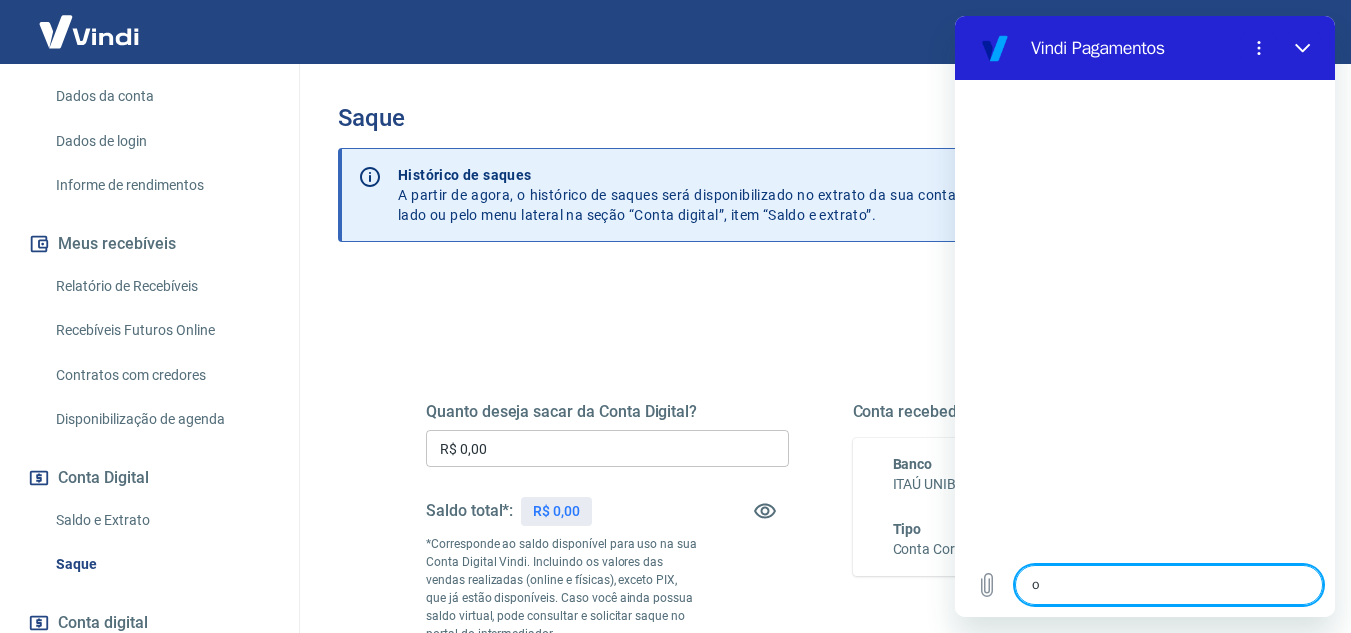 type on "ol" 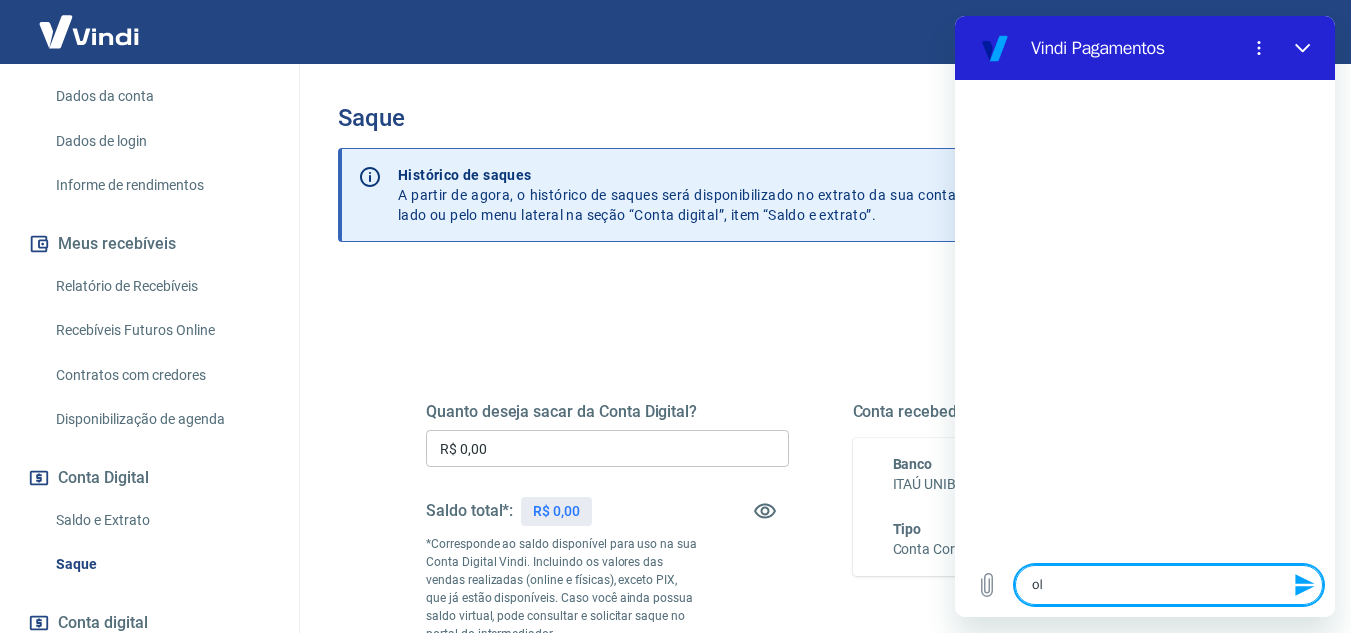 type on "olá" 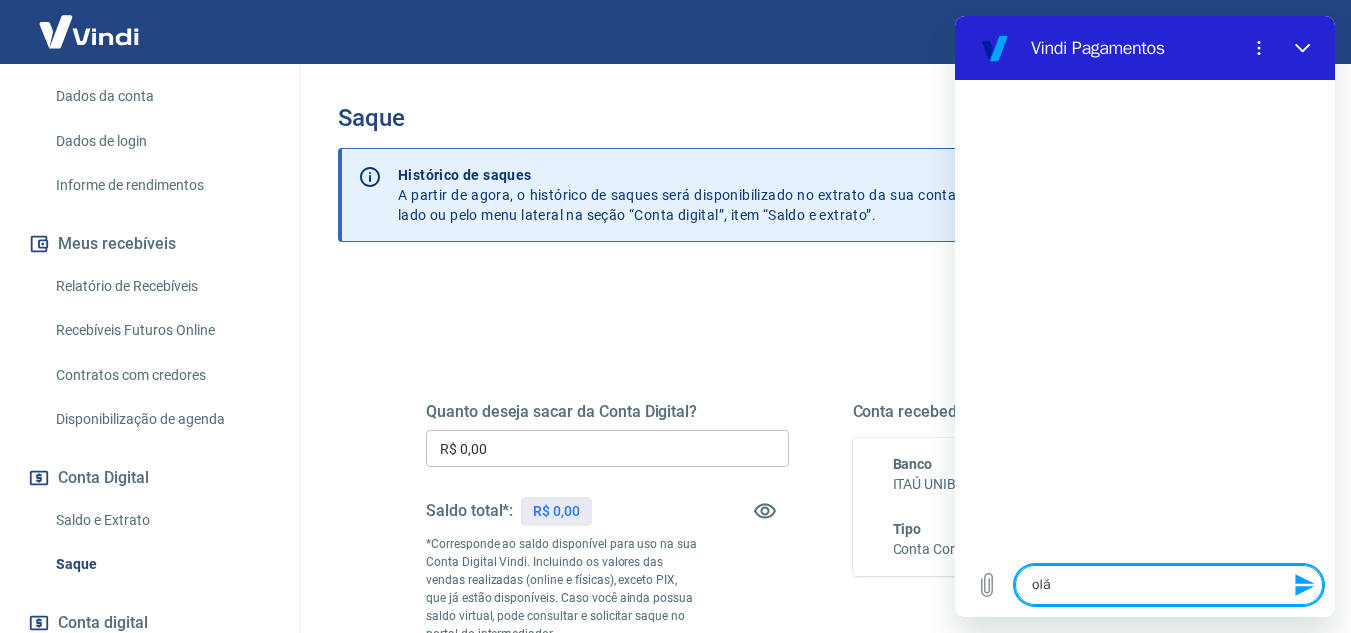 type 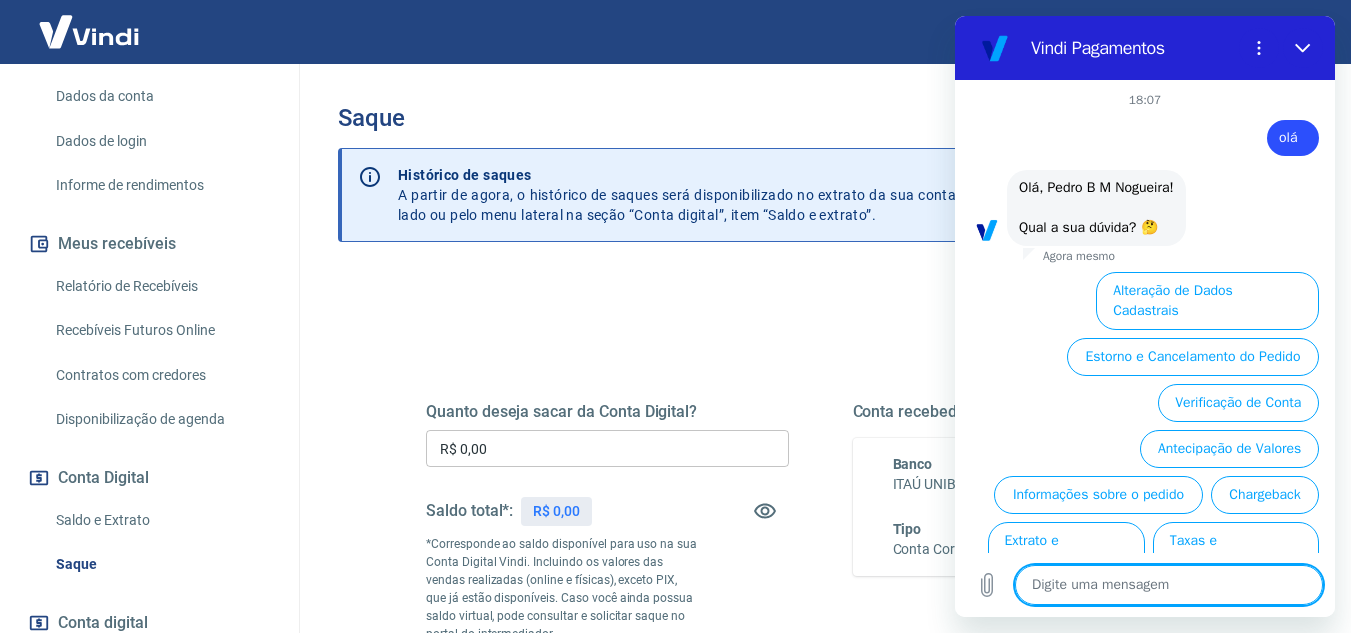 scroll, scrollTop: 84, scrollLeft: 0, axis: vertical 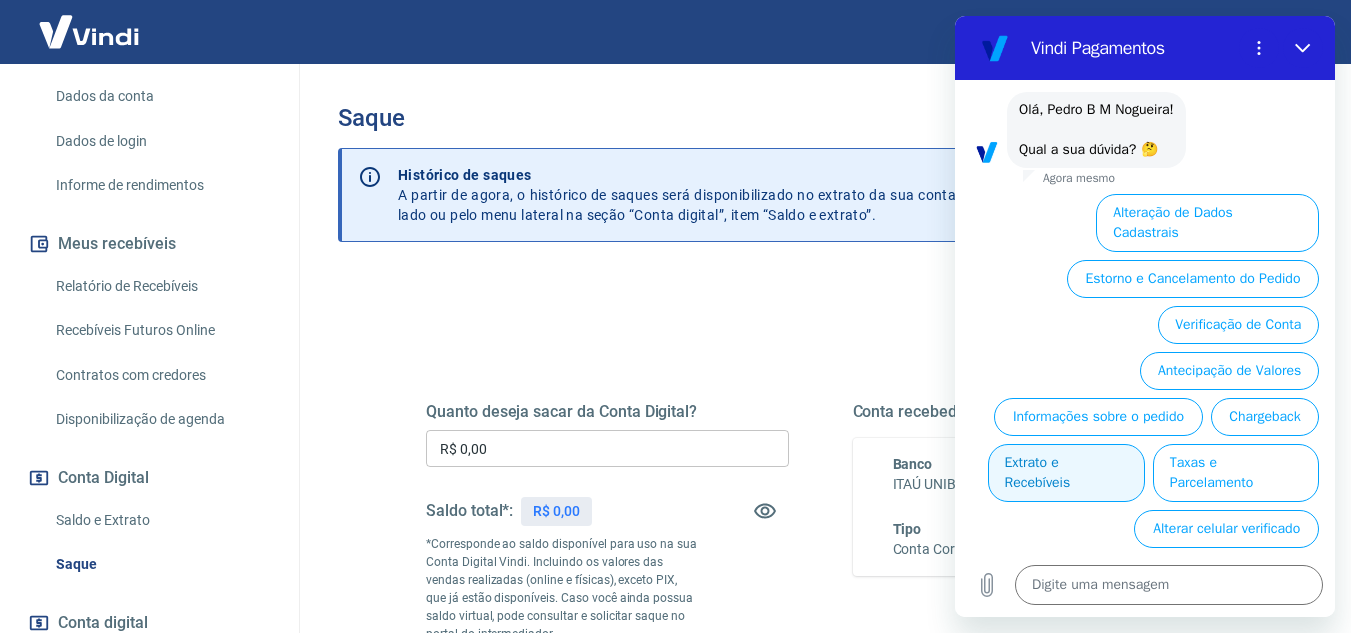 click on "Extrato e Recebíveis" at bounding box center (1066, 473) 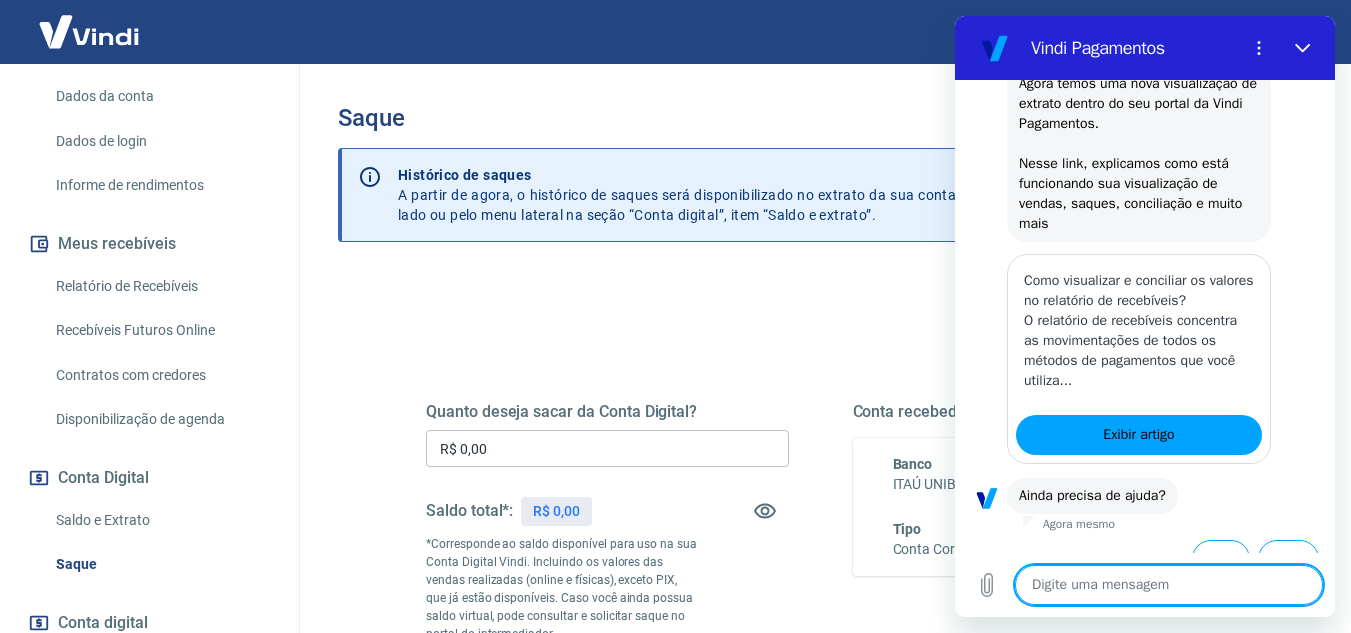 scroll, scrollTop: 308, scrollLeft: 0, axis: vertical 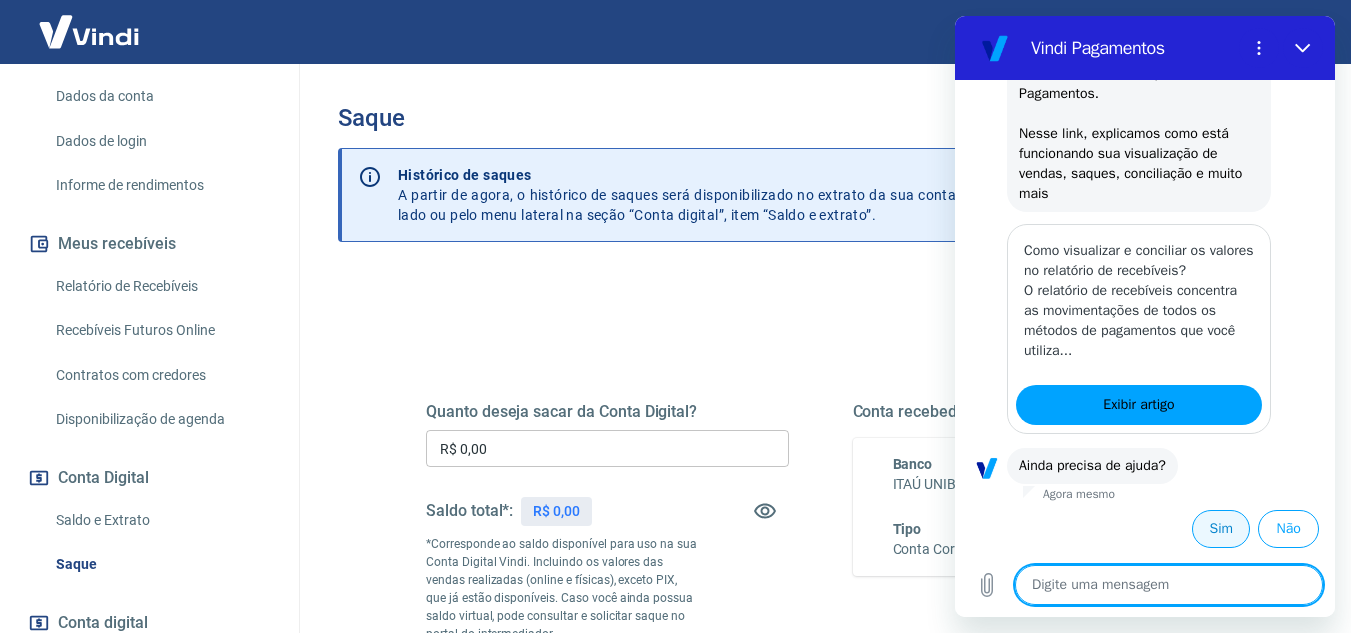 click on "Sim" at bounding box center [1221, 529] 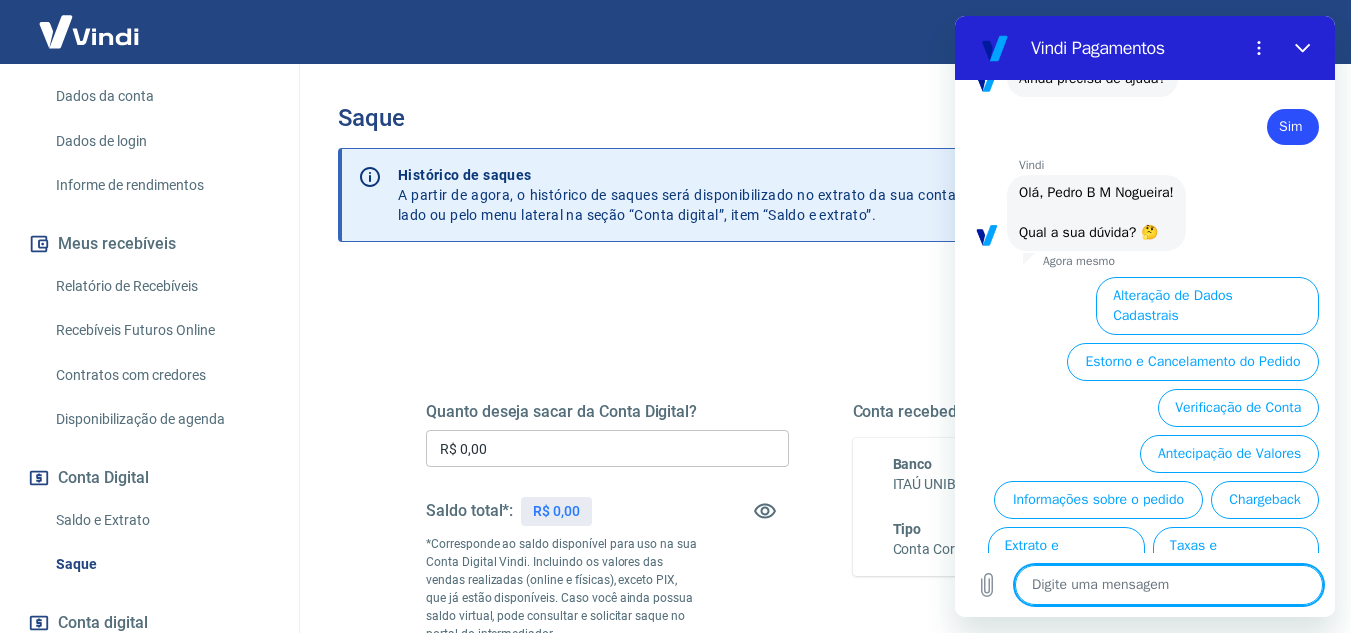 scroll, scrollTop: 784, scrollLeft: 0, axis: vertical 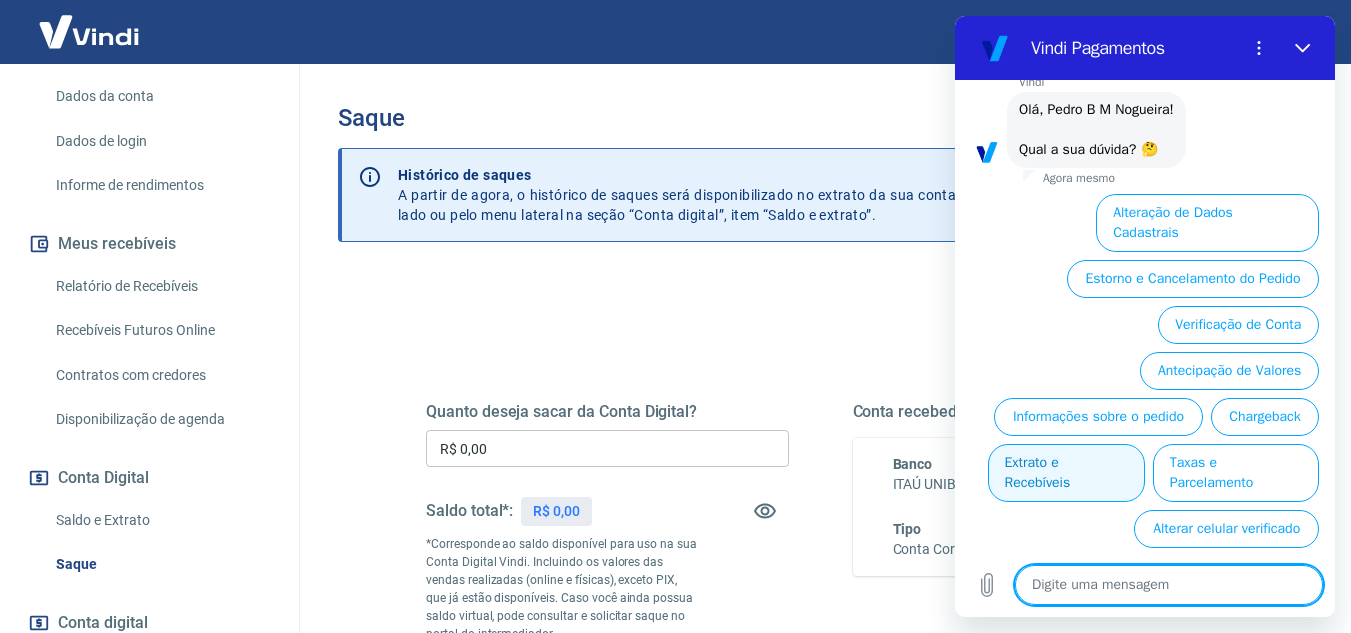click on "Extrato e Recebíveis" at bounding box center (1066, 473) 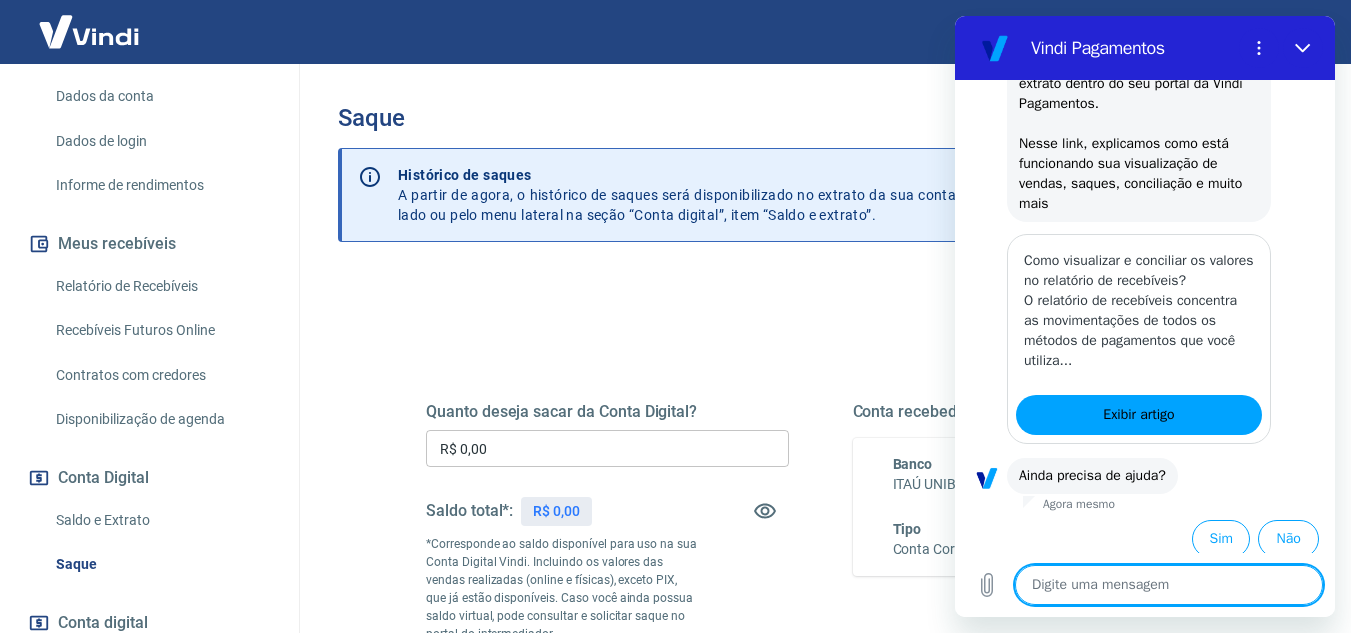 scroll, scrollTop: 1008, scrollLeft: 0, axis: vertical 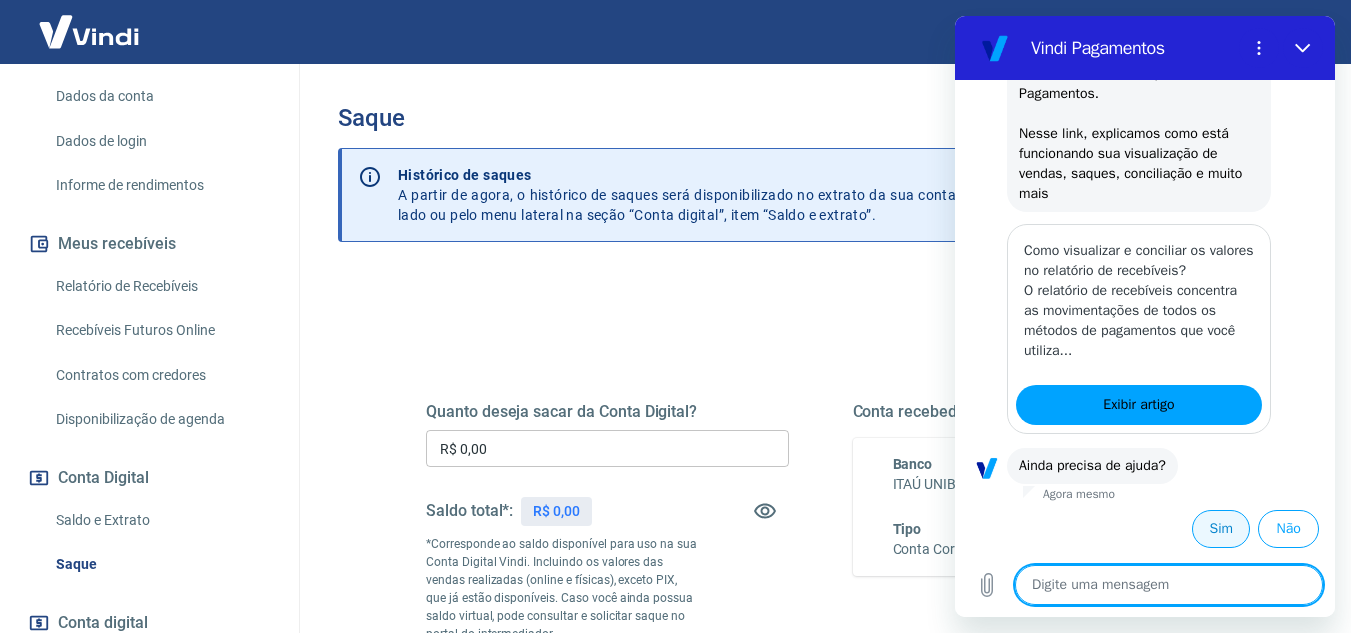 click on "Sim" at bounding box center (1221, 529) 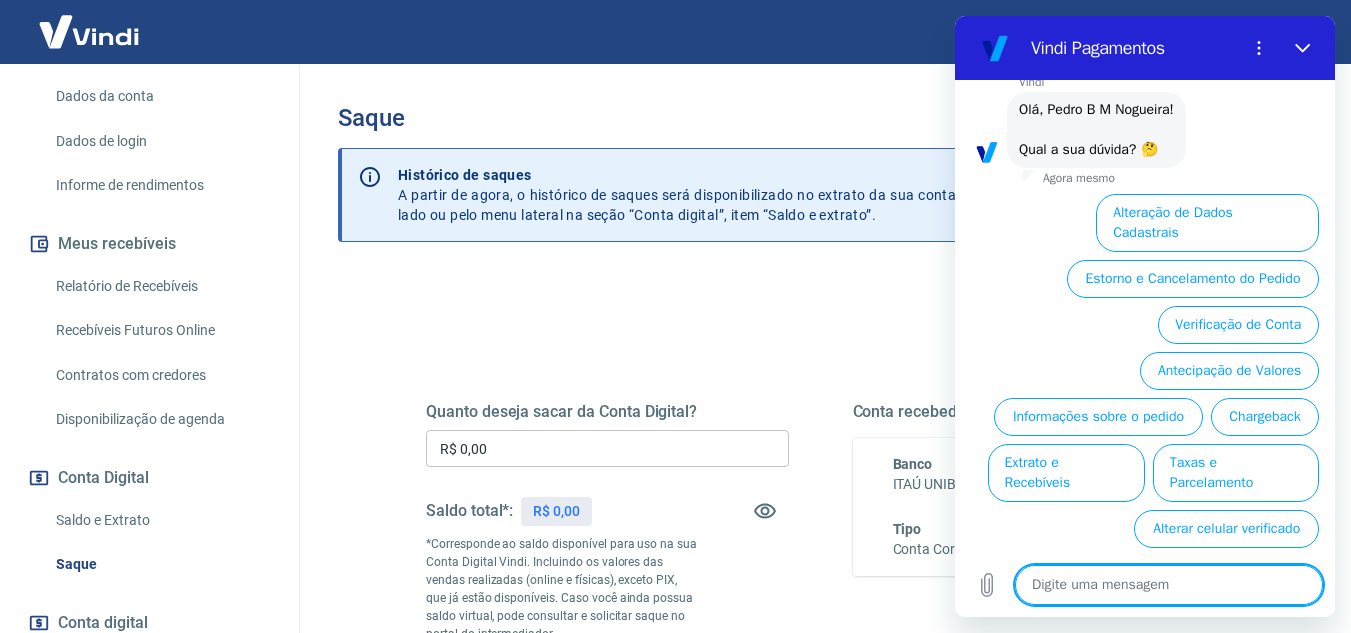 scroll, scrollTop: 1484, scrollLeft: 0, axis: vertical 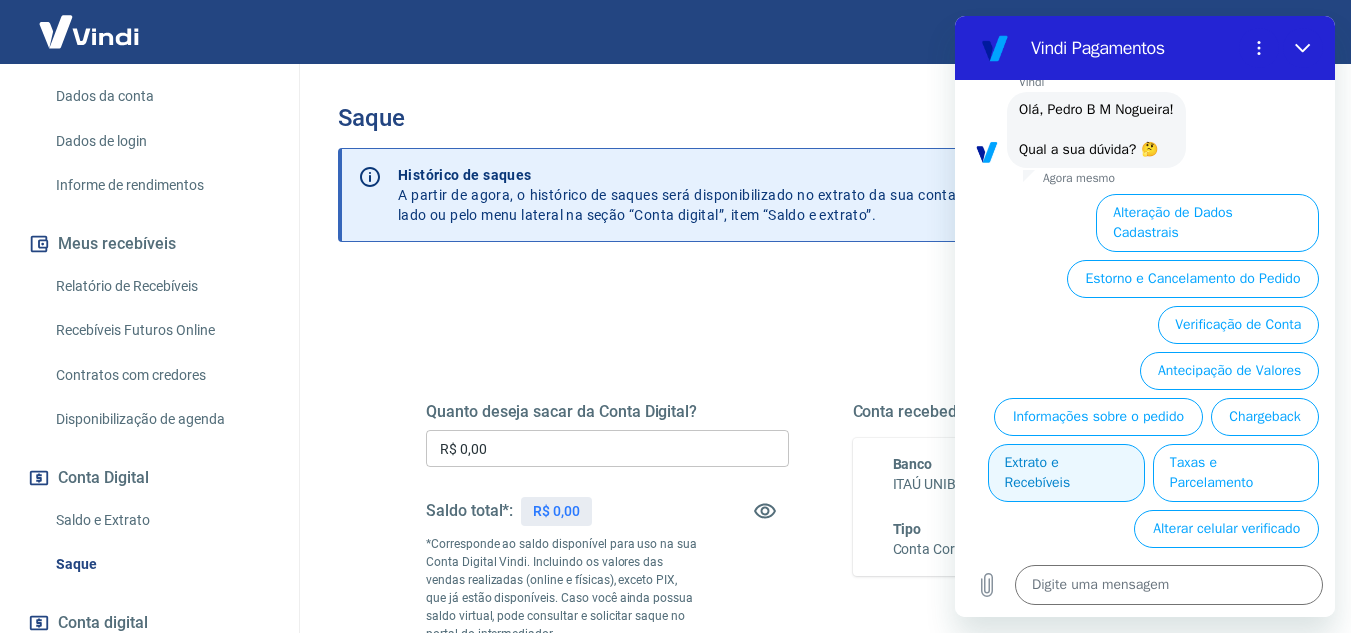 click on "Extrato e Recebíveis" at bounding box center (1066, 473) 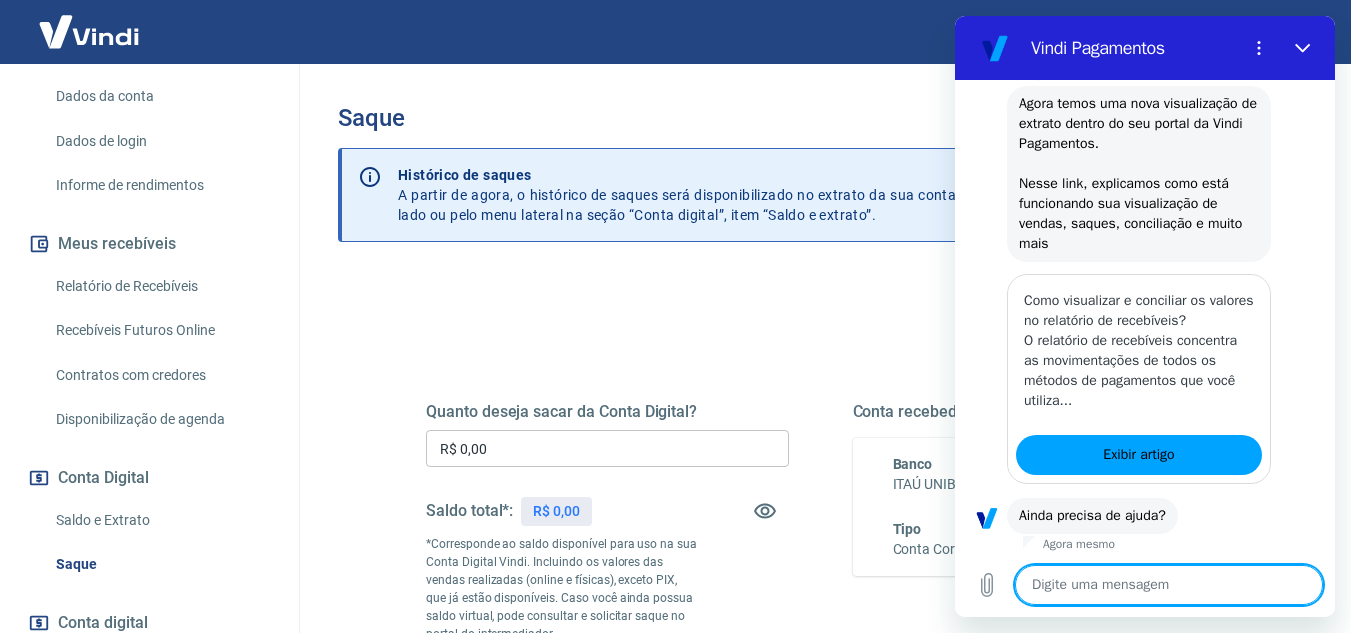scroll, scrollTop: 1708, scrollLeft: 0, axis: vertical 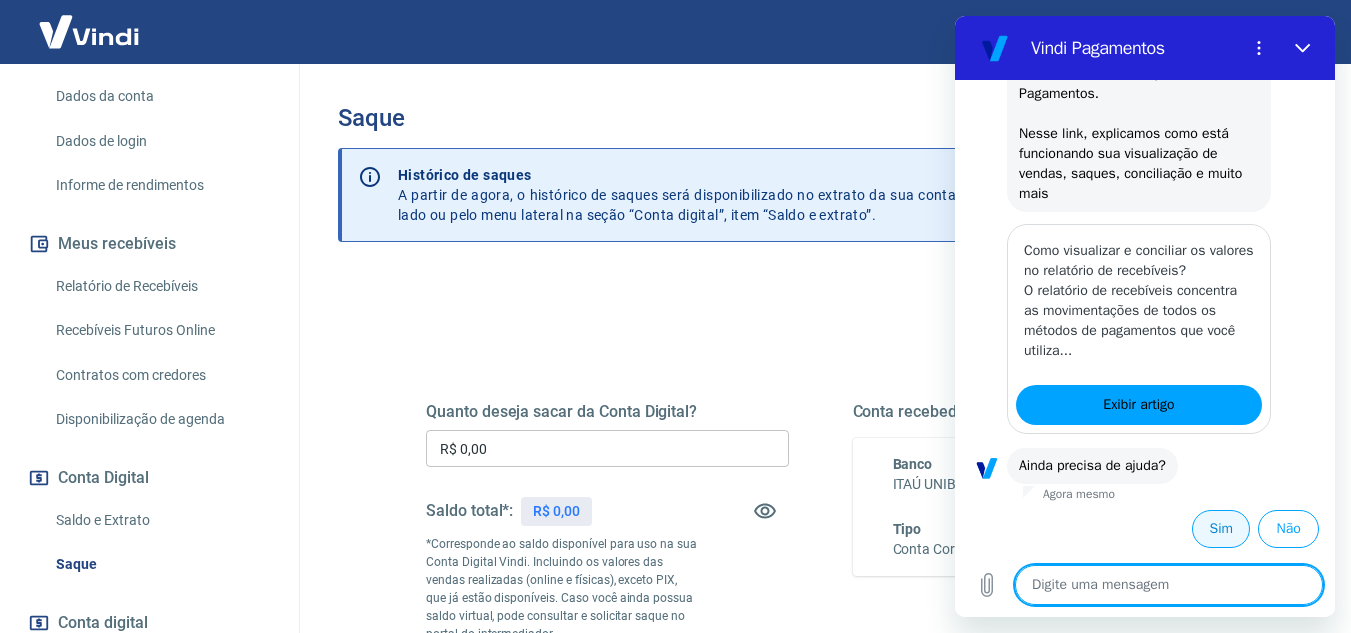 click on "Sim" at bounding box center (1221, 529) 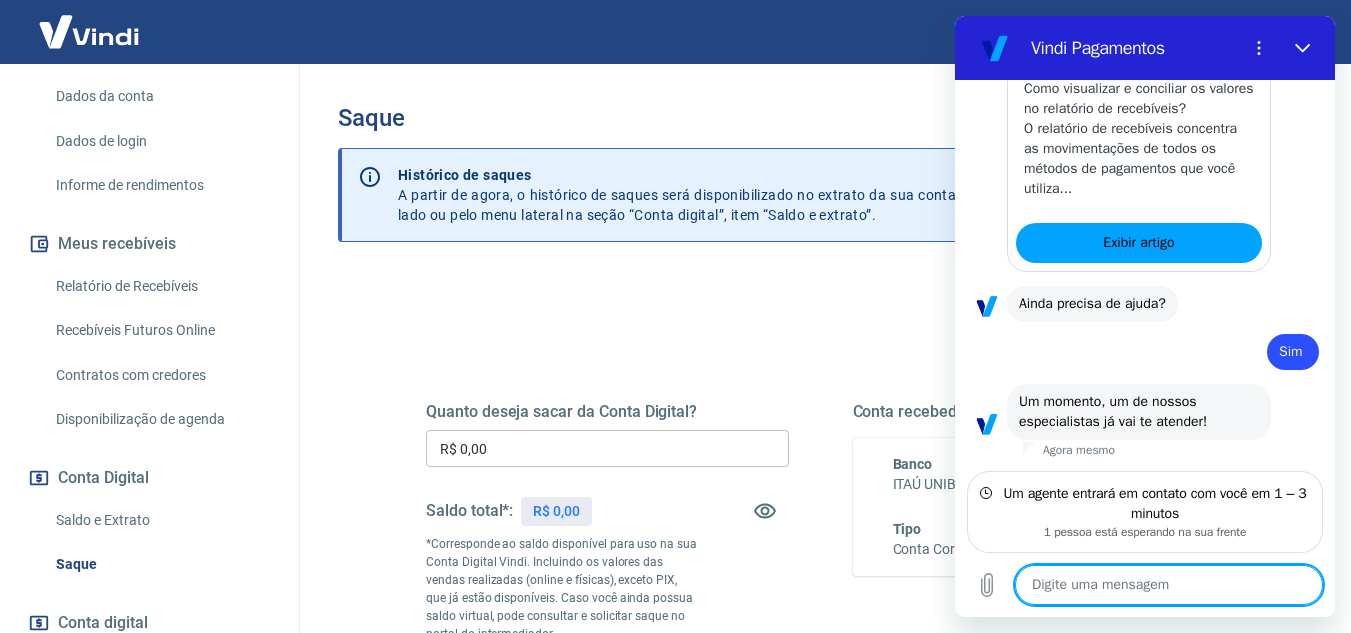 scroll, scrollTop: 1850, scrollLeft: 0, axis: vertical 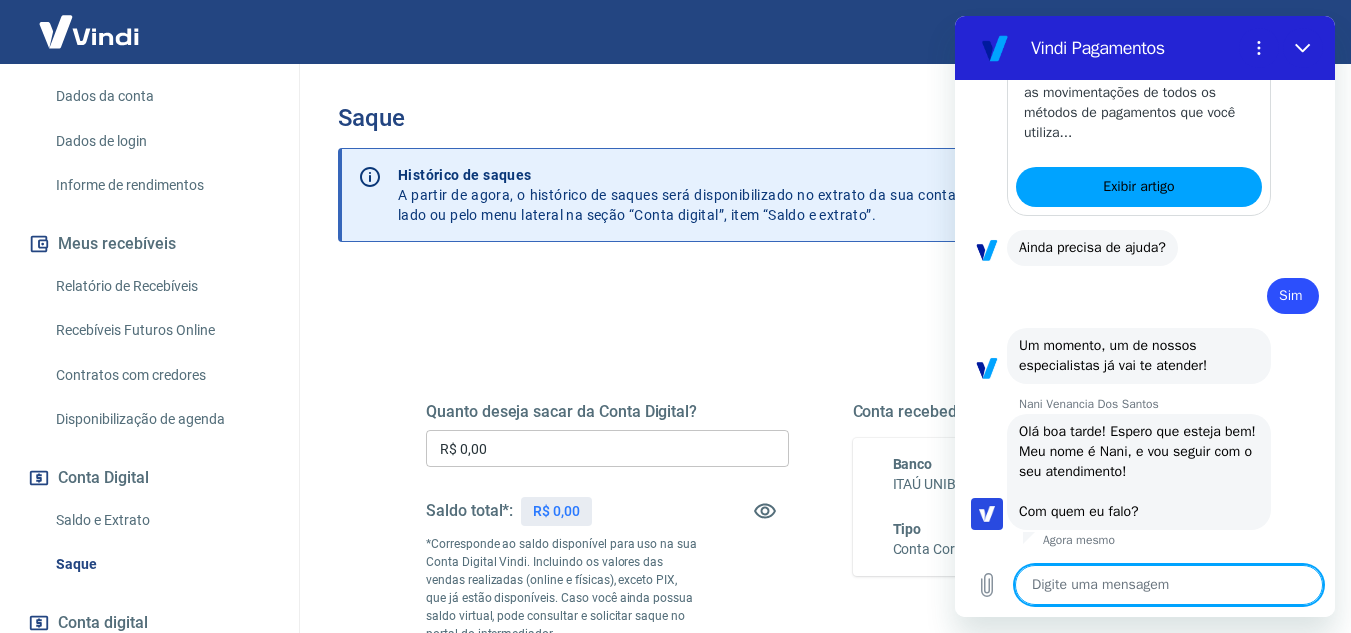 type on "x" 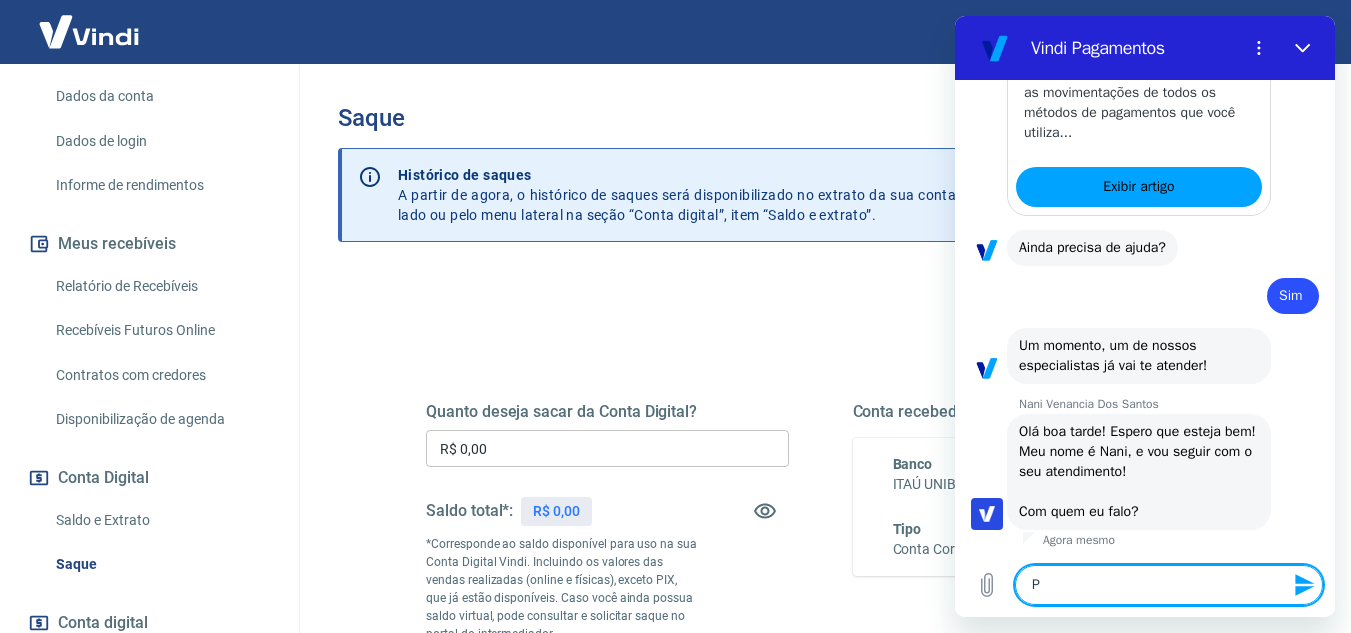 type on "Pe" 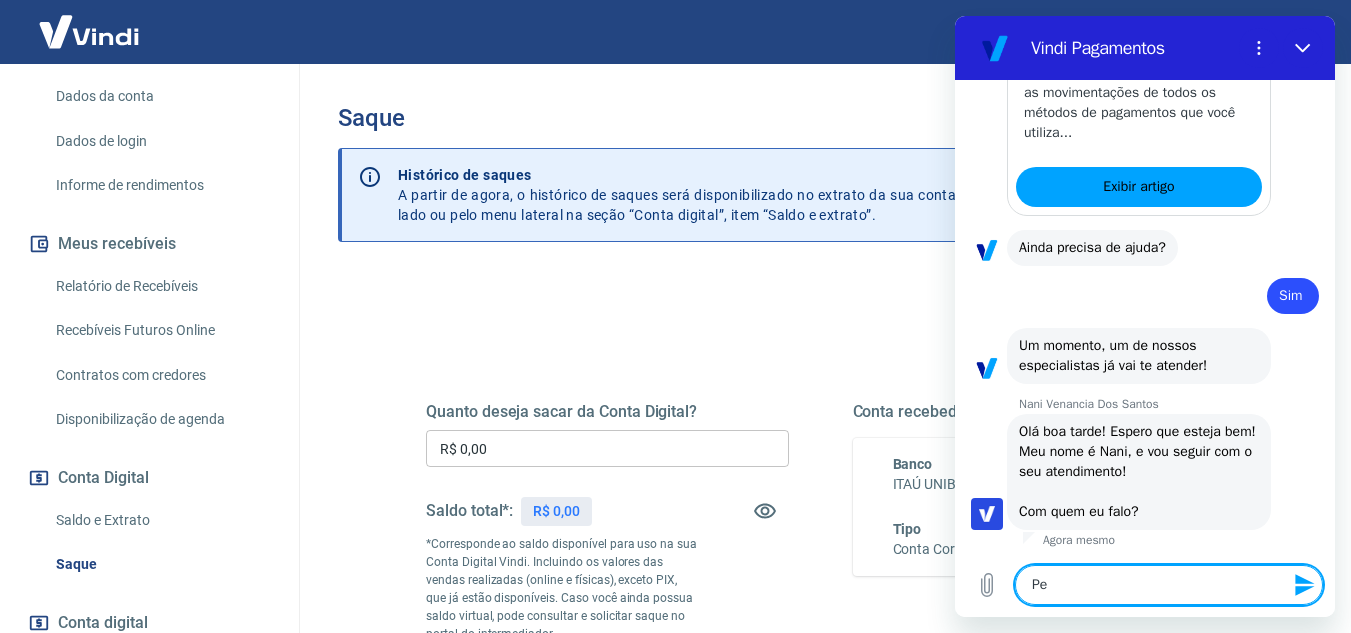 type on "Ped" 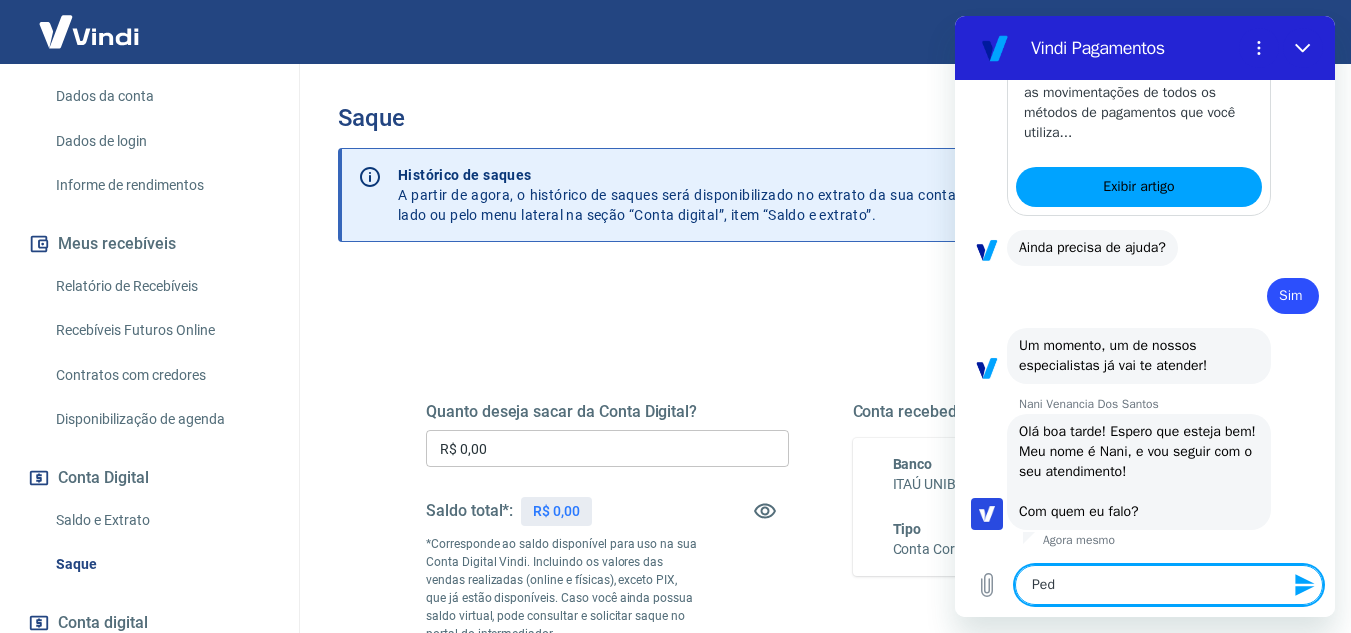type on "Pedr" 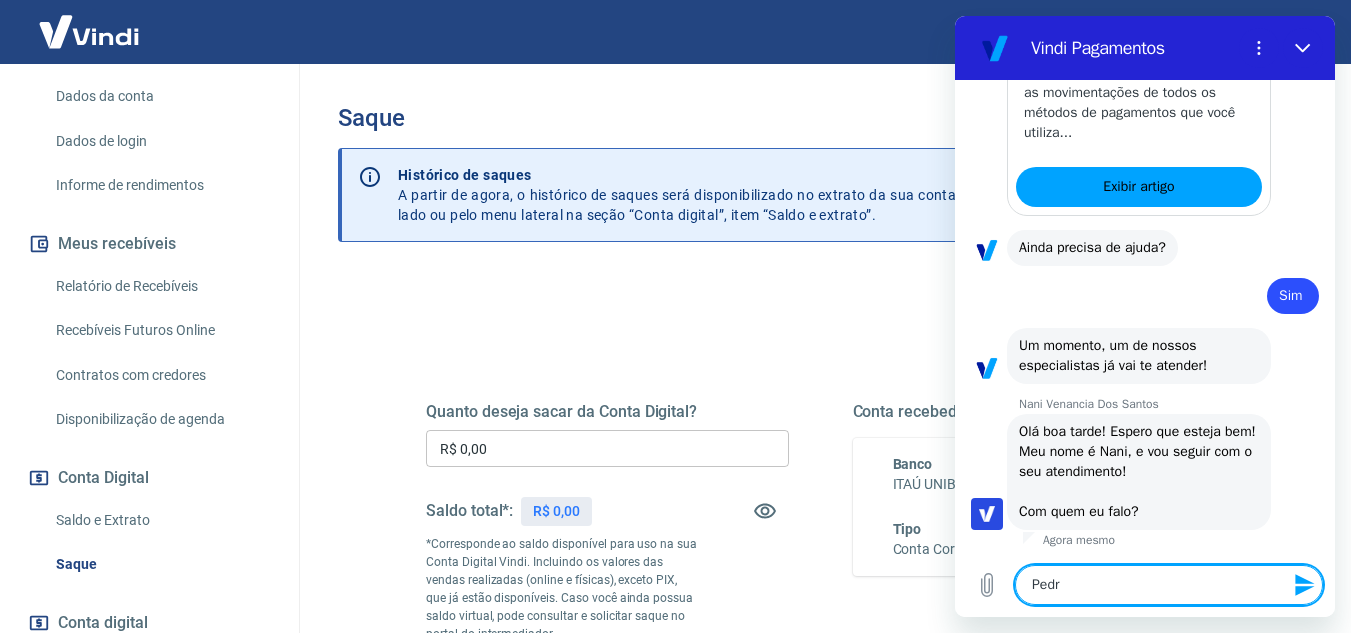 type on "Pedro" 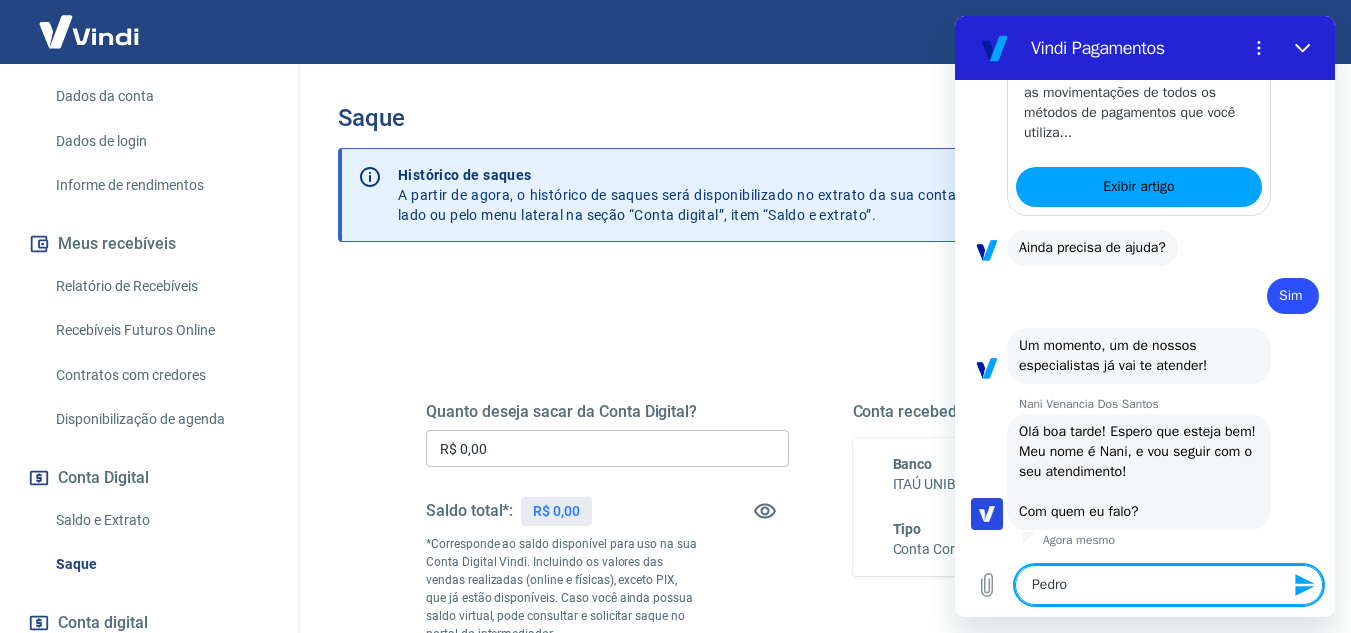 type on "Pedro" 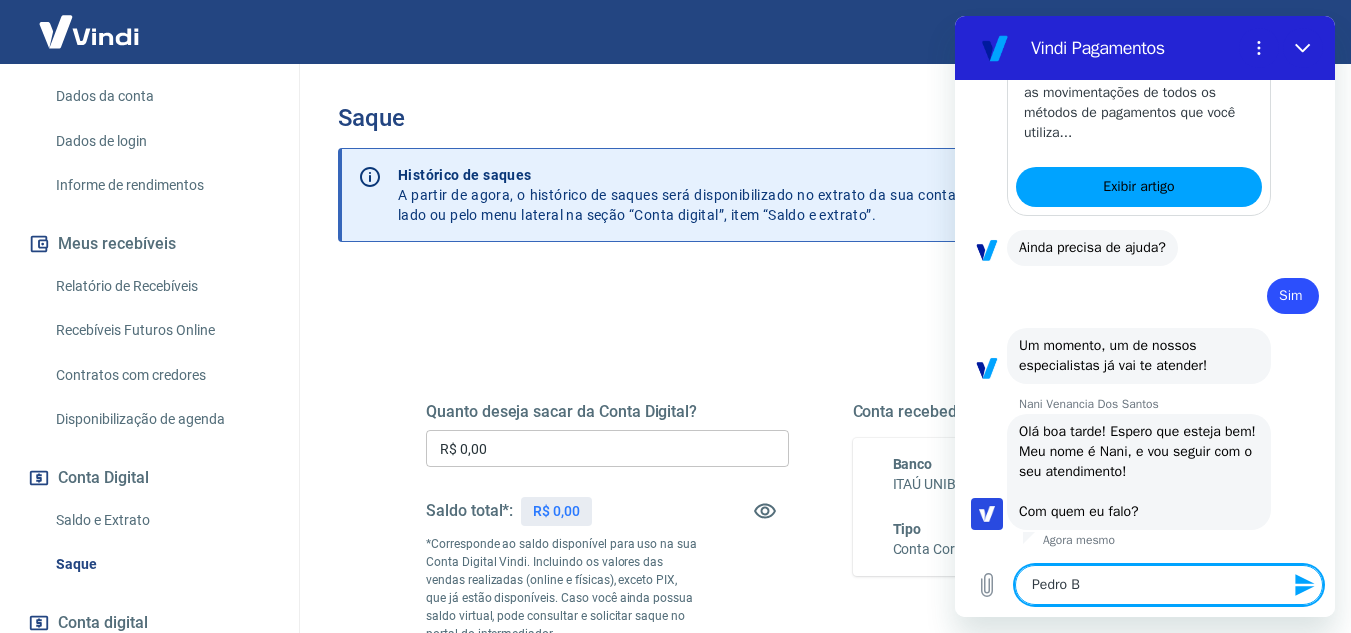 type on "Pedro Be" 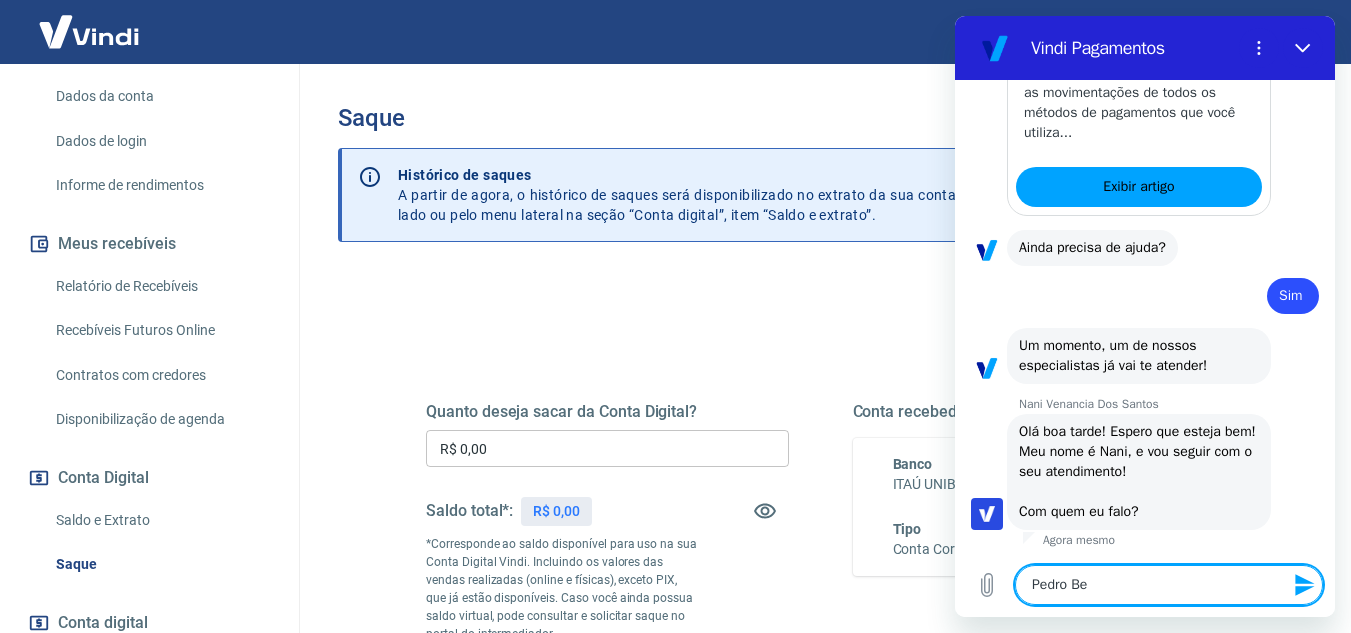type on "[NAME] [LAST]" 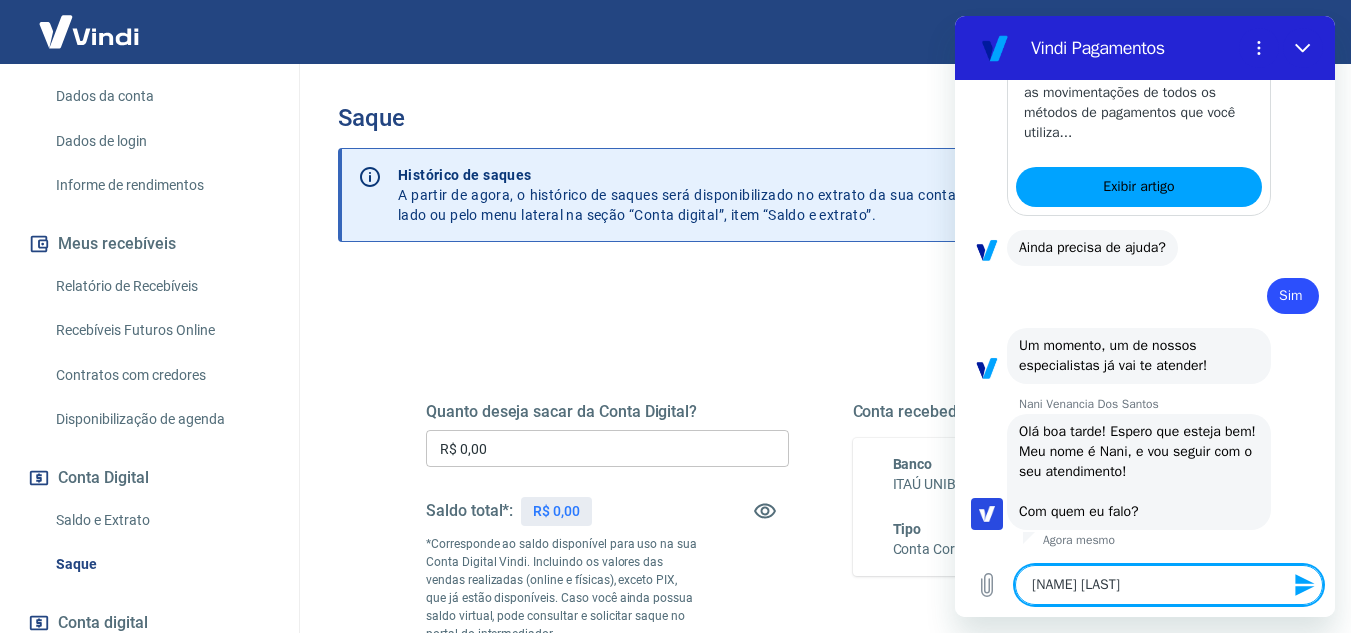 type on "x" 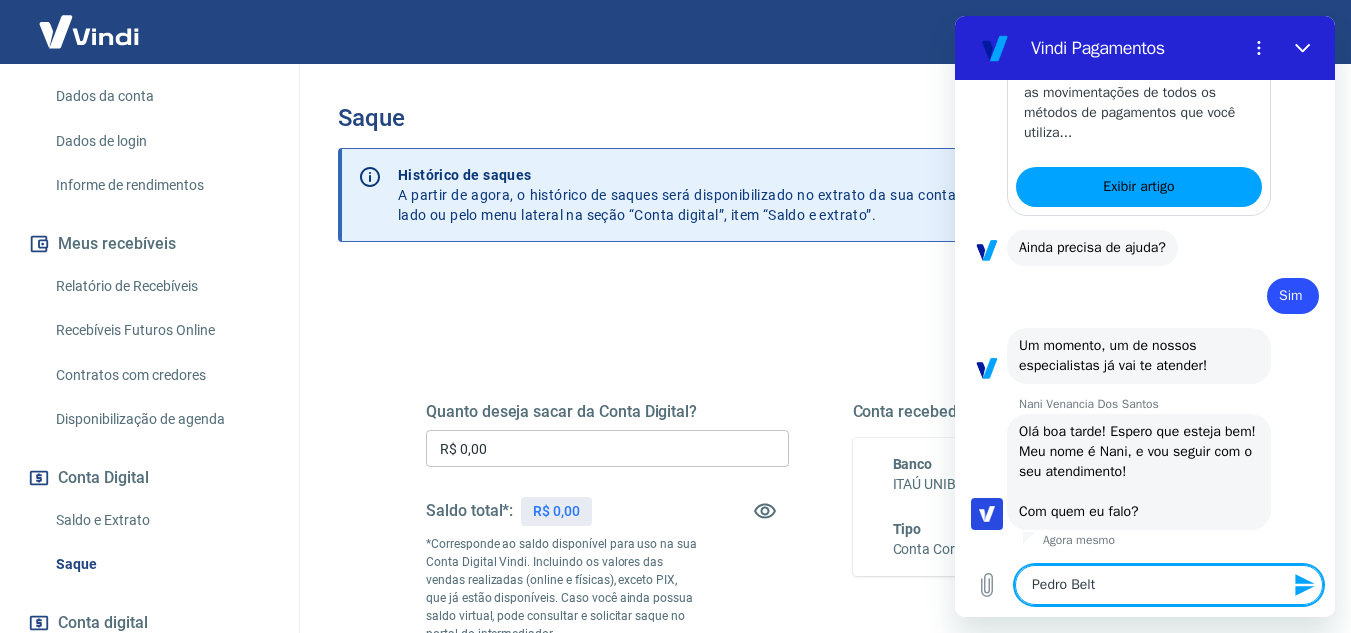 type on "Pedro Beltr" 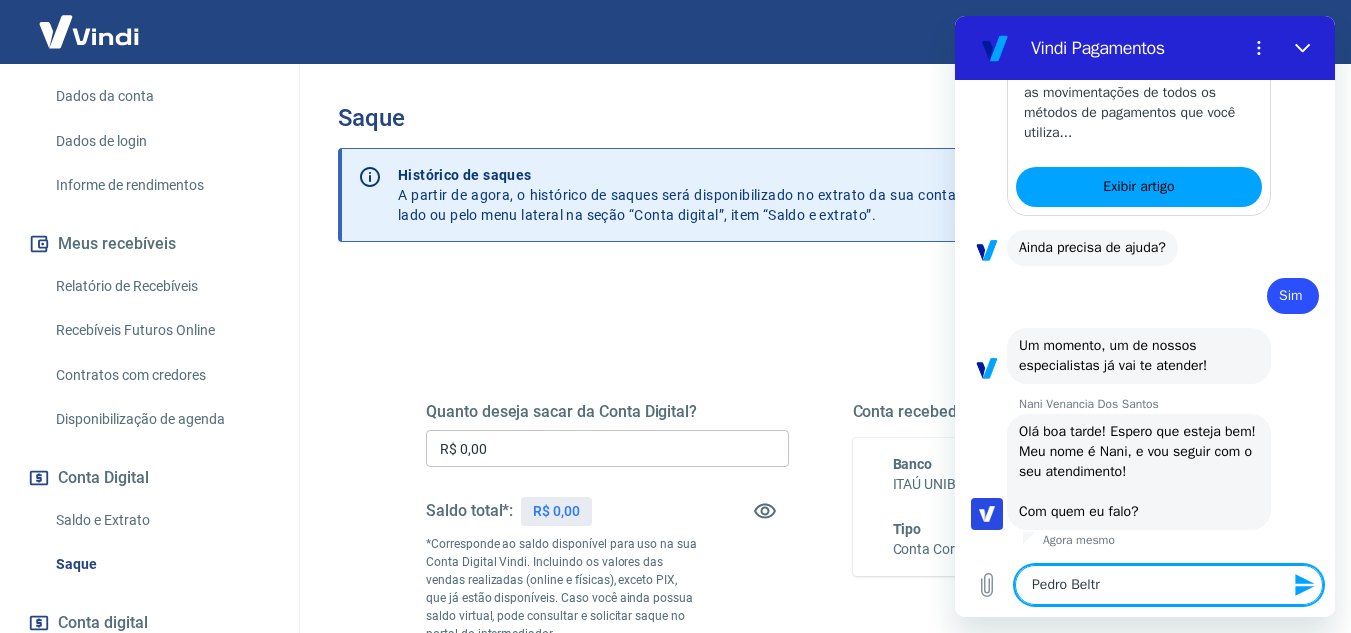 type on "Pedro Beltrã" 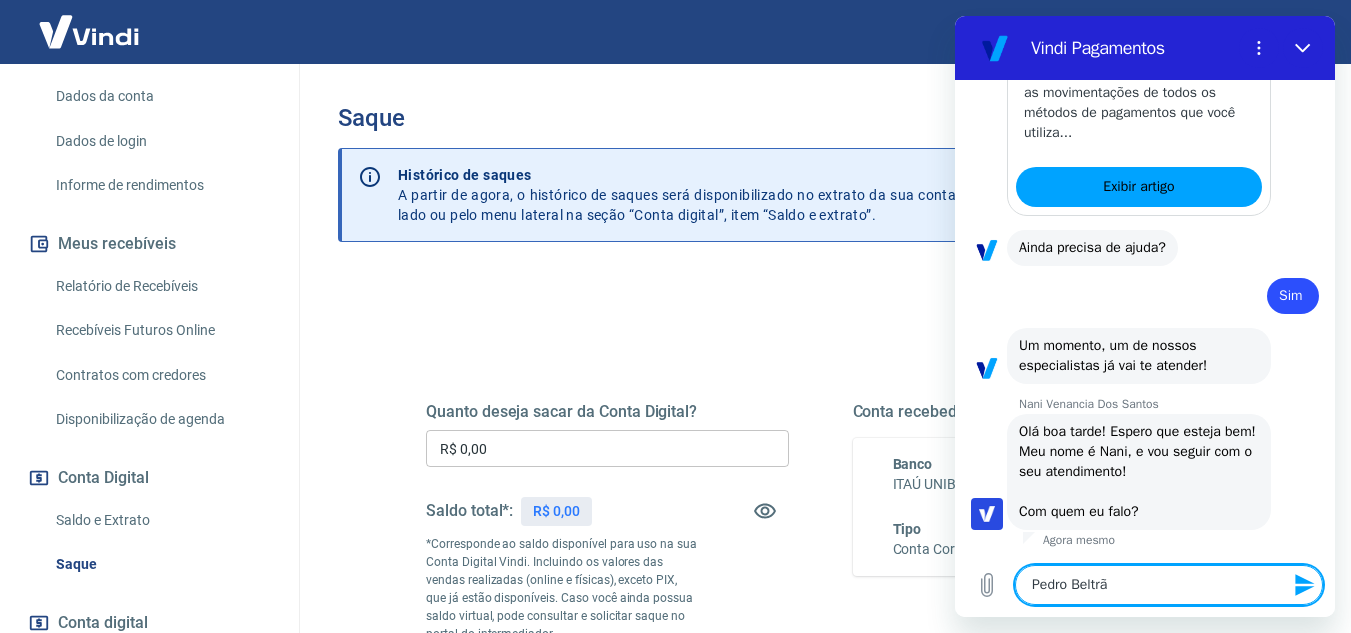type on "Pedro Beltrão" 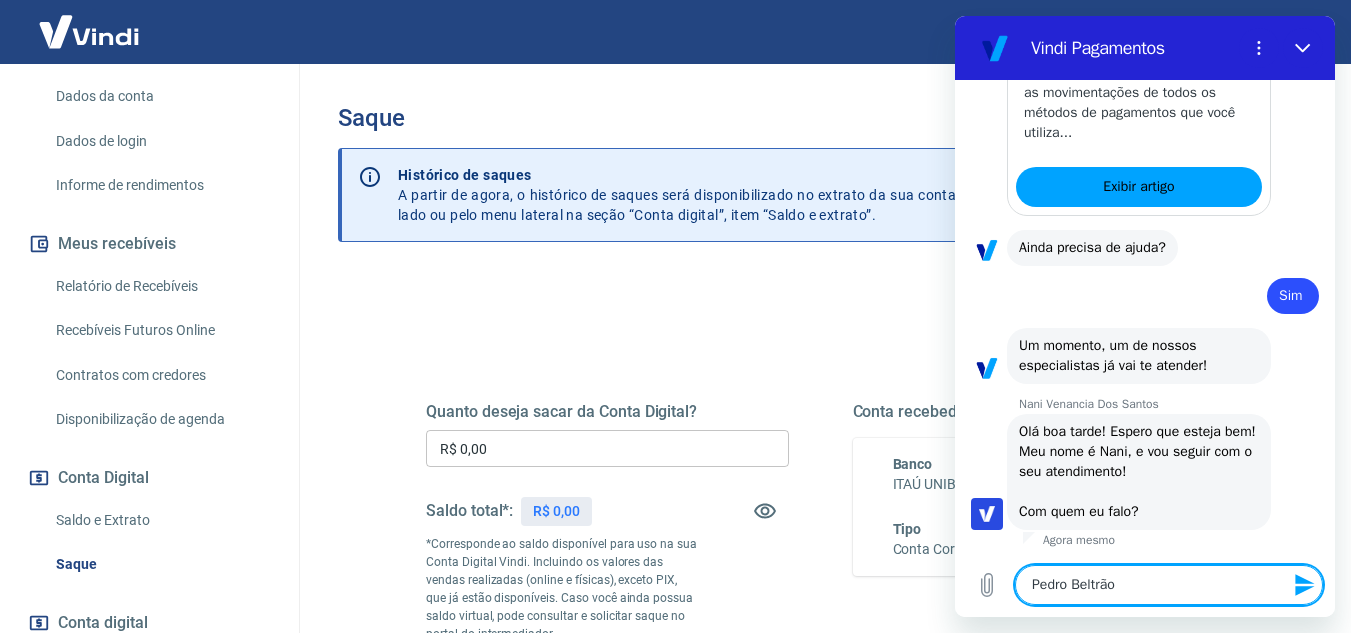 type on "x" 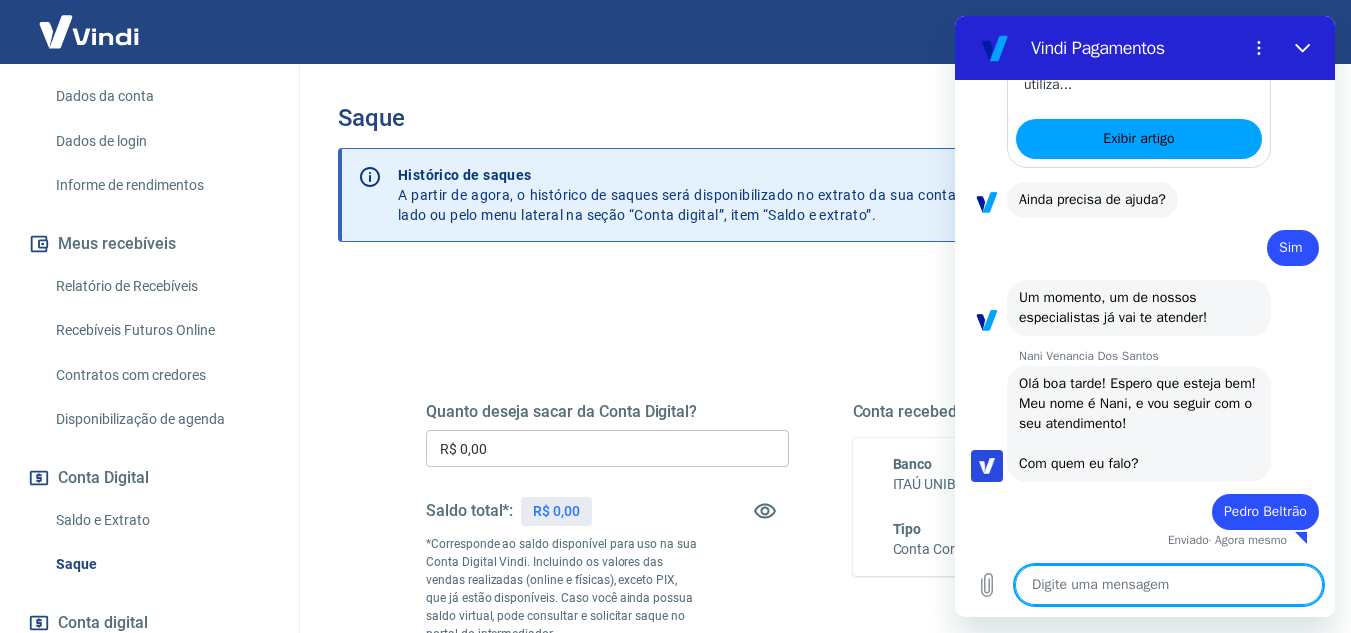 scroll, scrollTop: 1994, scrollLeft: 0, axis: vertical 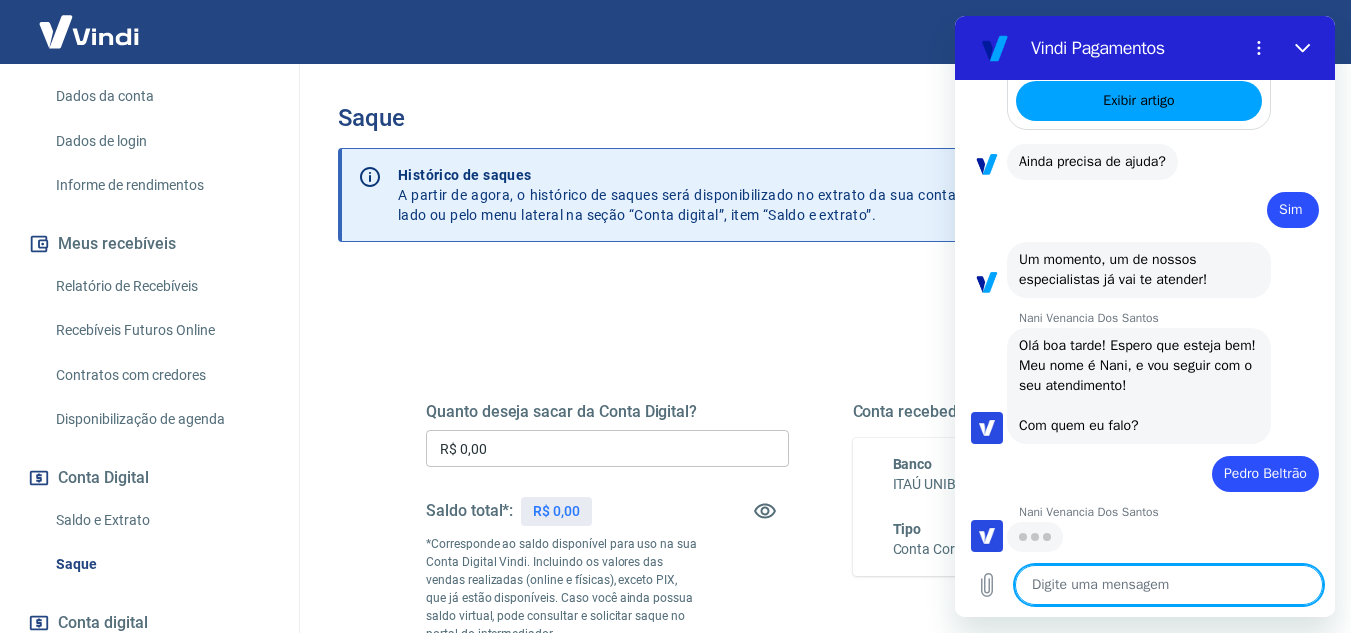 type on "x" 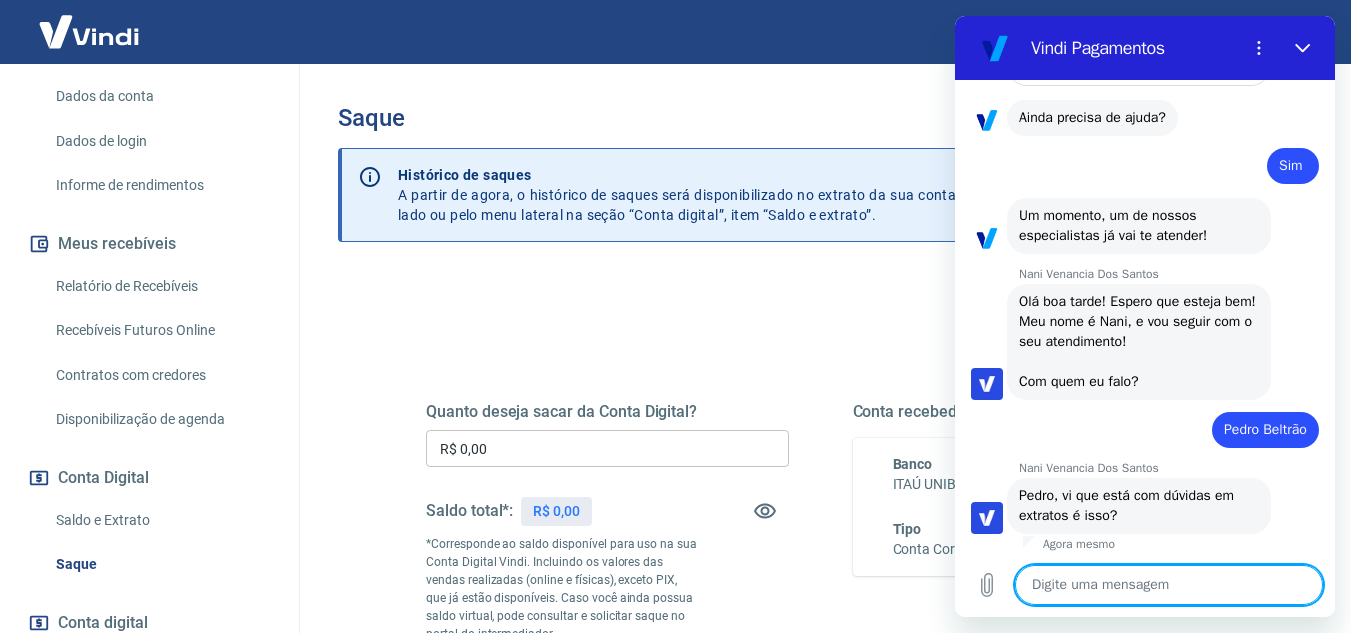 scroll, scrollTop: 2080, scrollLeft: 0, axis: vertical 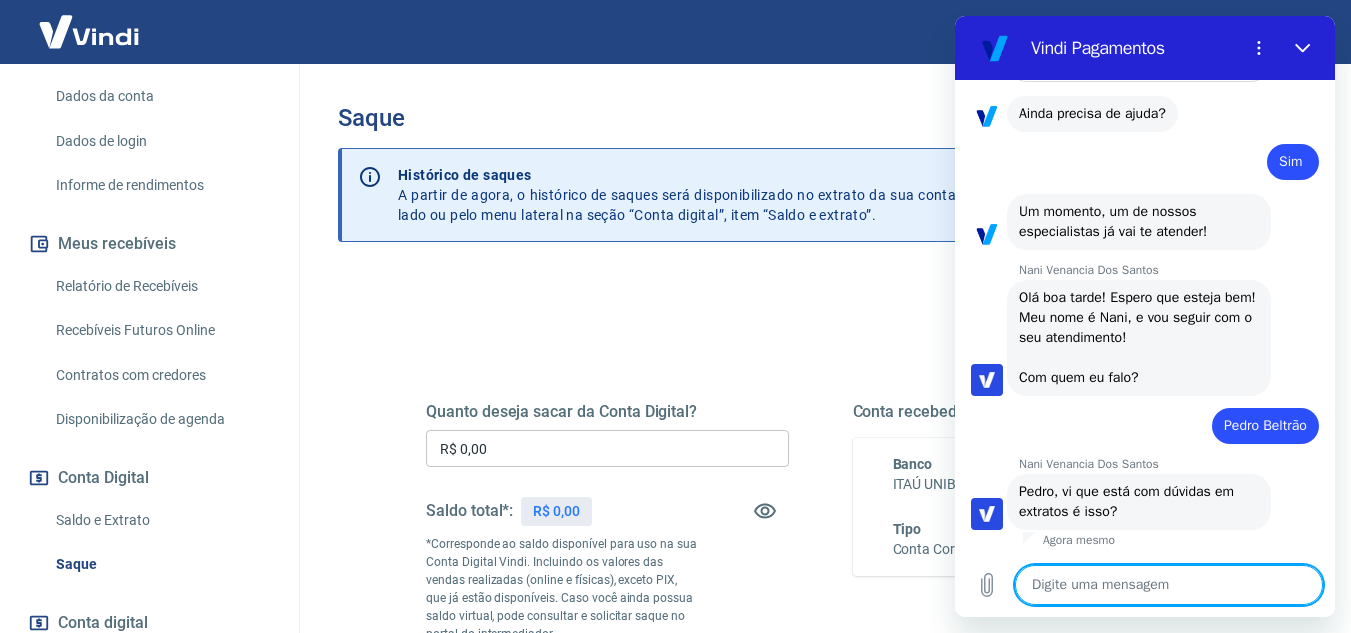 type on "p" 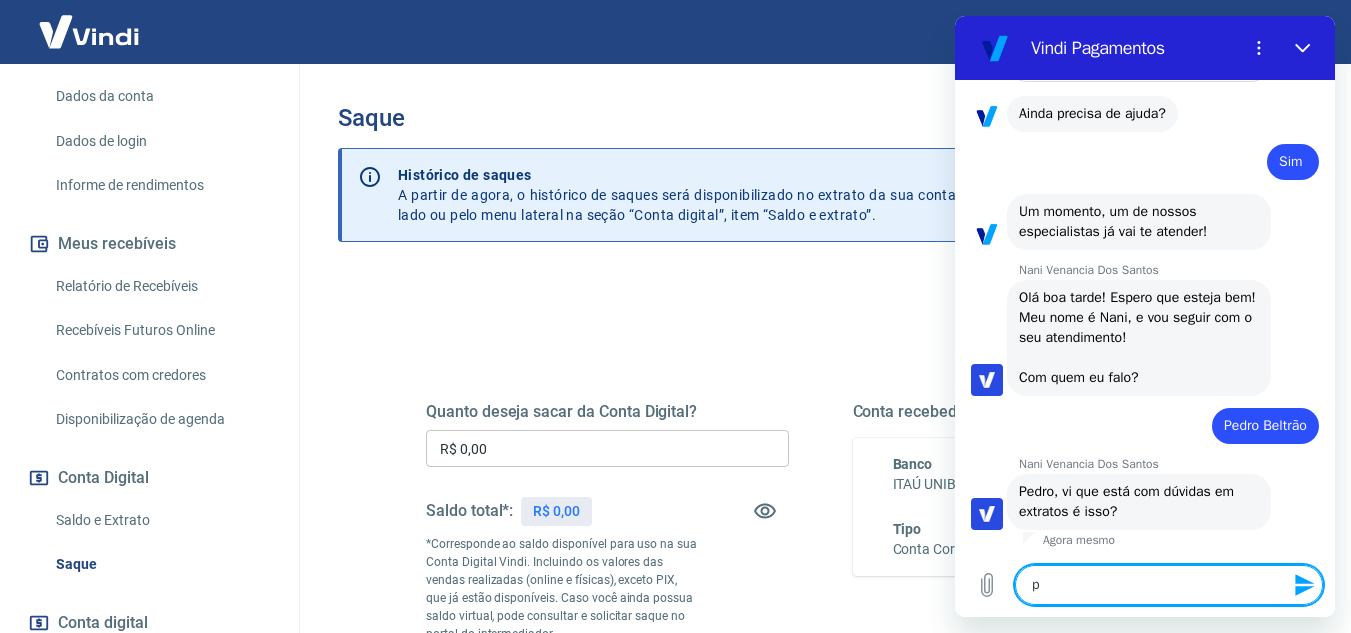 type on "po" 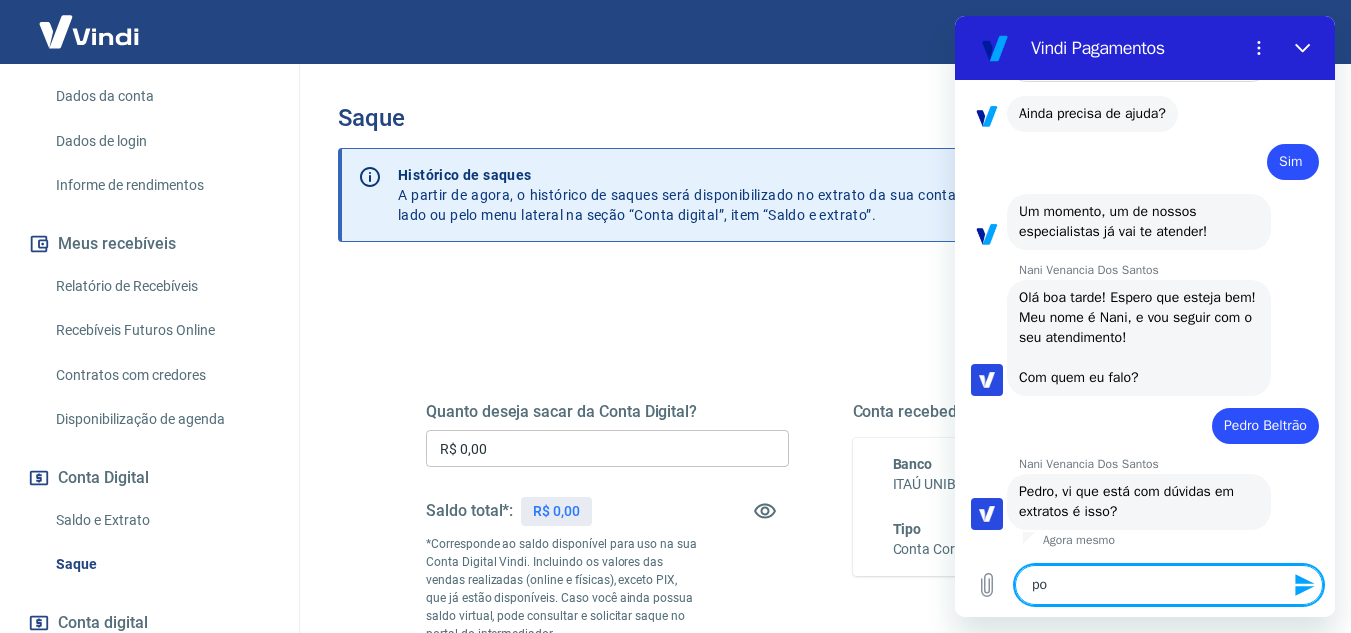 type on "poi" 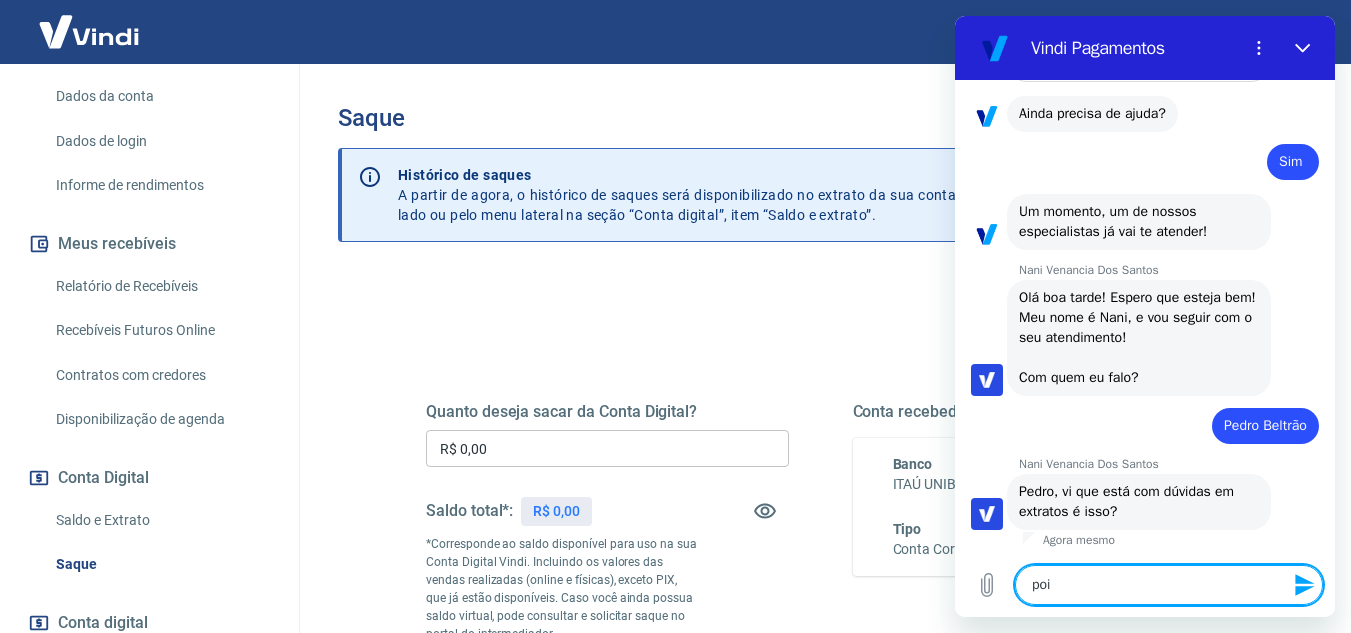 type on "pois" 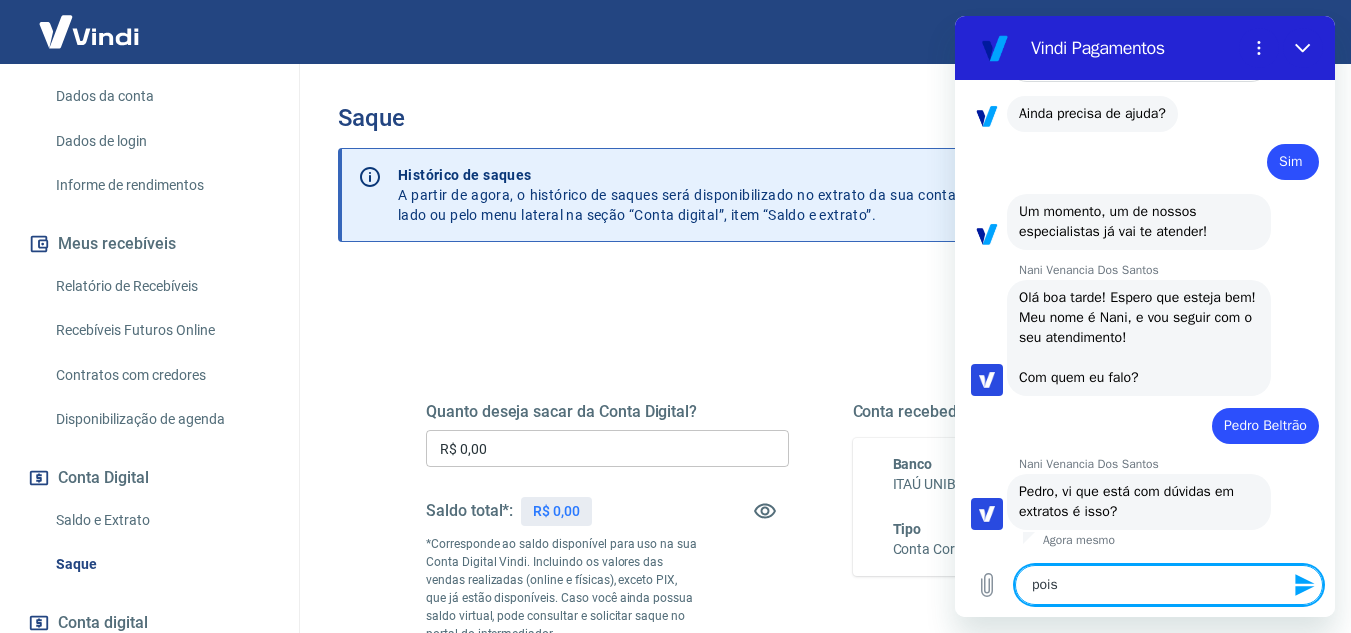 type on "pois" 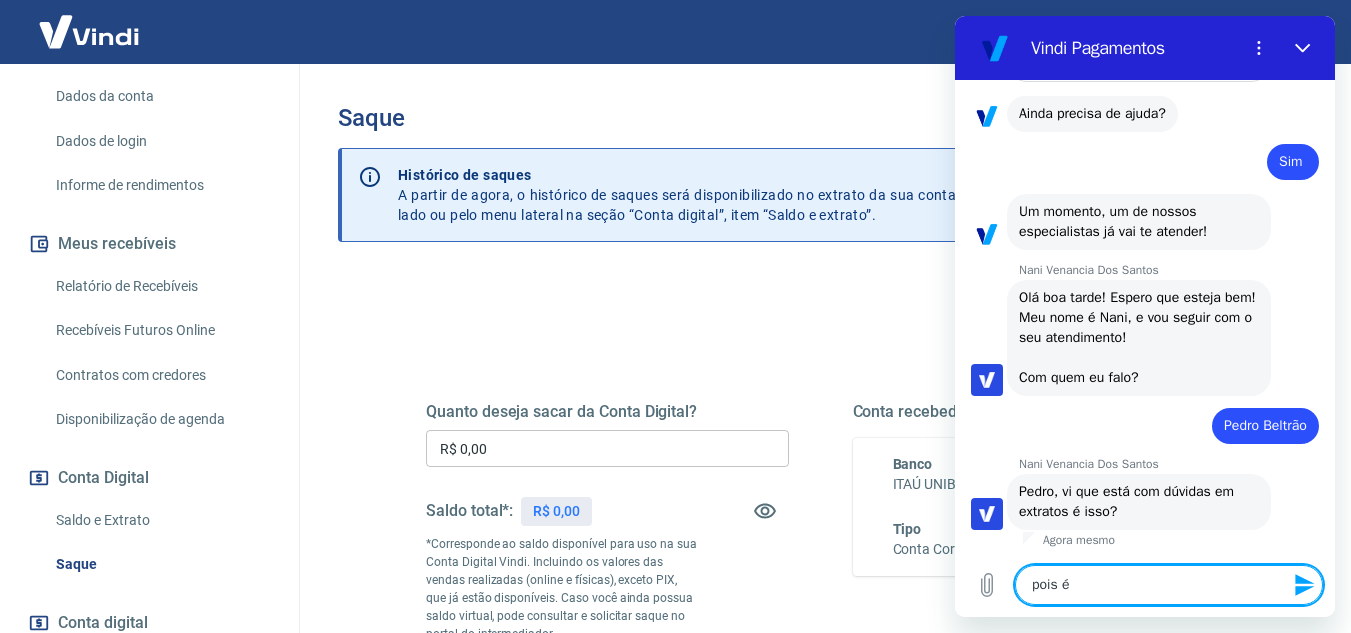 type on "pois é" 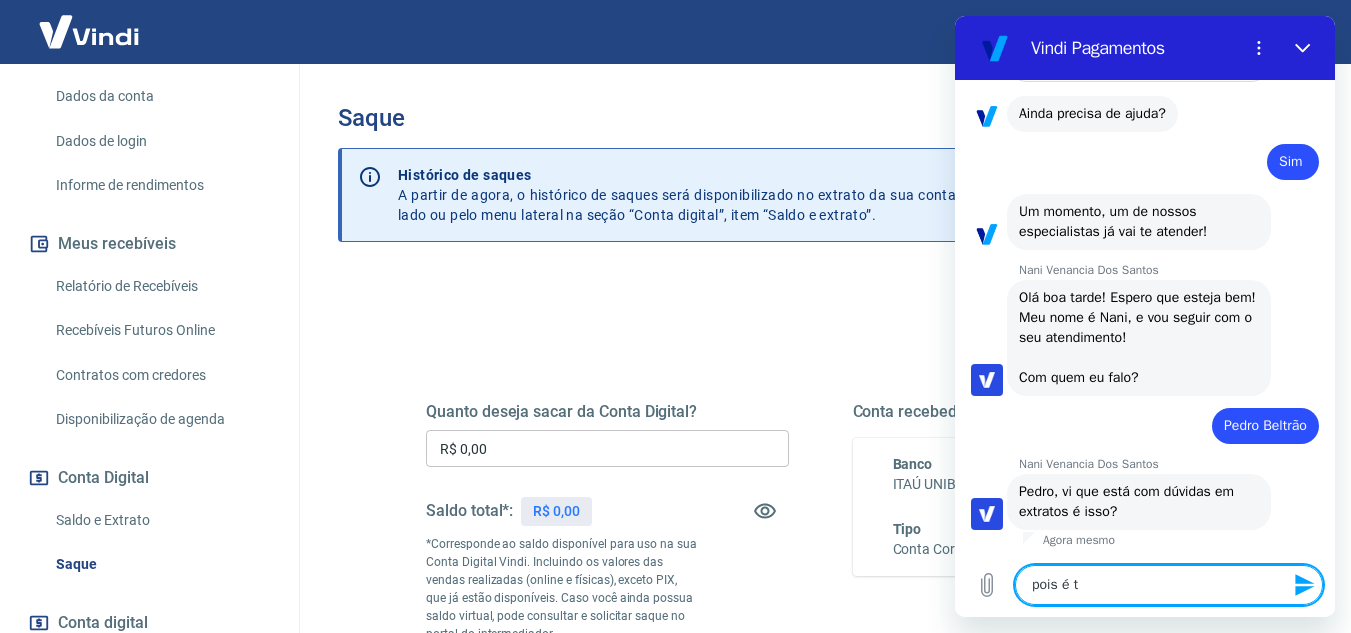 type on "pois é te" 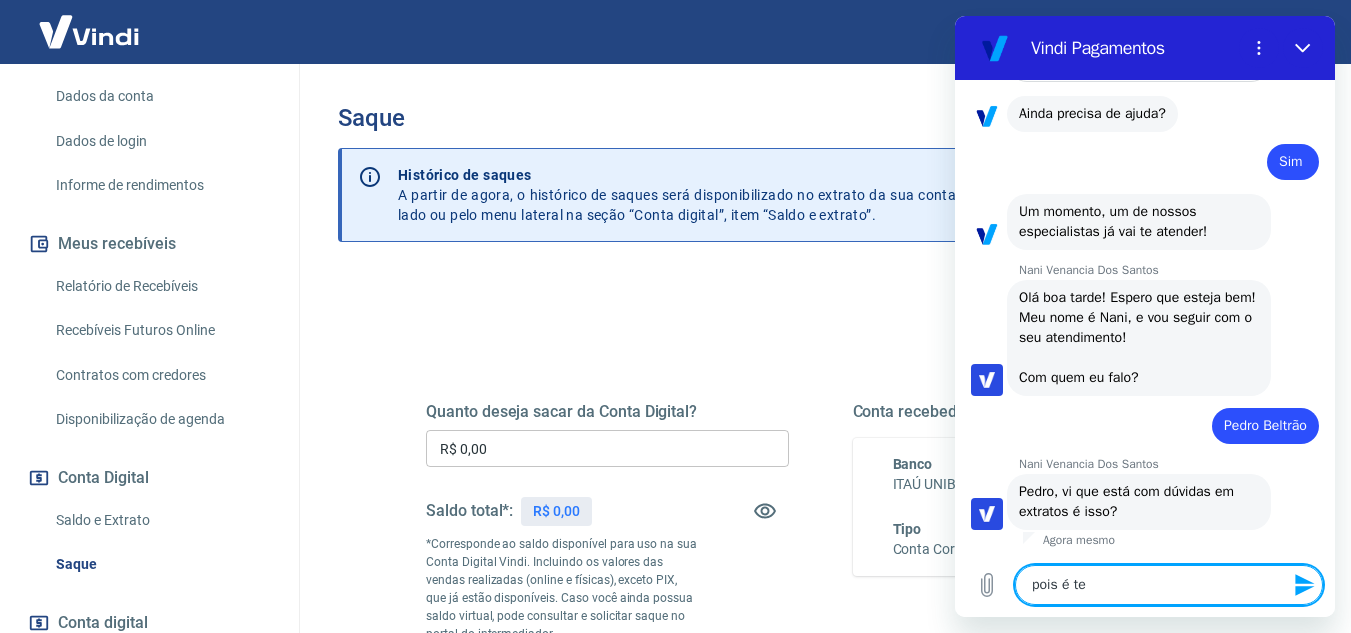 type on "pois é tem" 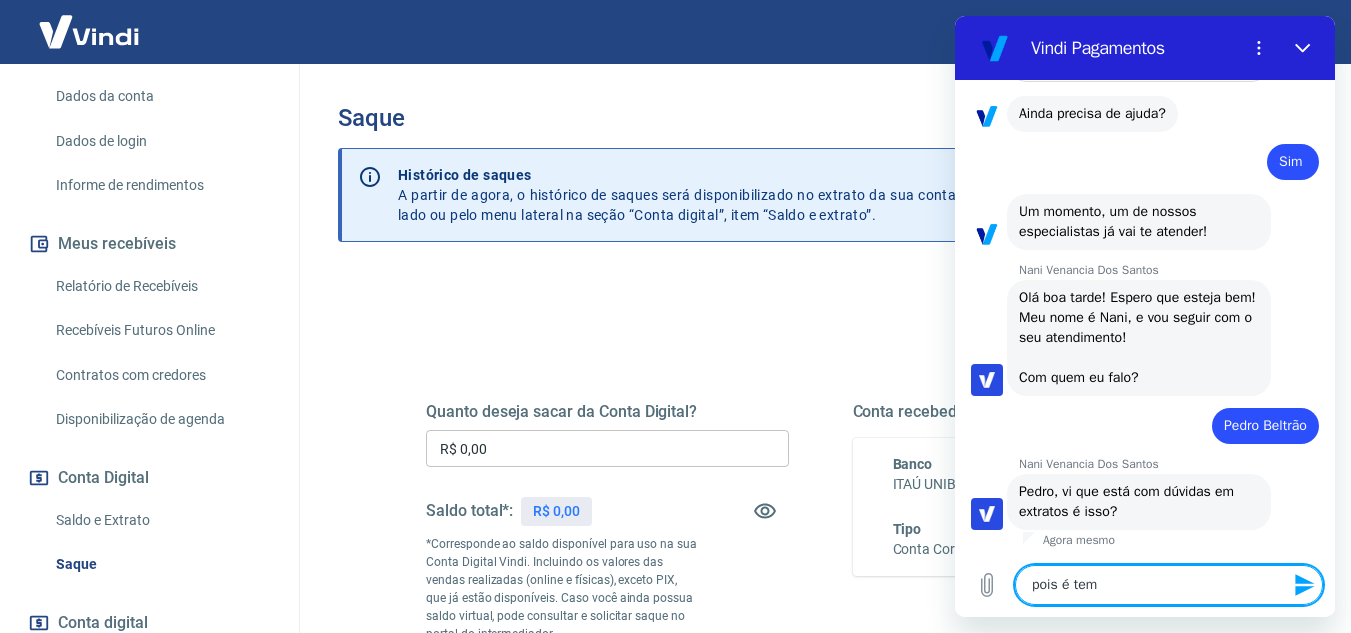 type on "pois é tem" 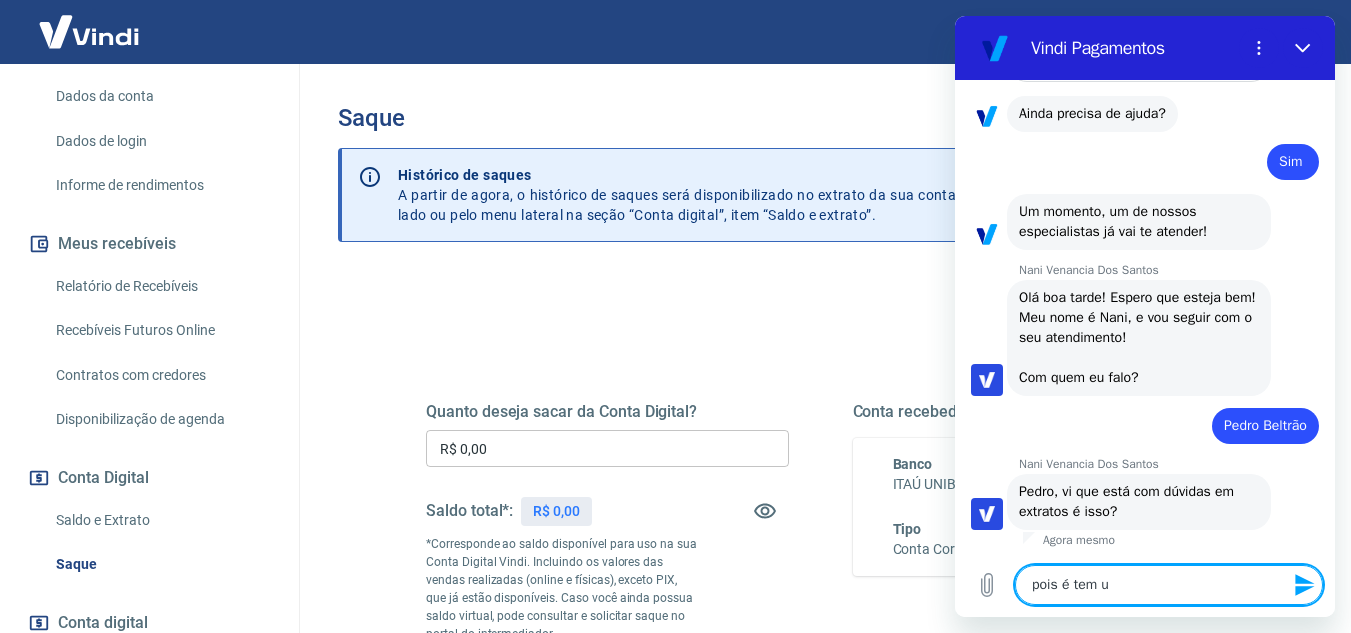 type on "pois é tem um" 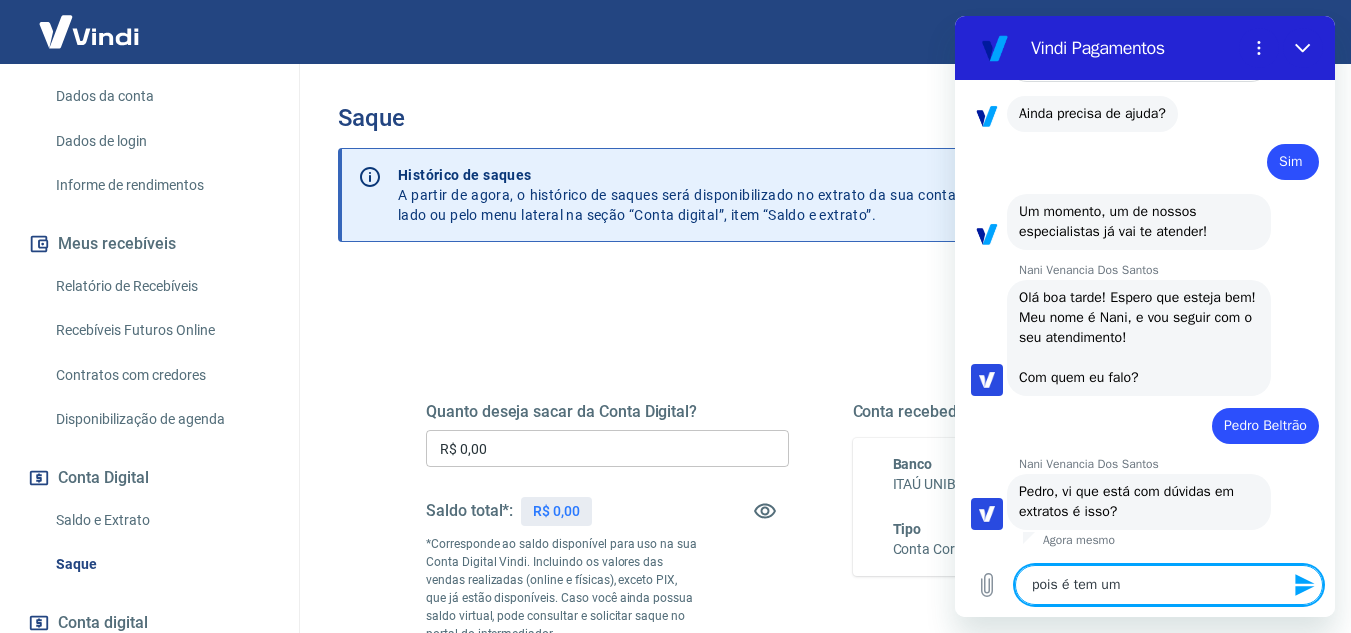 type on "pois é tem um" 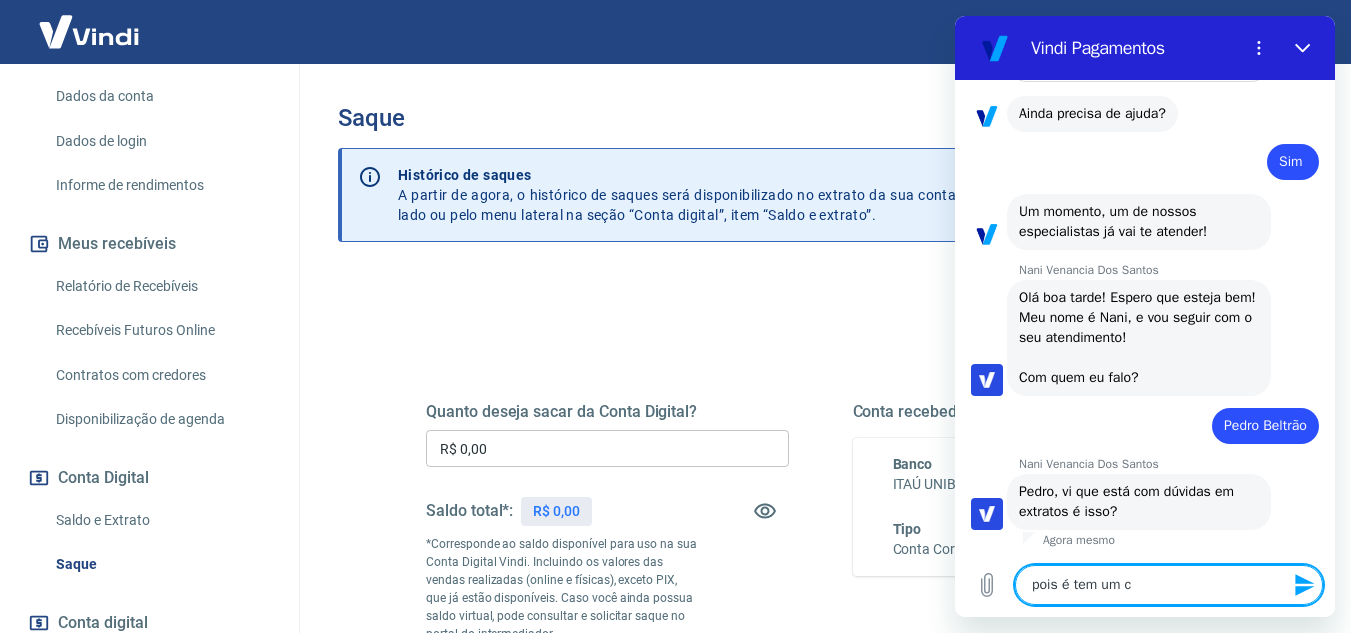 type on "pois é tem um cr" 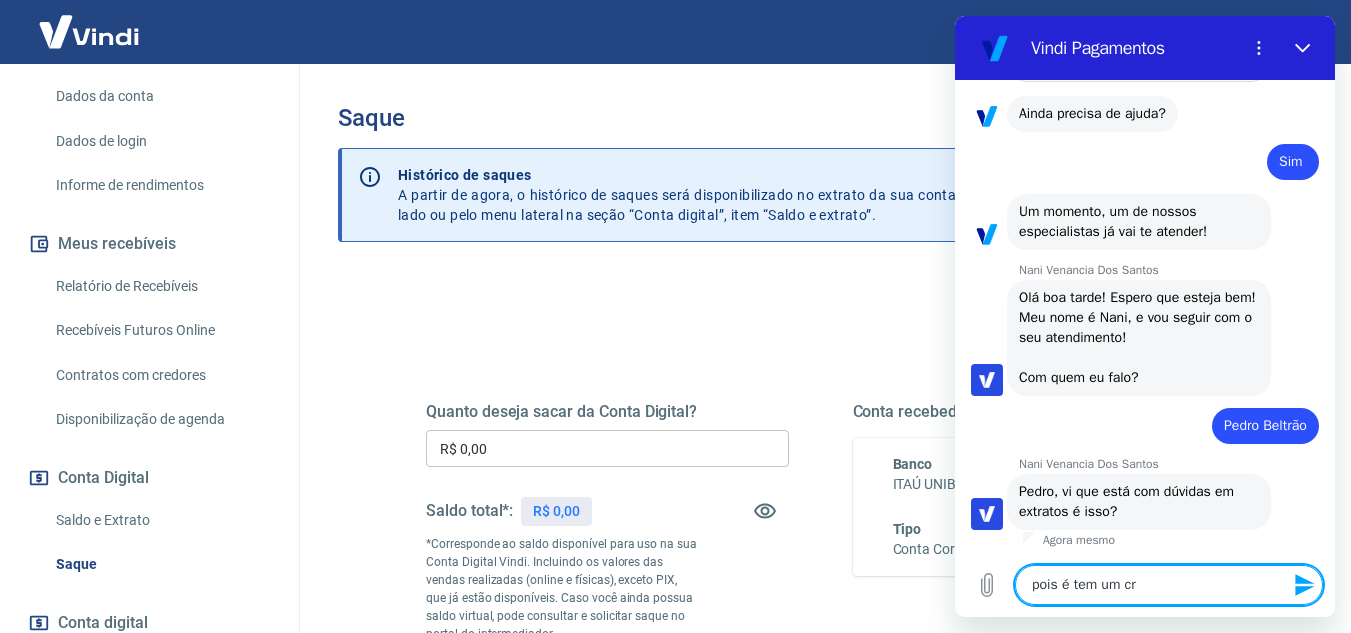 type on "pois é tem um cré" 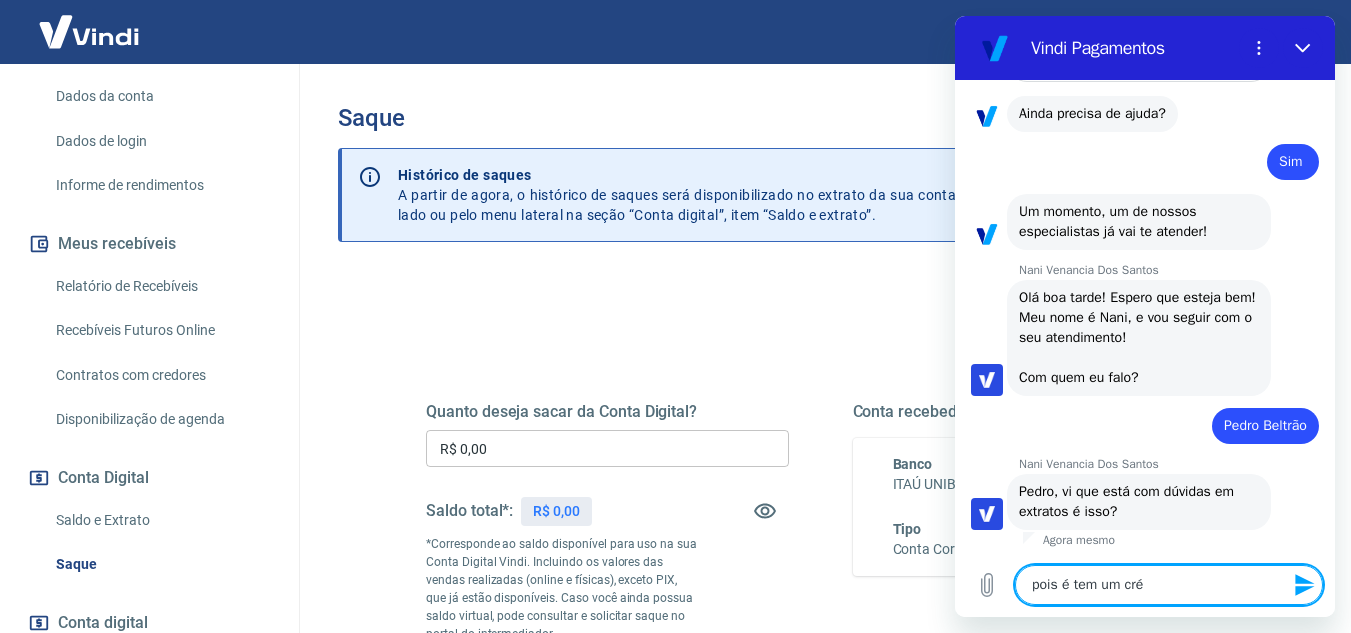 type on "pois é tem um créd" 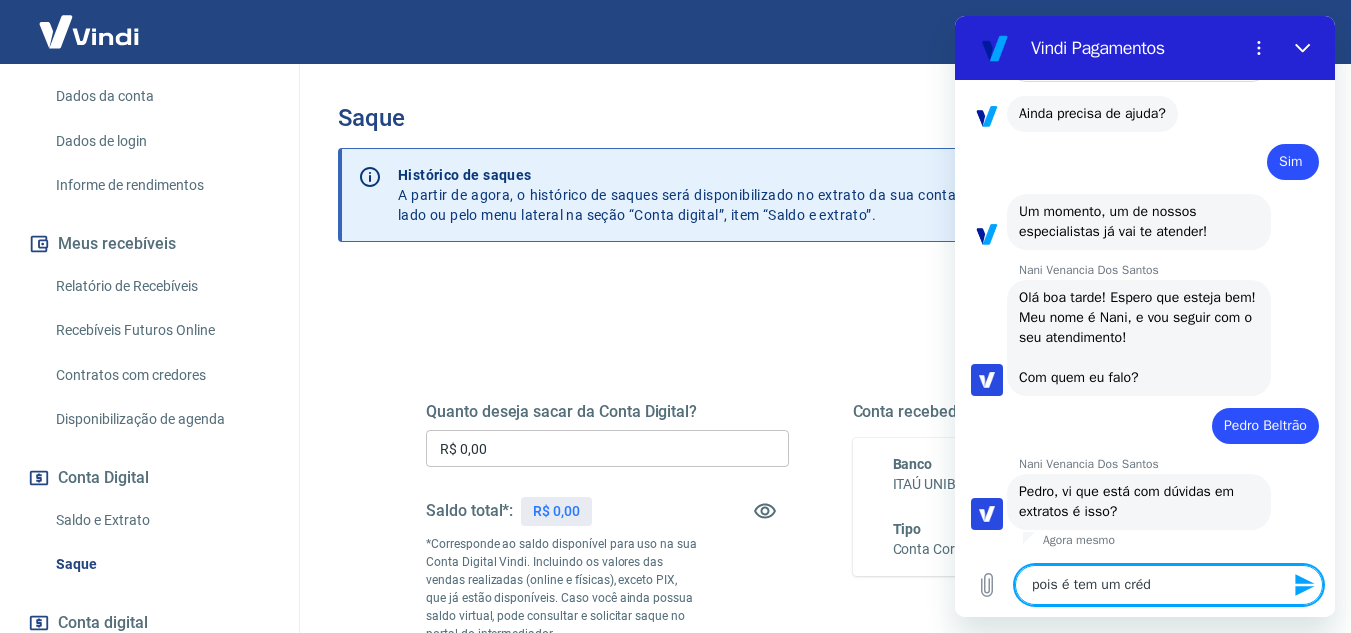 type on "pois é tem um crédi" 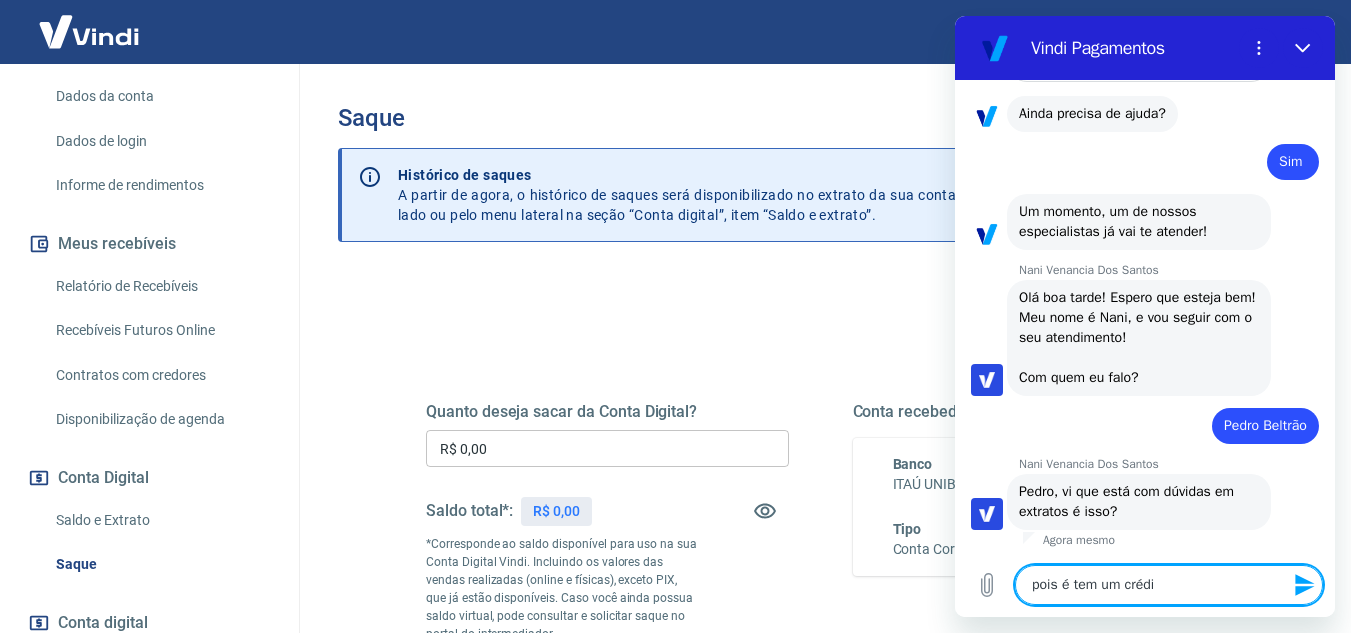 type on "pois é tem um crédit" 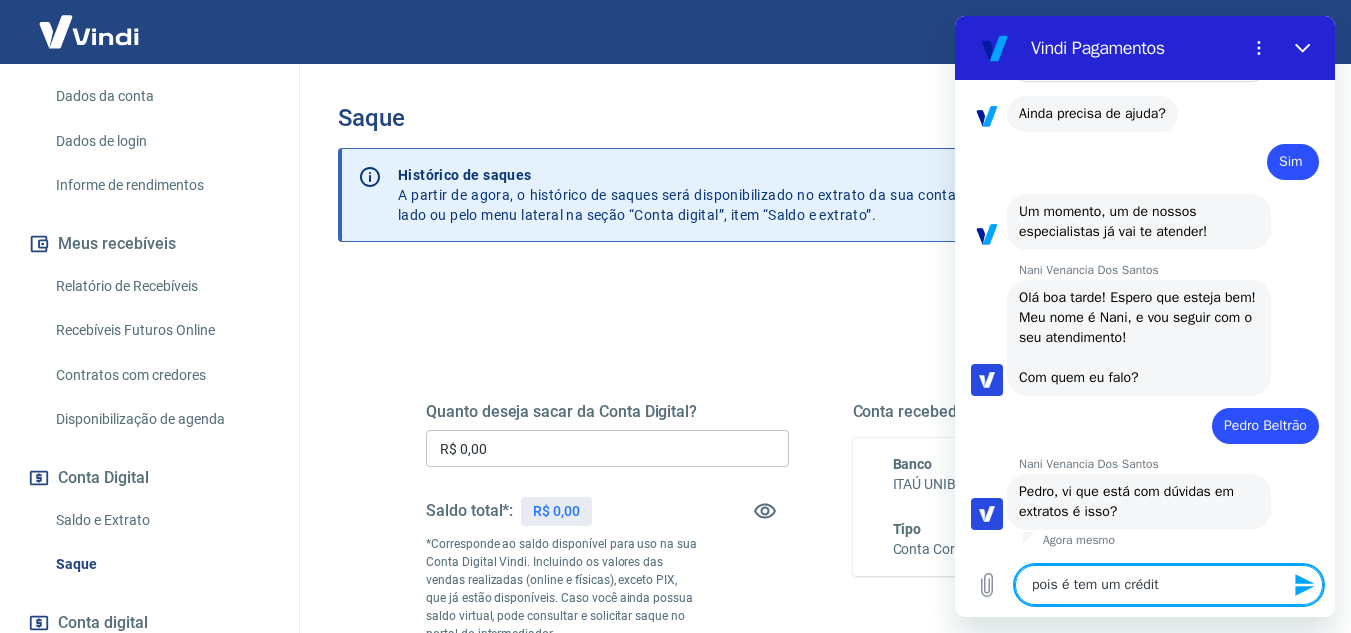 type on "pois é tem um crédito" 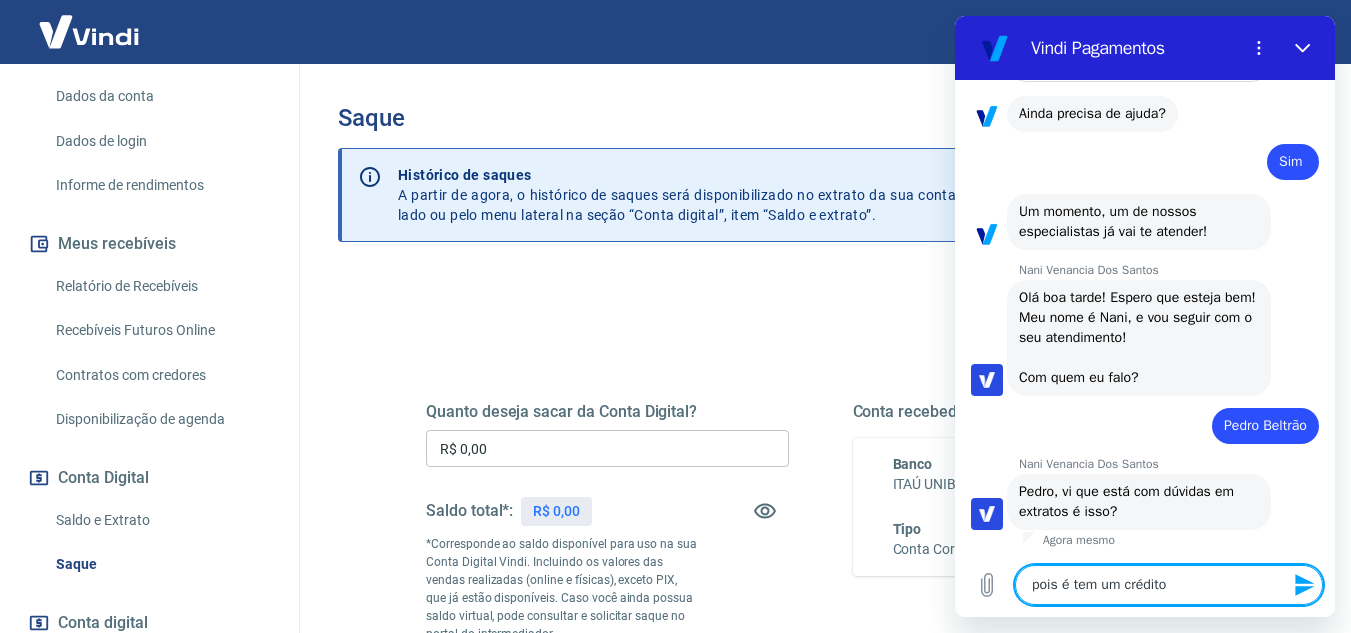 type on "pois é tem um crédito" 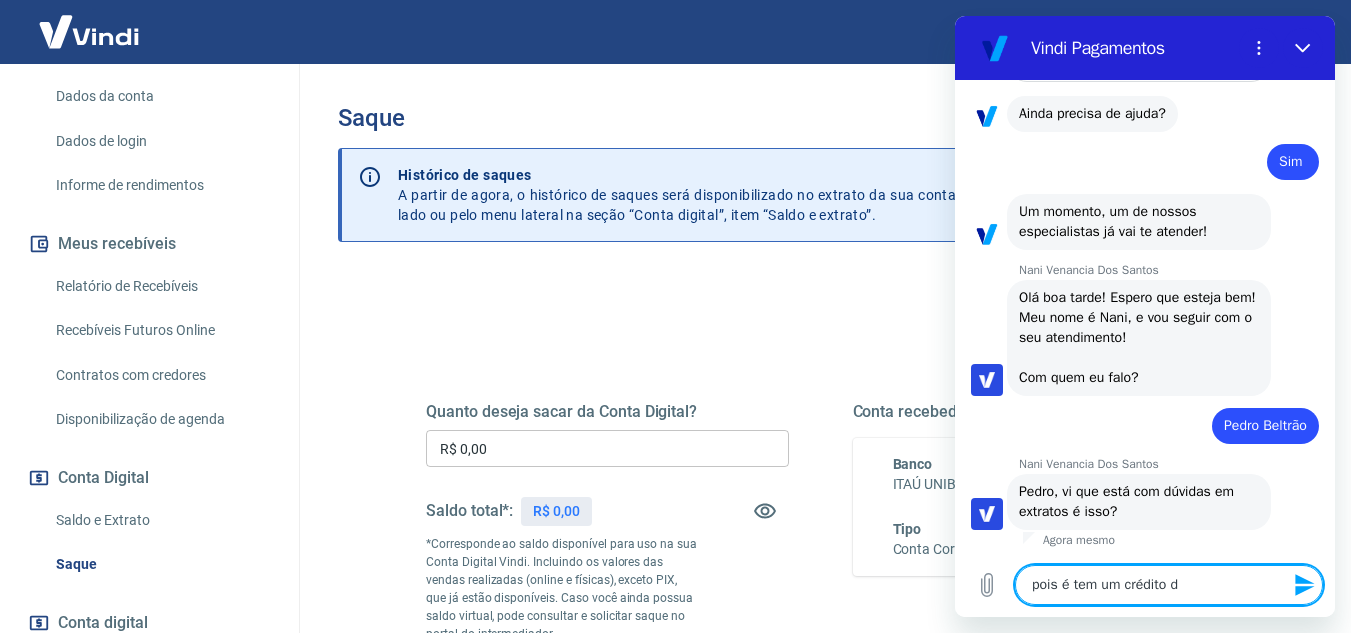 type on "pois é tem um crédito de" 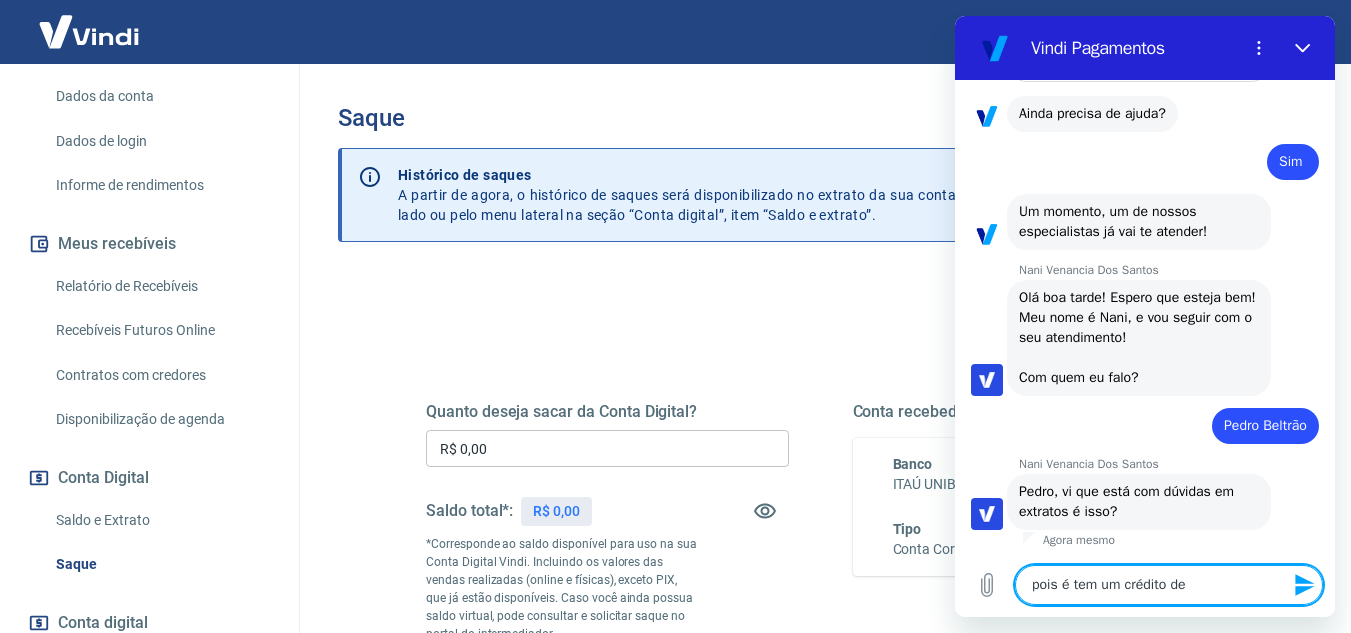 type on "pois é tem um crédito de" 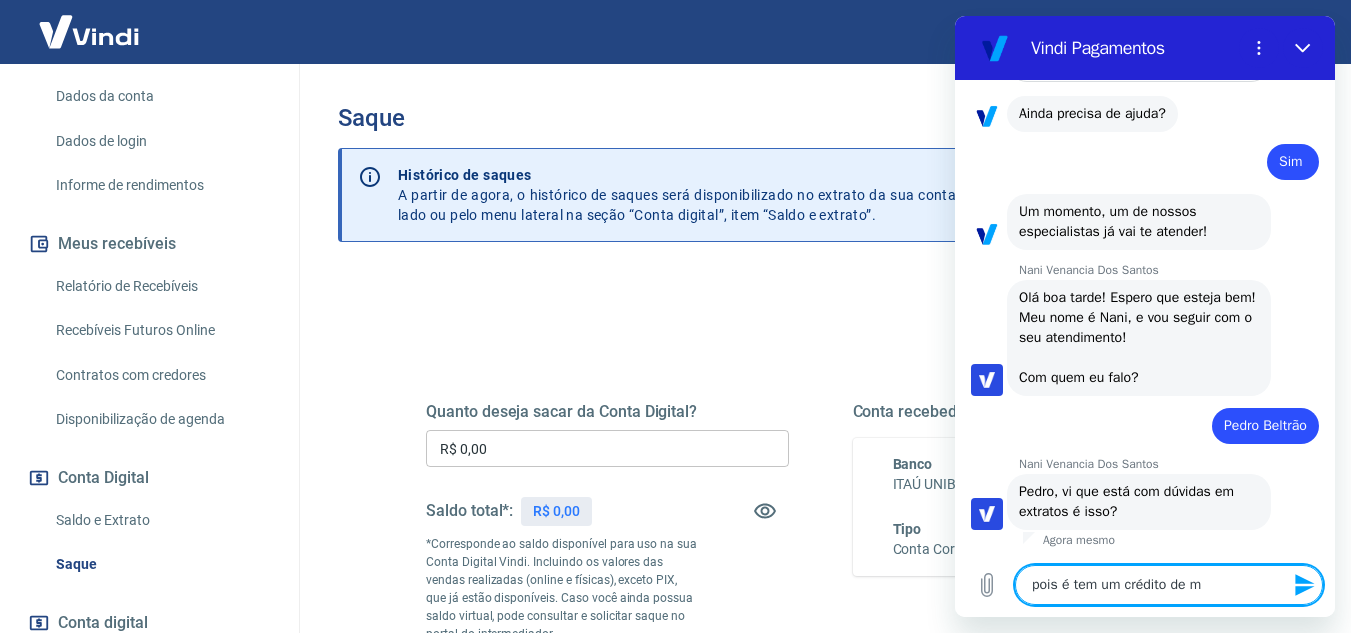 type on "pois é tem um crédito de ma" 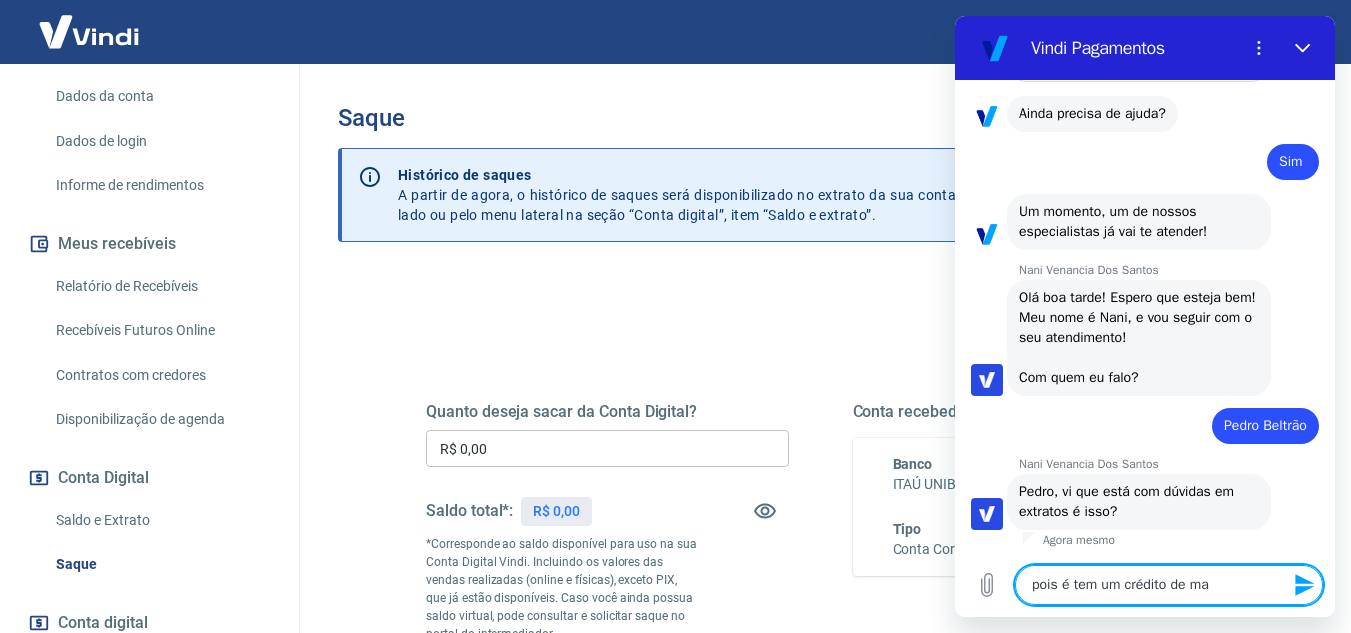 type on "pois é tem um crédito de mai" 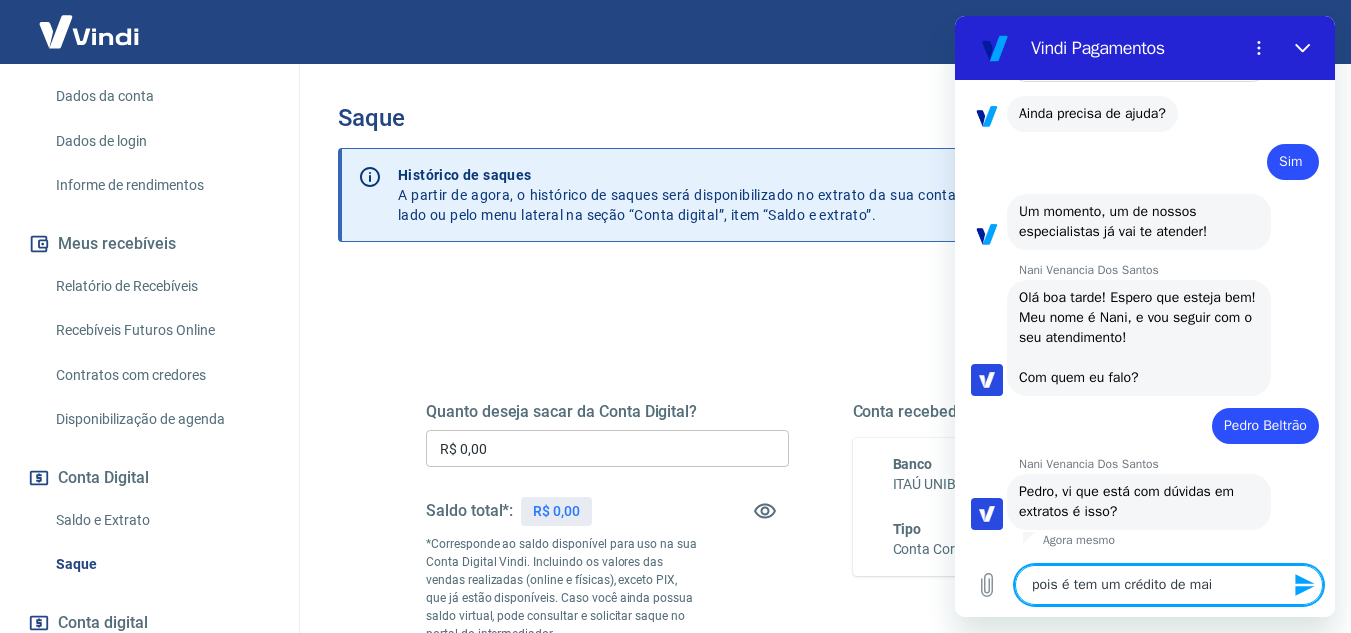 type on "pois é tem um crédito de mais" 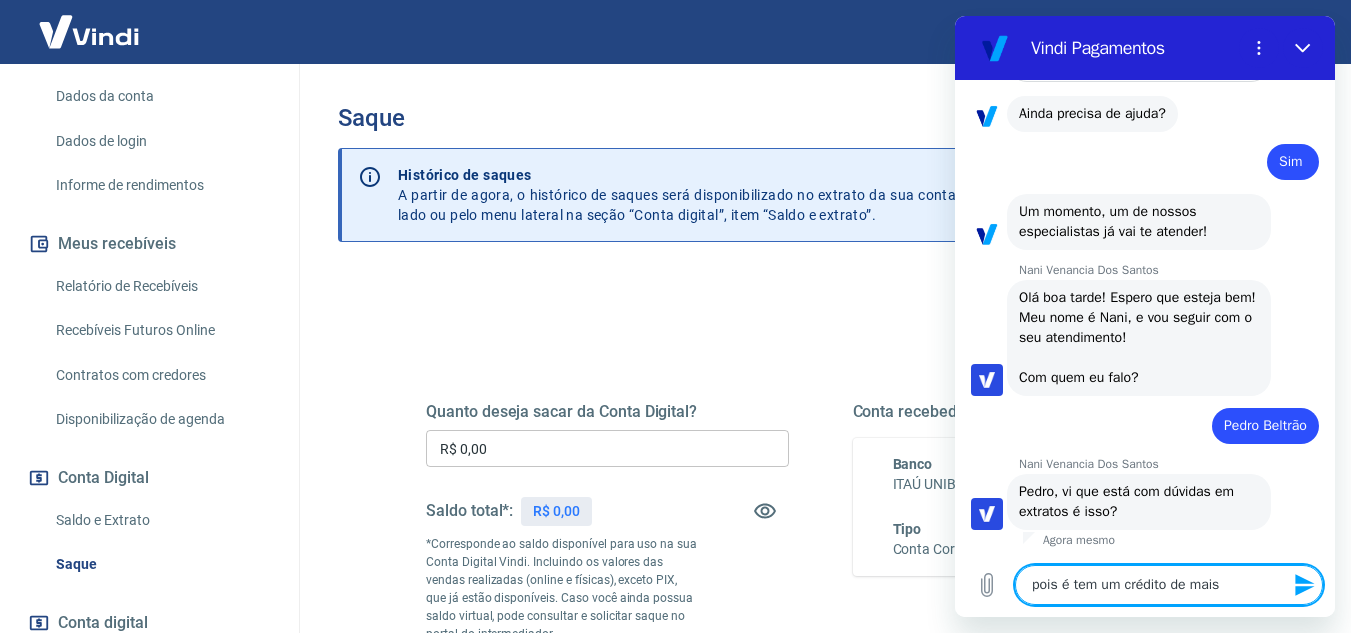 type on "pois é tem um crédito de mais" 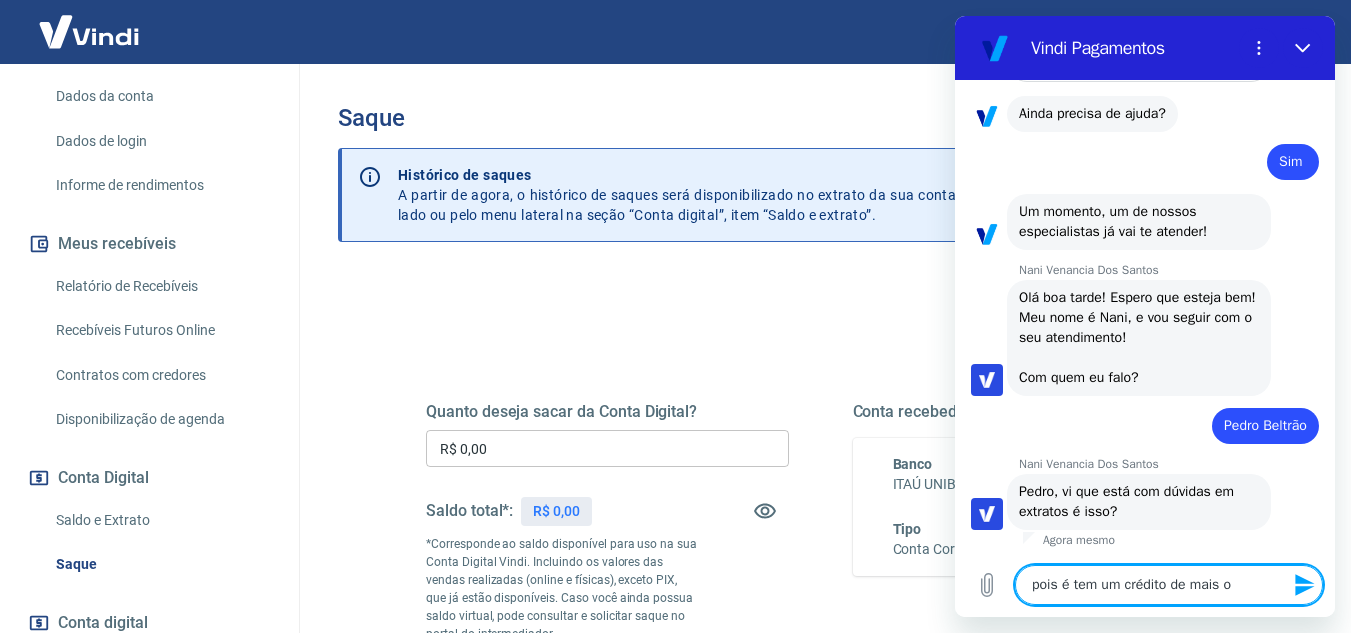 type on "pois é tem um crédito de mais ou" 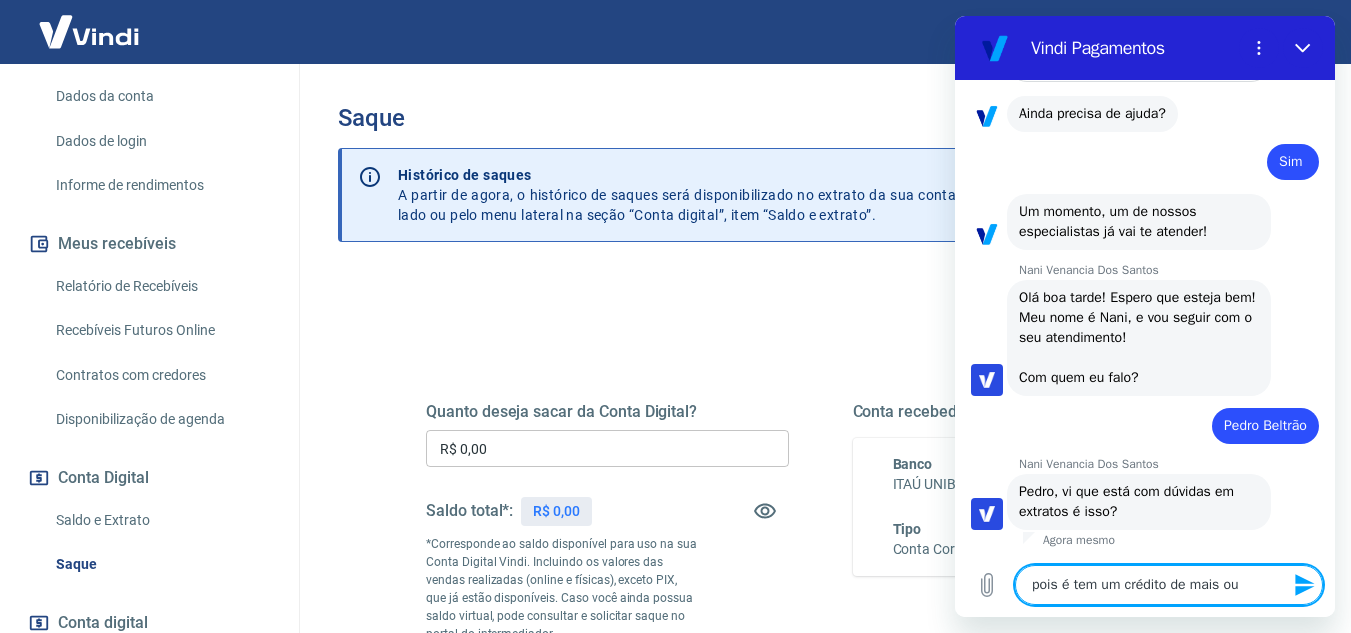 type on "pois é tem um crédito de mais ou" 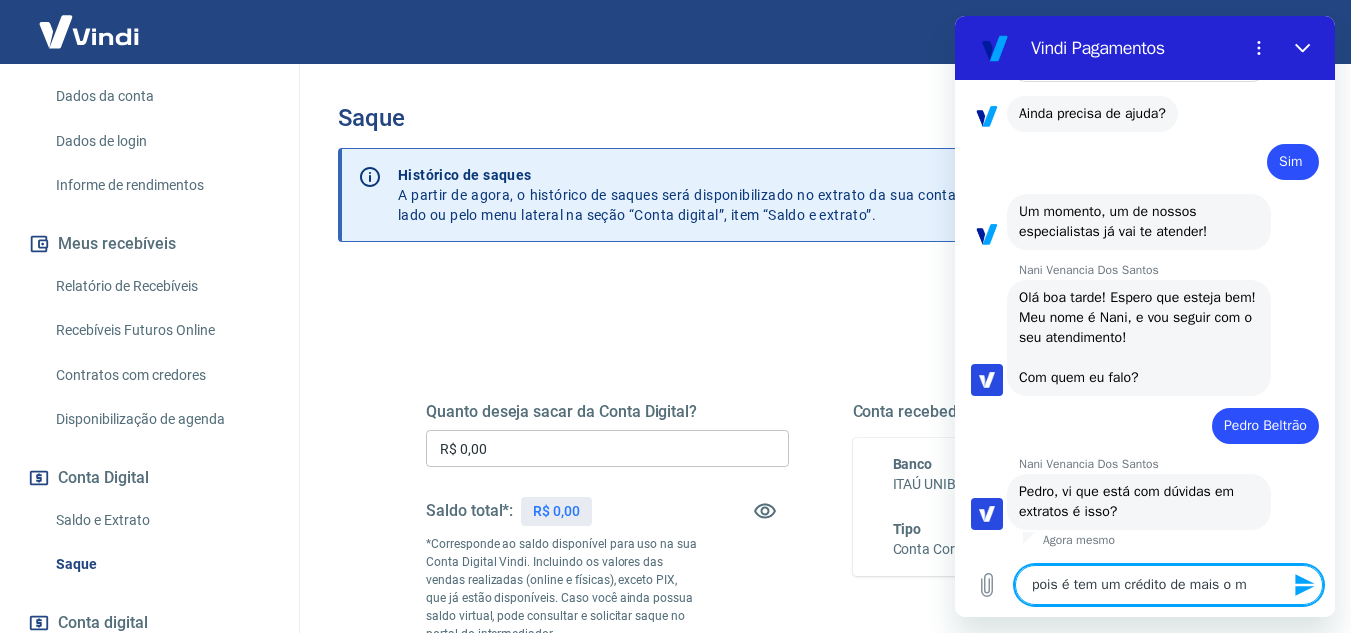 type on "pois é tem um crédito de mais ou me" 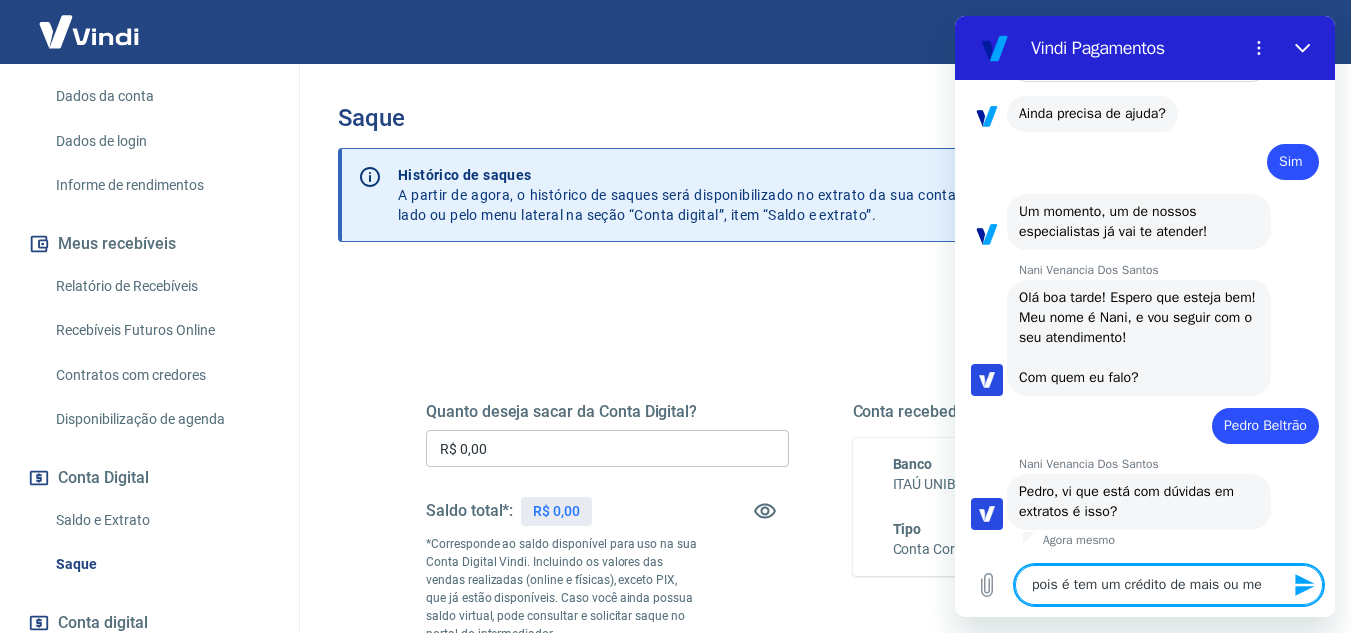 type on "pois é tem um crédito de mais ou mes" 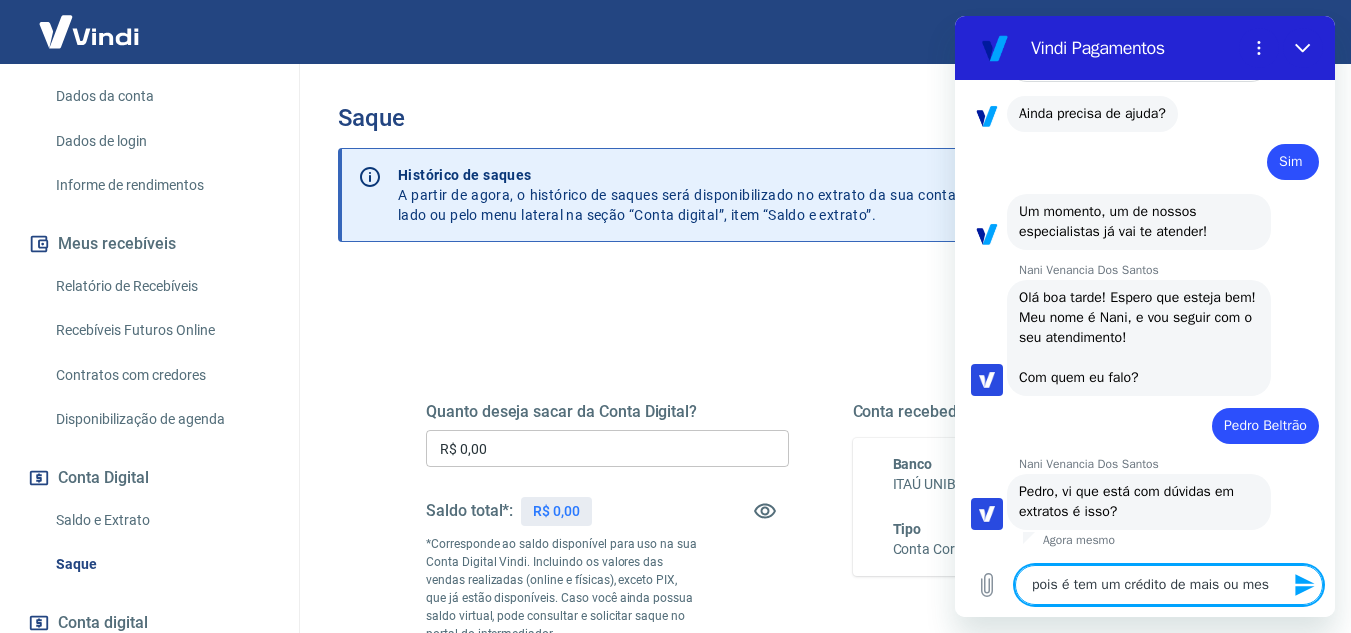 type on "pois é tem um crédito de mais ou mesn" 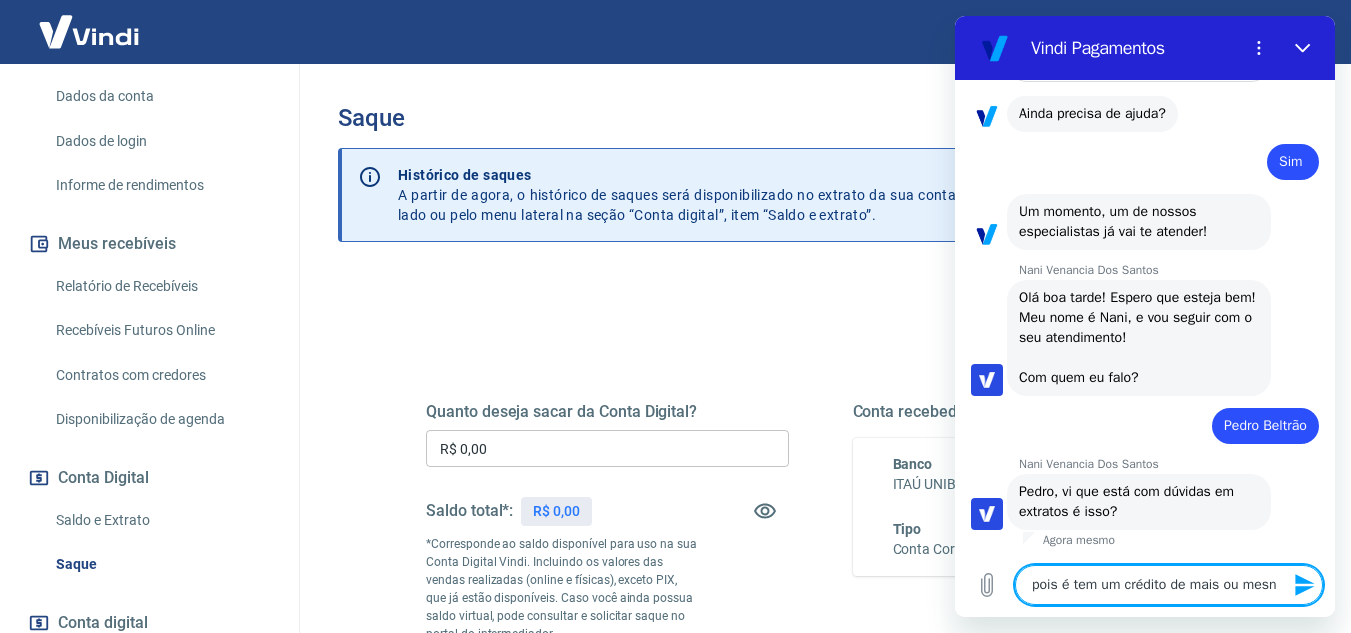 type on "x" 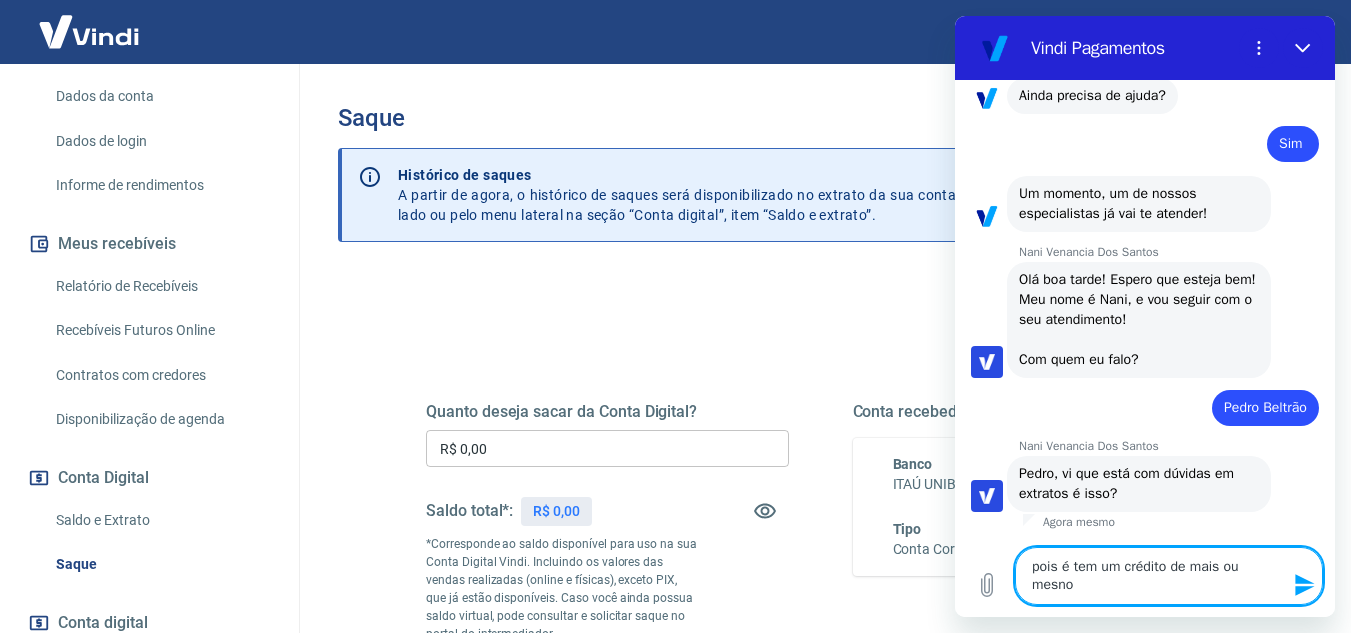 type on "pois é tem um crédito de mais ou mesno=" 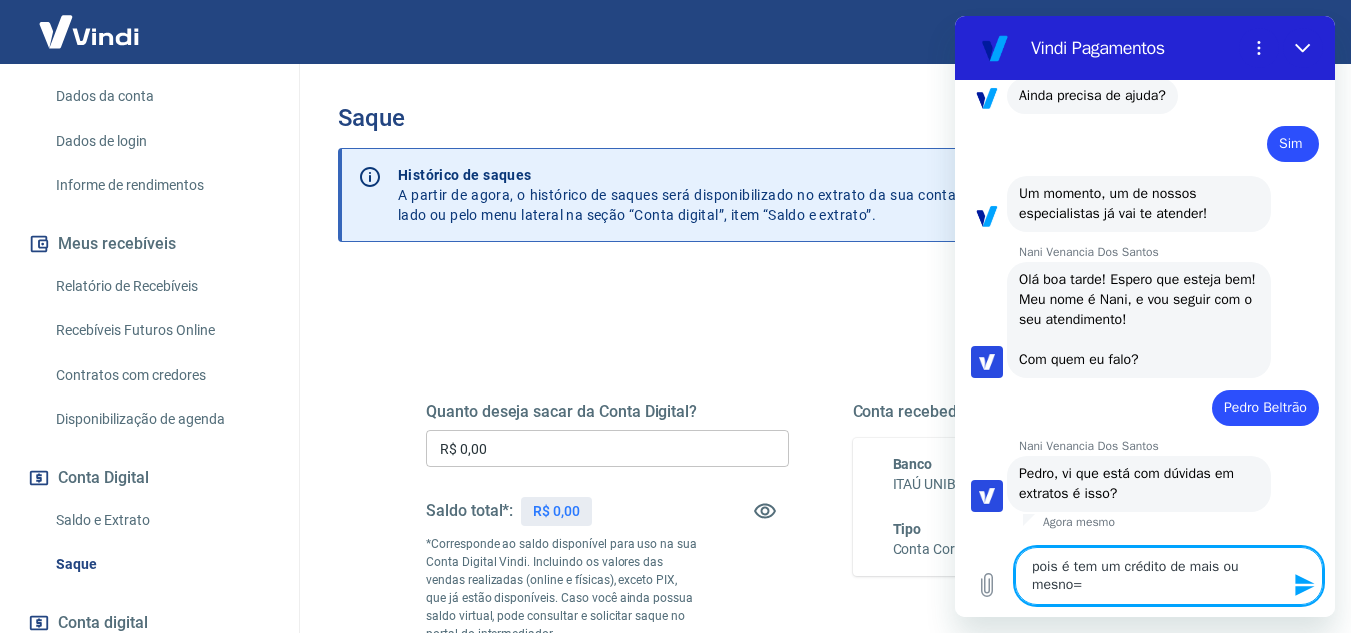 type on "pois é tem um crédito de mais ou mesno" 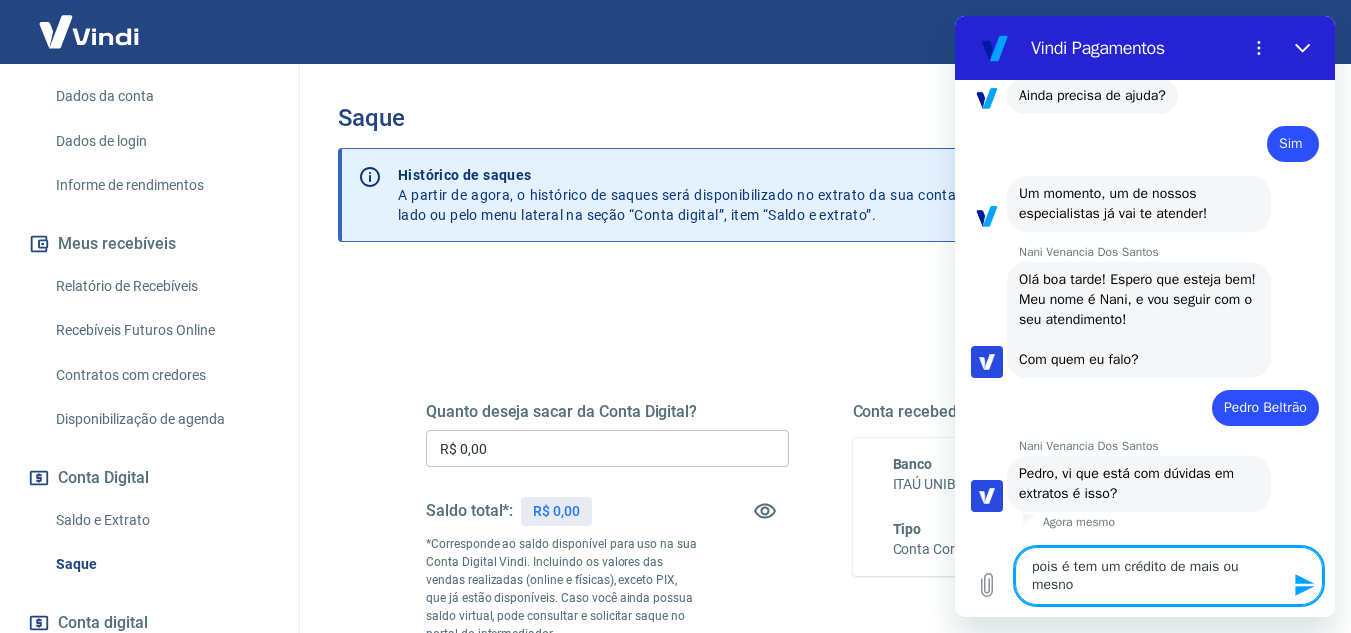 type on "x" 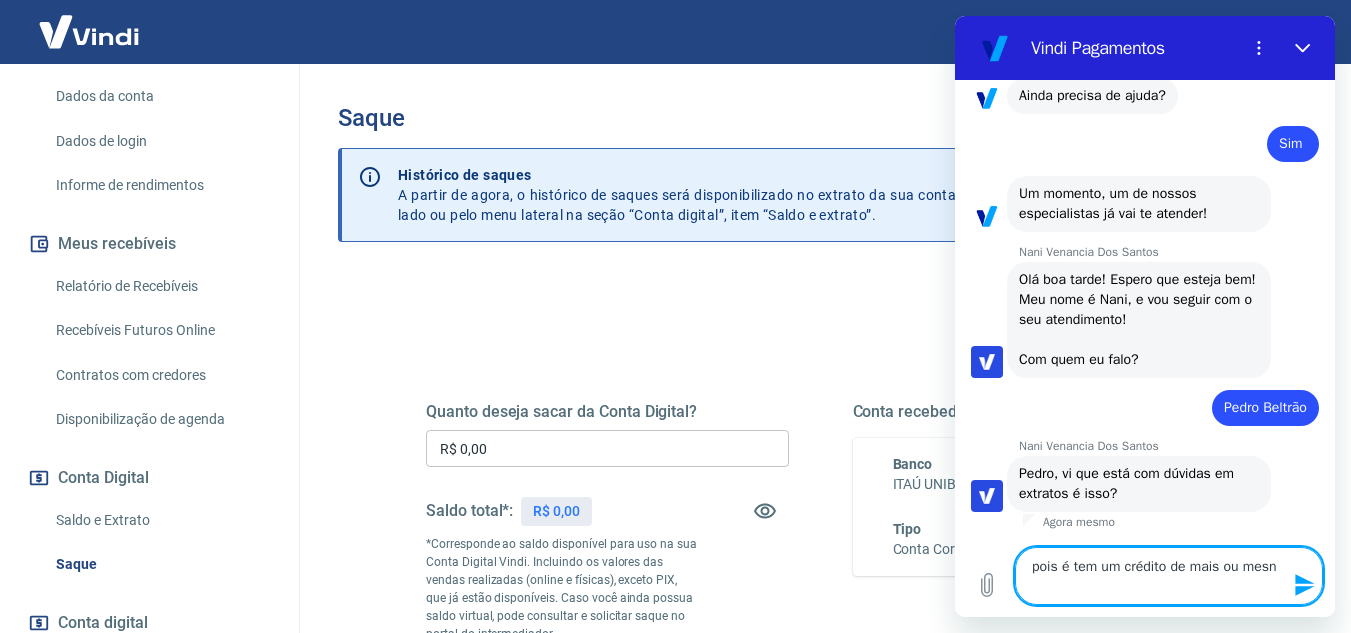 type on "x" 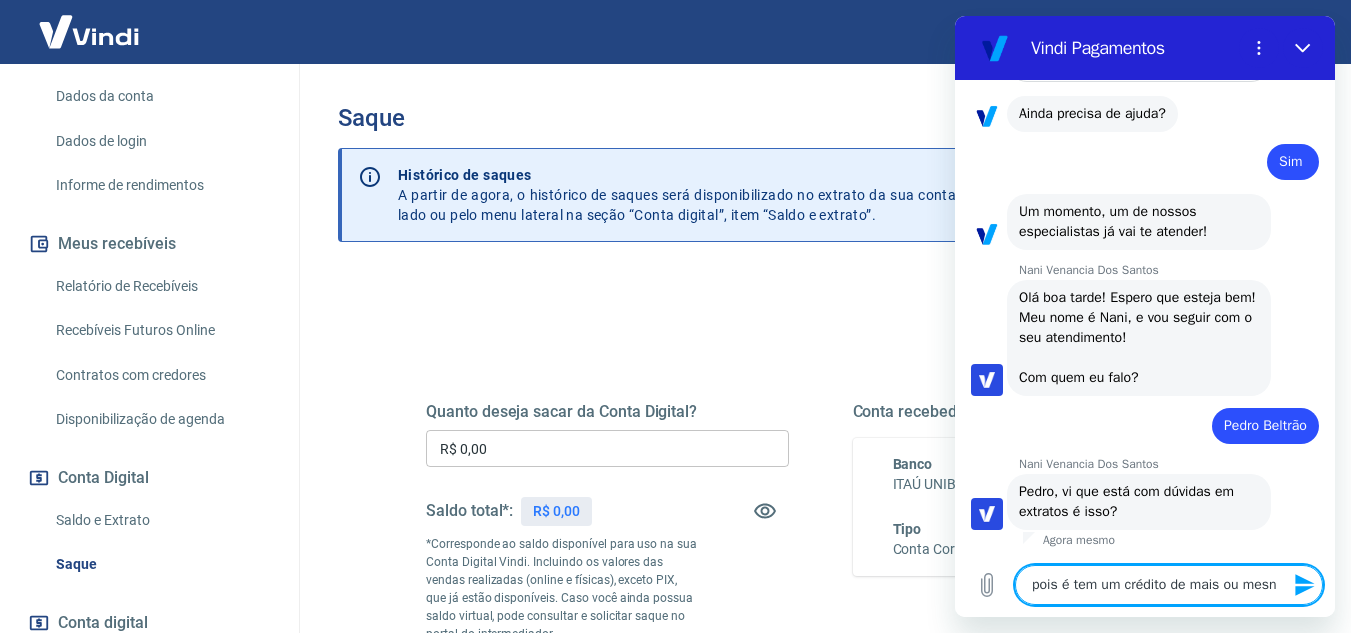 type on "pois é tem um crédito de mais ou mes" 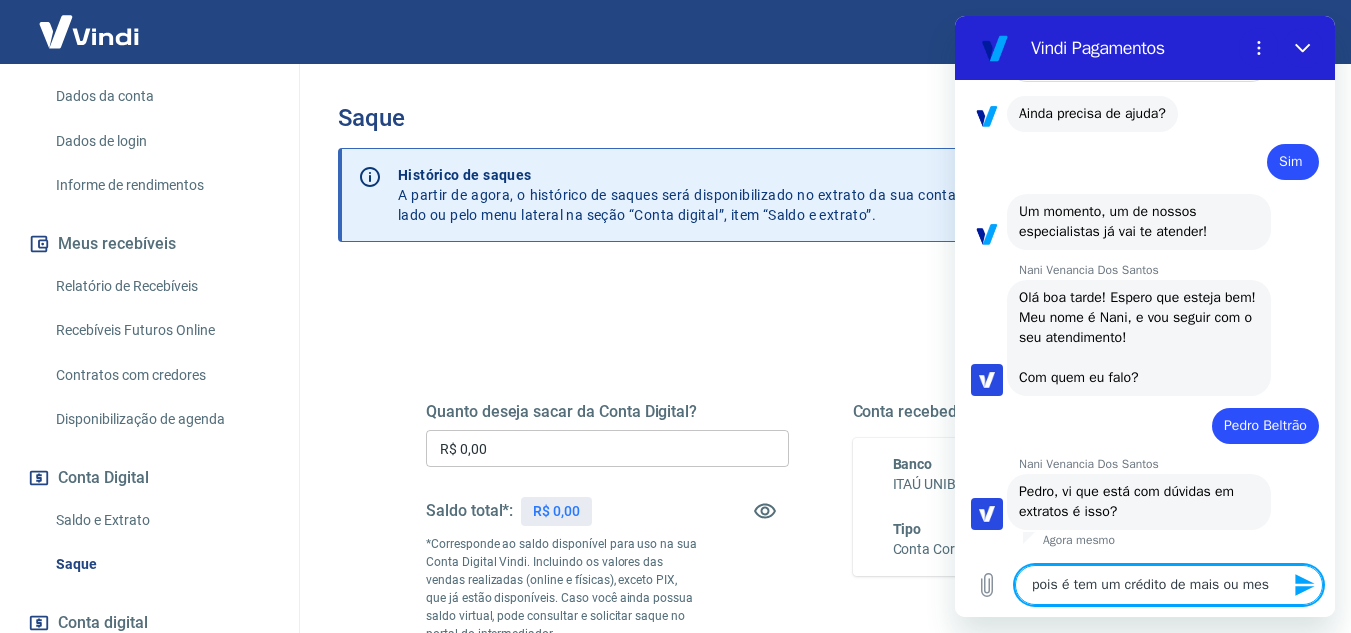 type on "pois é tem um crédito de mais ou me" 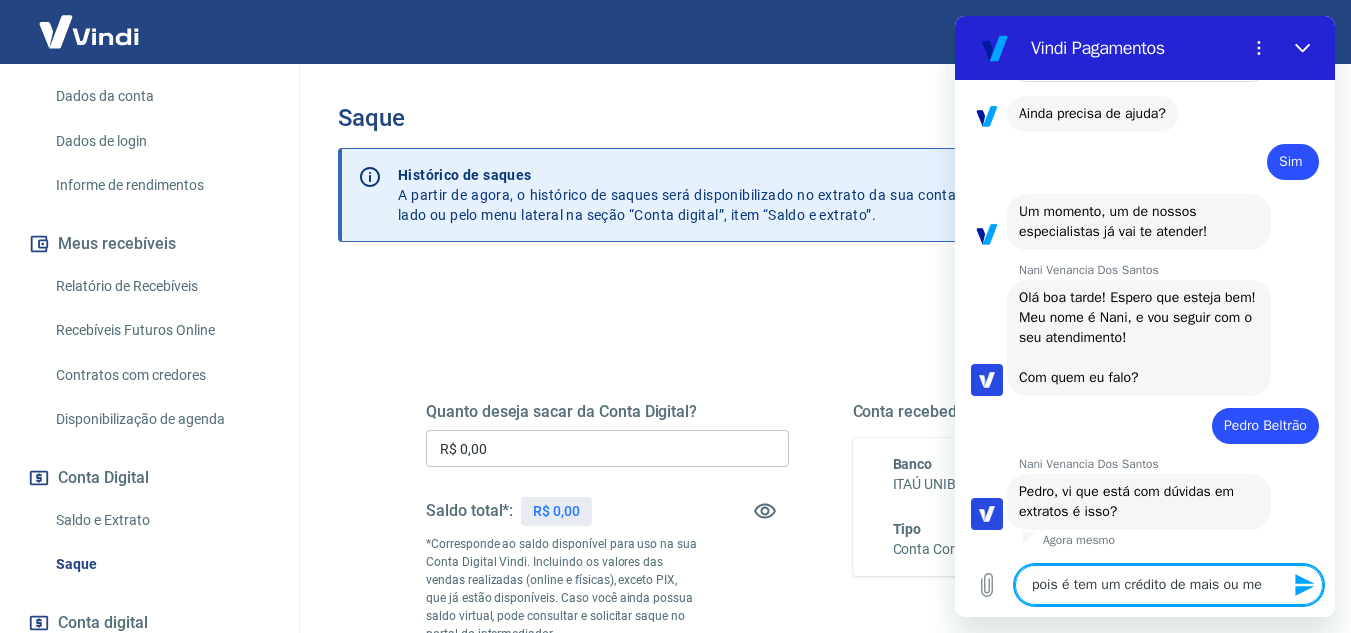 type on "pois é tem um crédito de mais ou men" 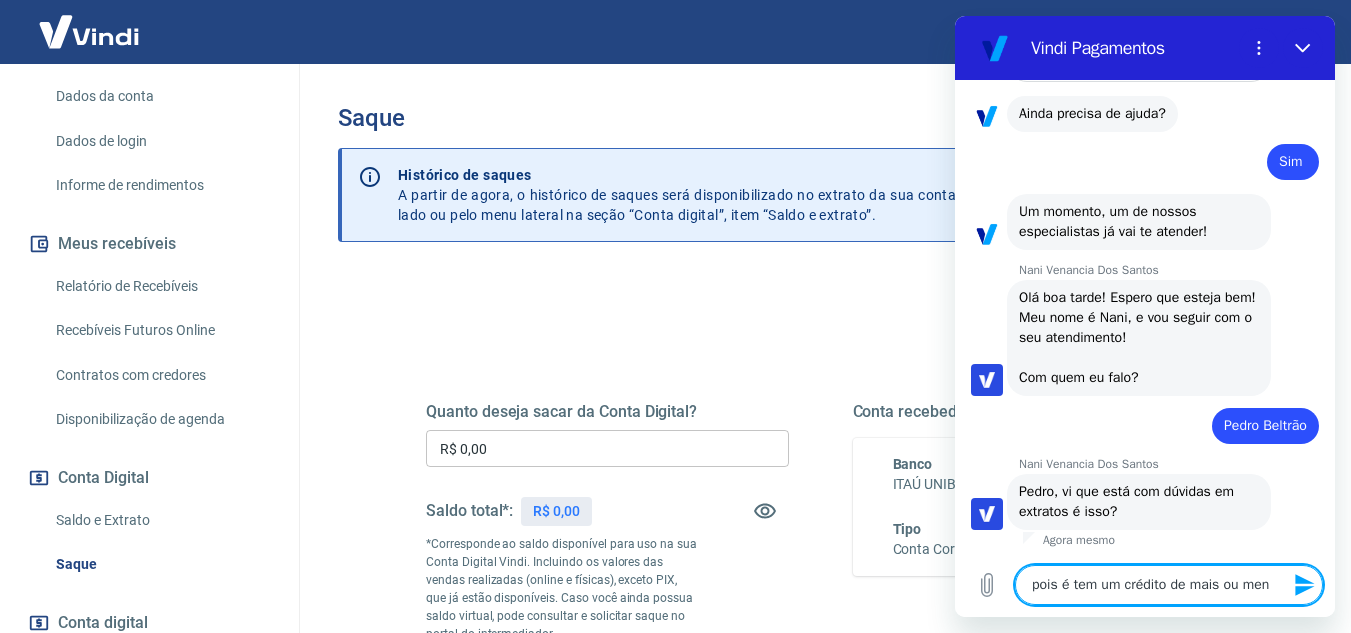 type on "pois é tem um crédito de mais ou meno" 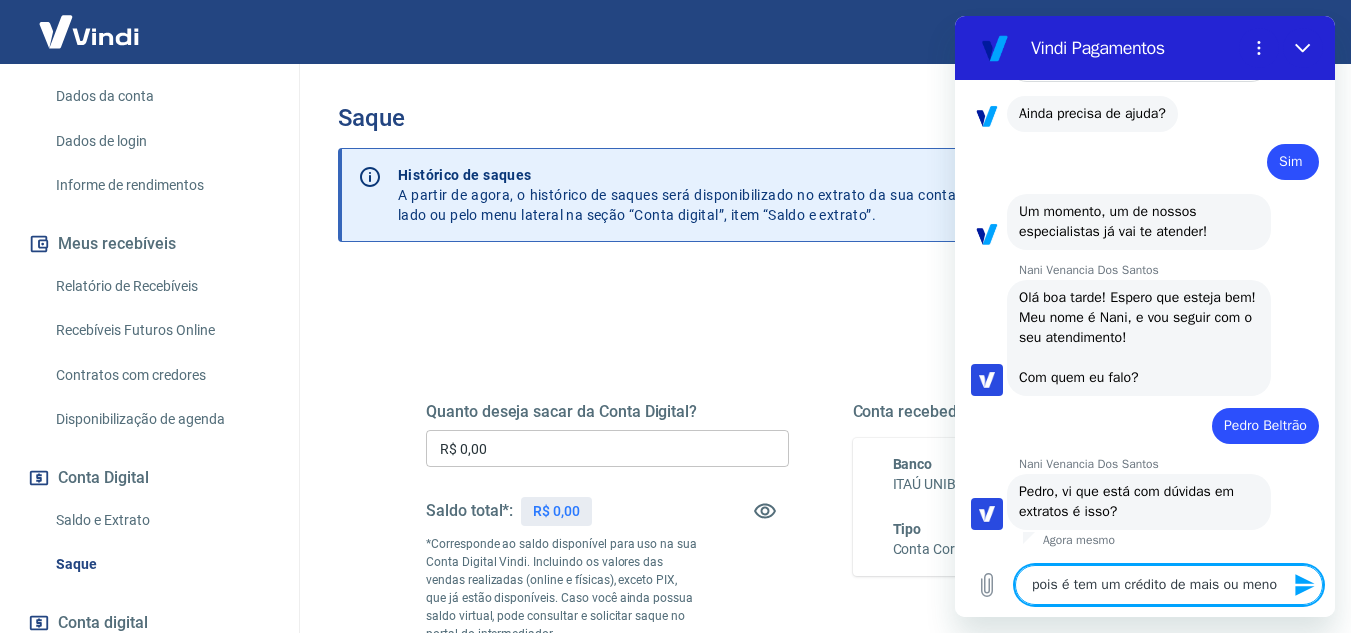 type on "pois é tem um crédito de mais ou menos" 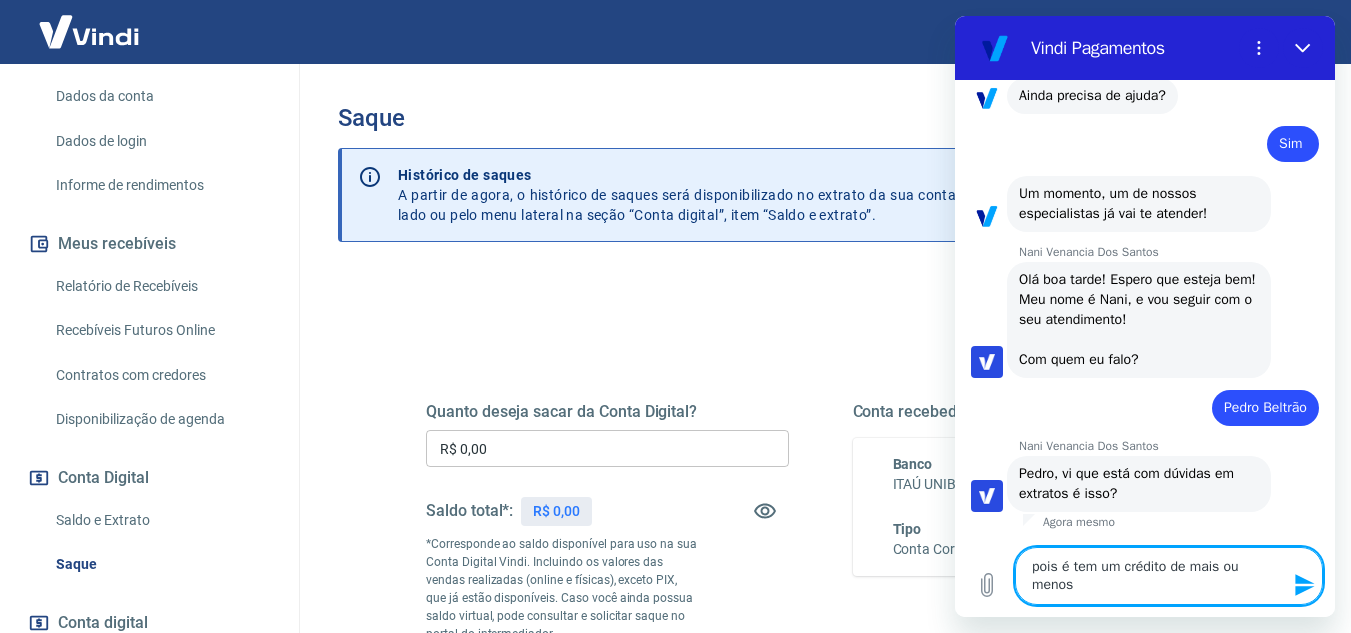 type on "pois é tem um crédito de mais ou menos" 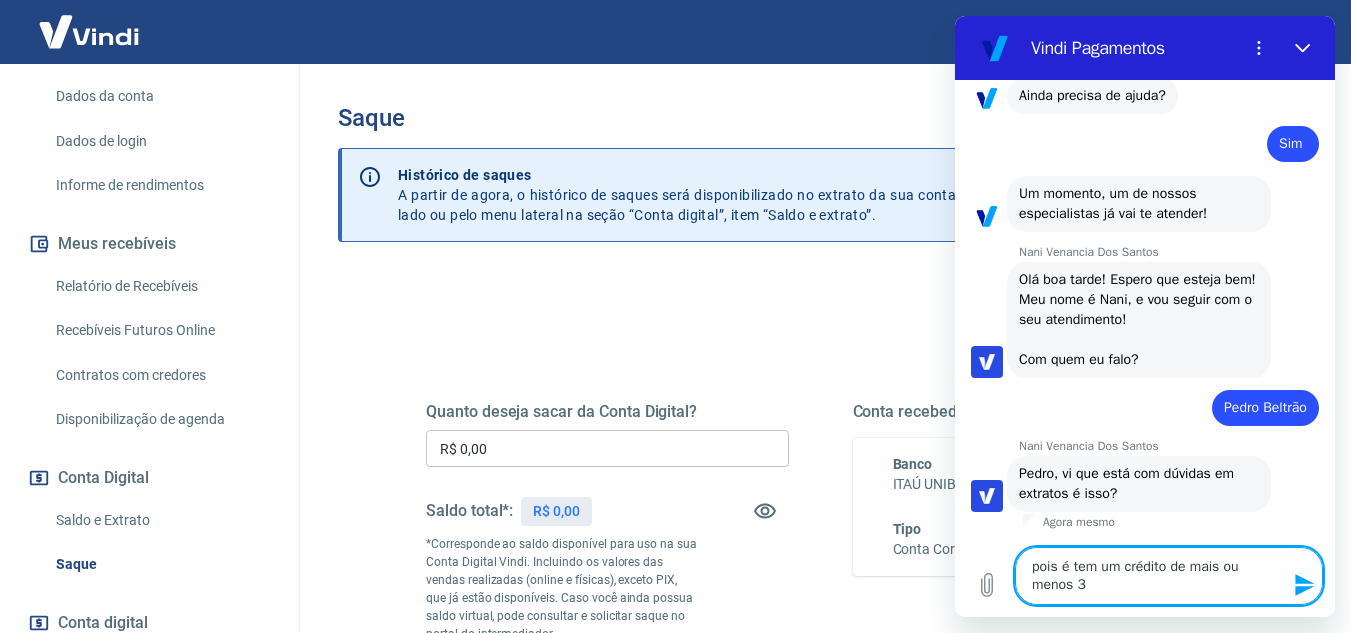 type on "pois é tem um crédito de mais ou menos 38" 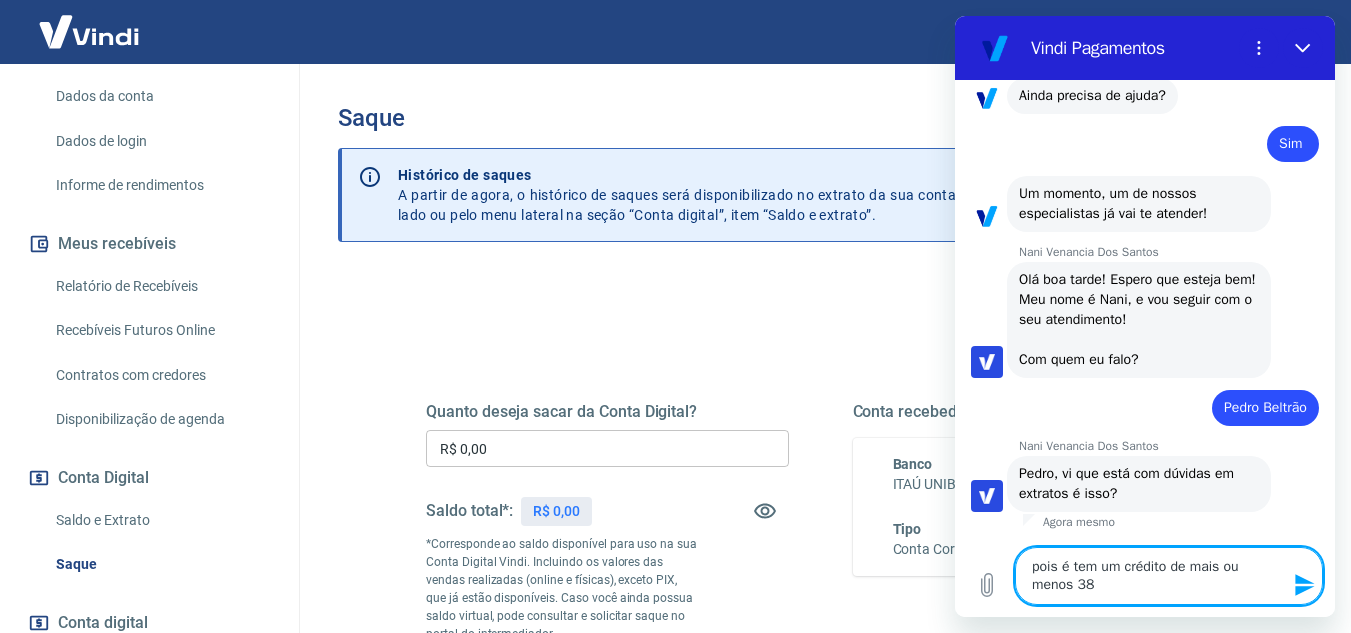 type on "pois é tem um crédito de mais ou menos 380" 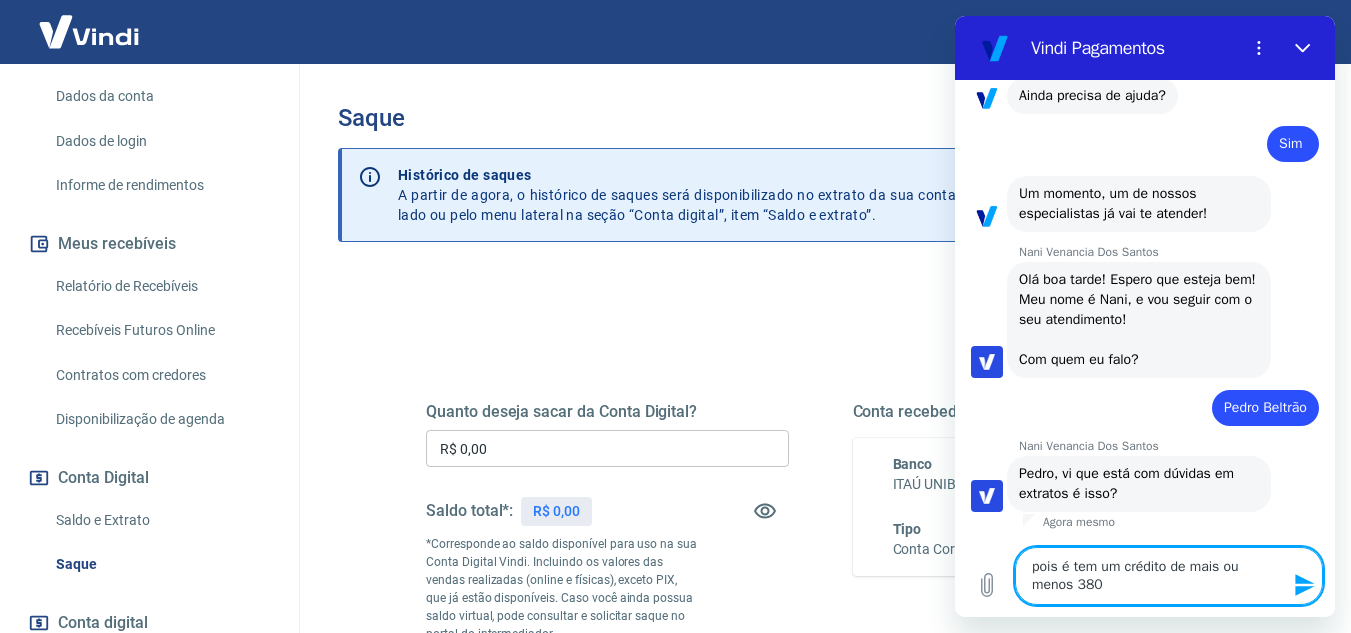 type on "pois é tem um crédito de mais ou menos 3800" 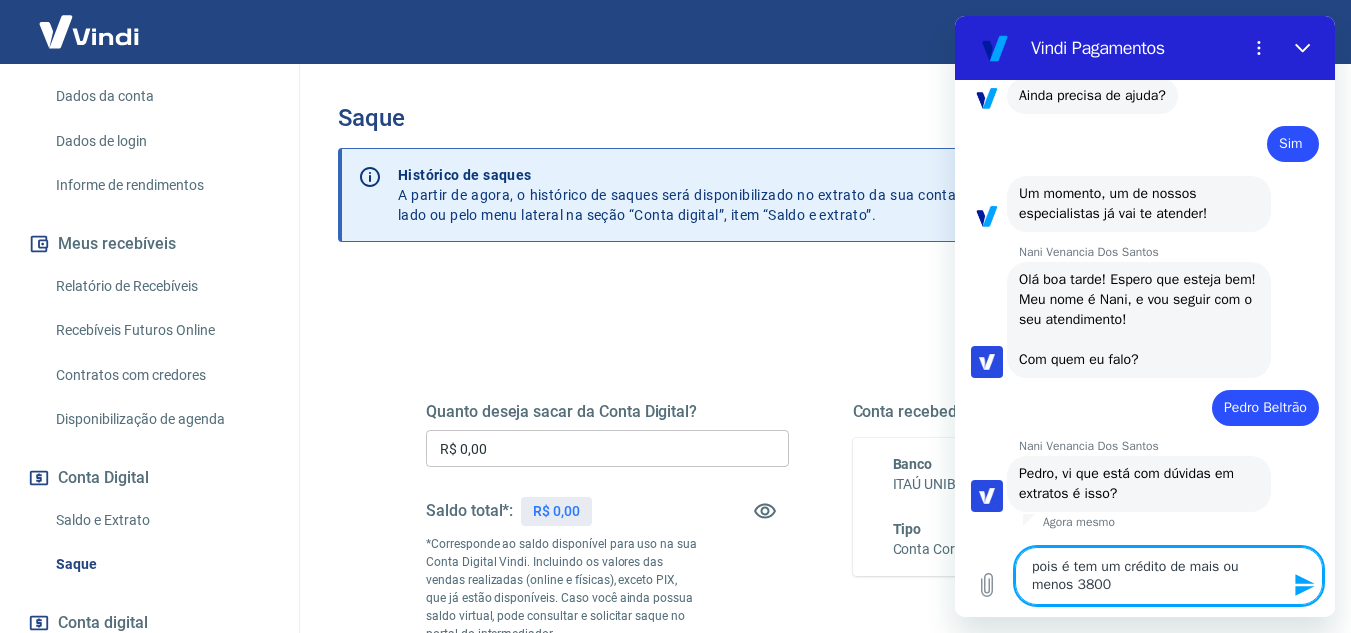 type on "pois é tem um crédito de mais ou menos 3800" 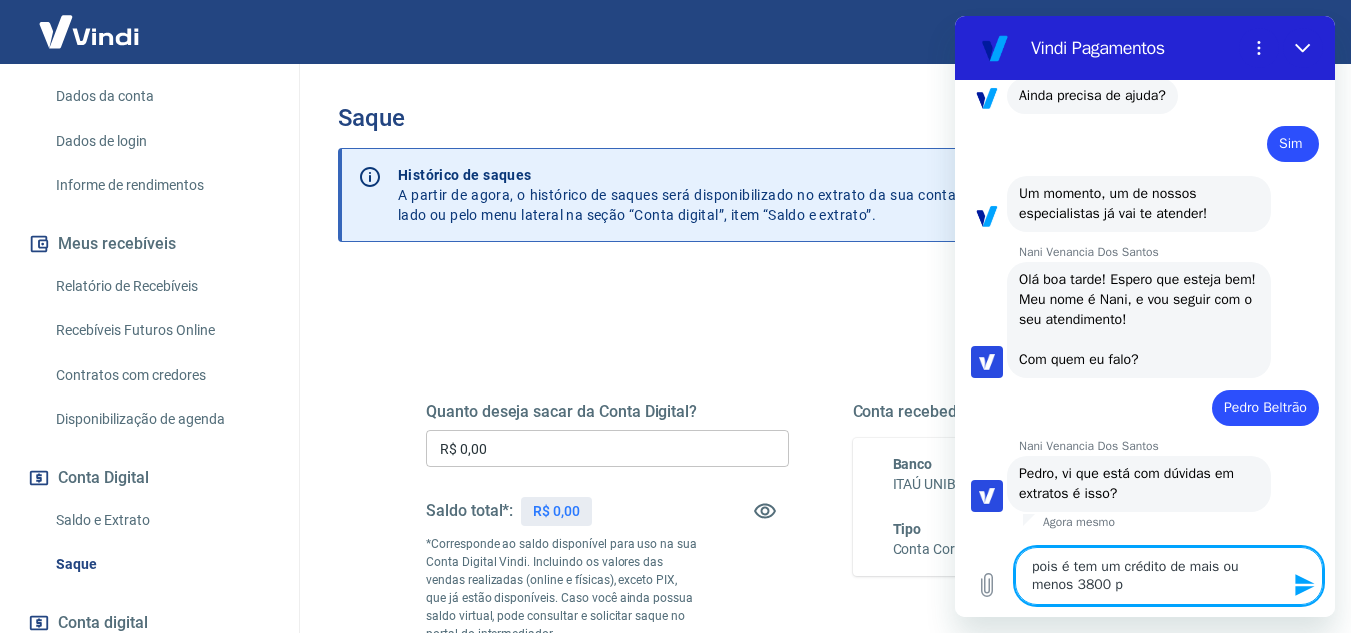 type on "pois é tem um crédito de mais ou menos 3800 pa" 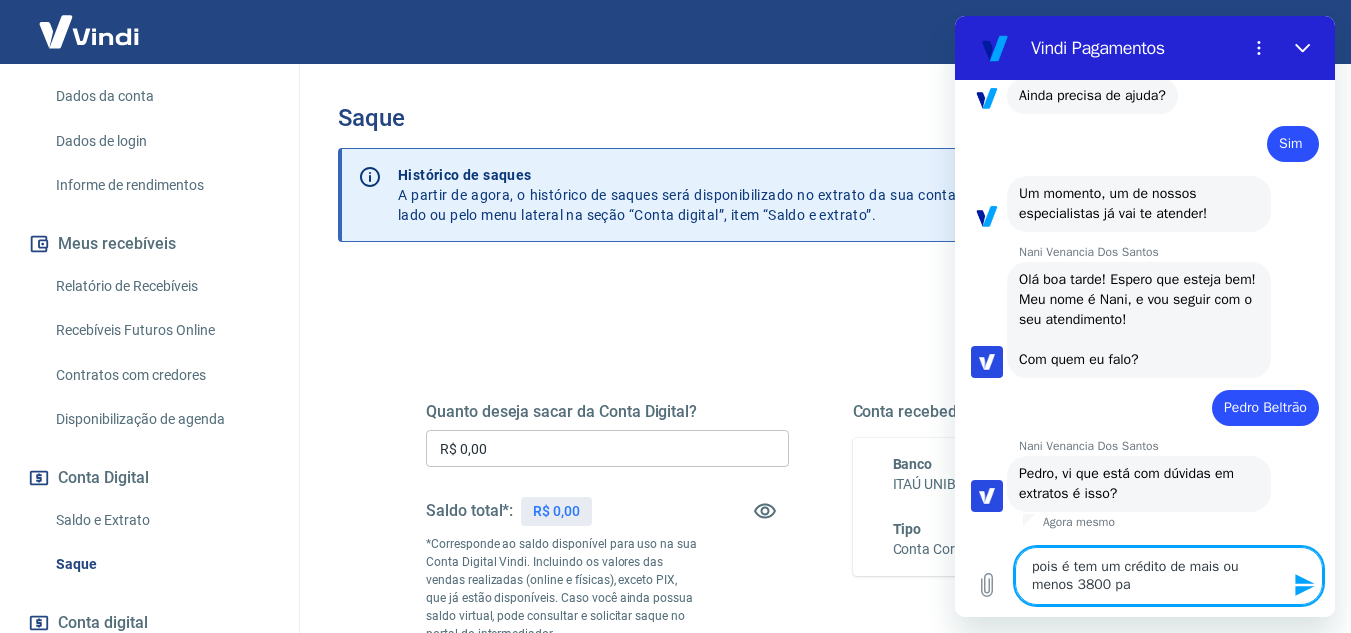 type on "pois é tem um crédito de mais ou menos 3800 par" 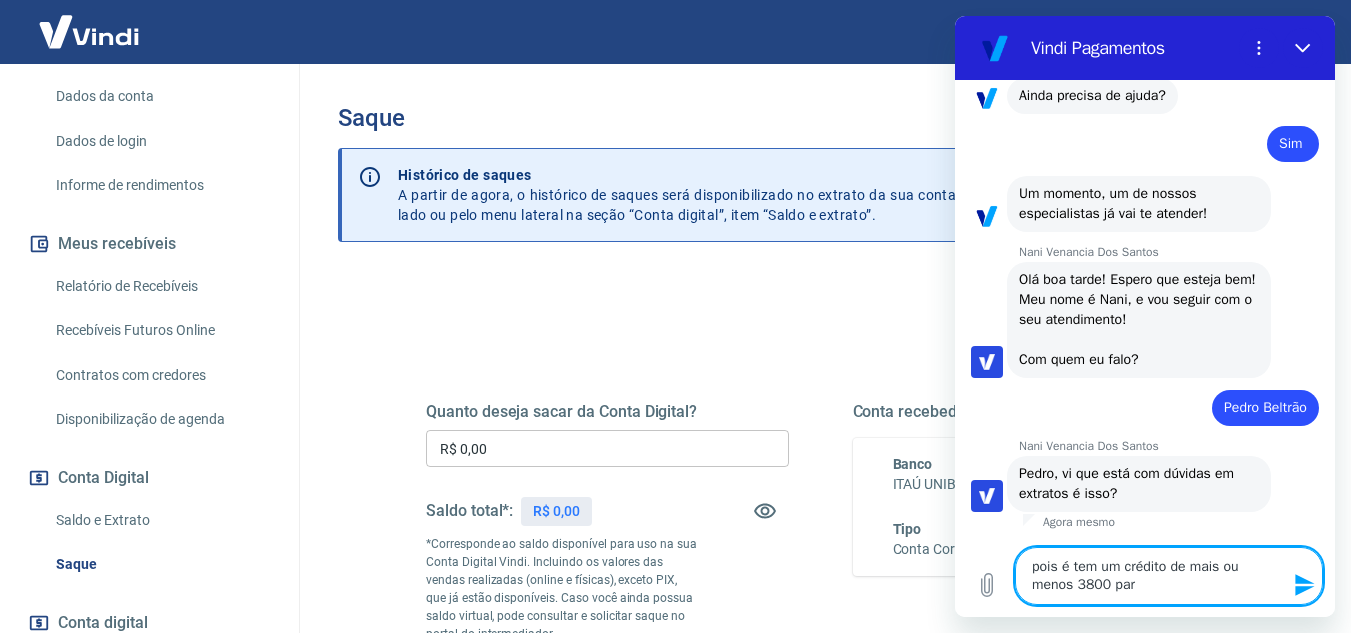 type on "pois é tem um crédito de mais ou menos 3800 para" 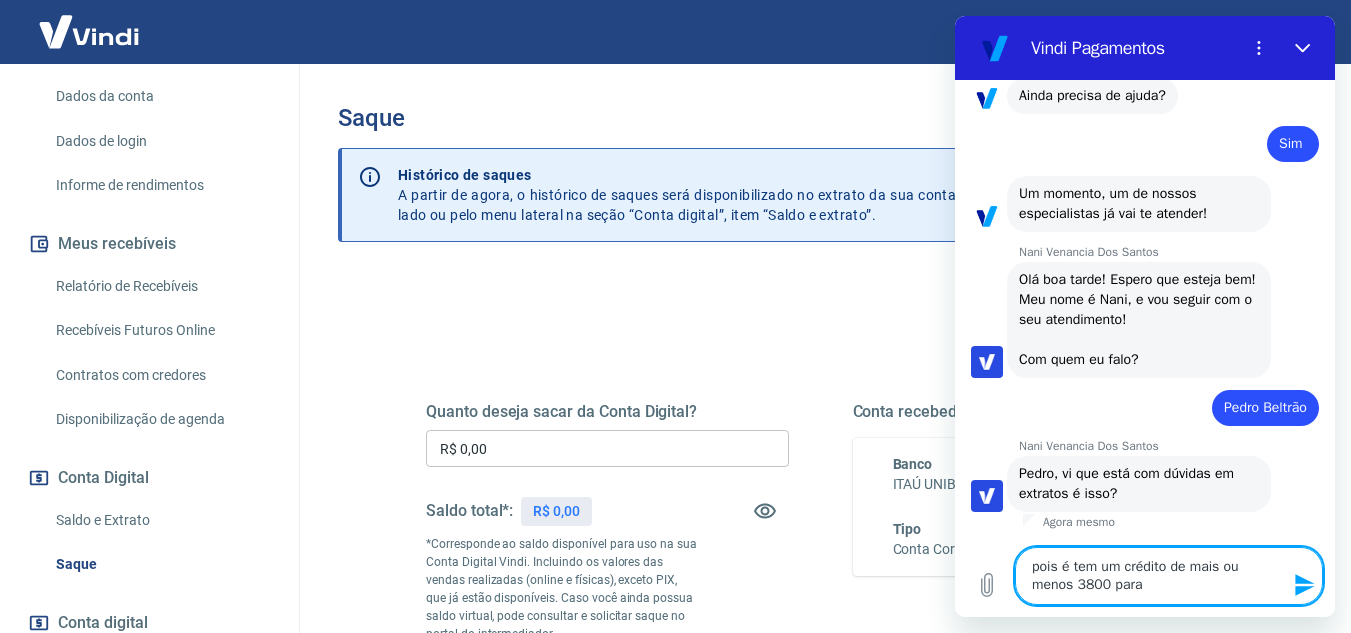 type on "pois é tem um crédito de mais ou menos 3800 para" 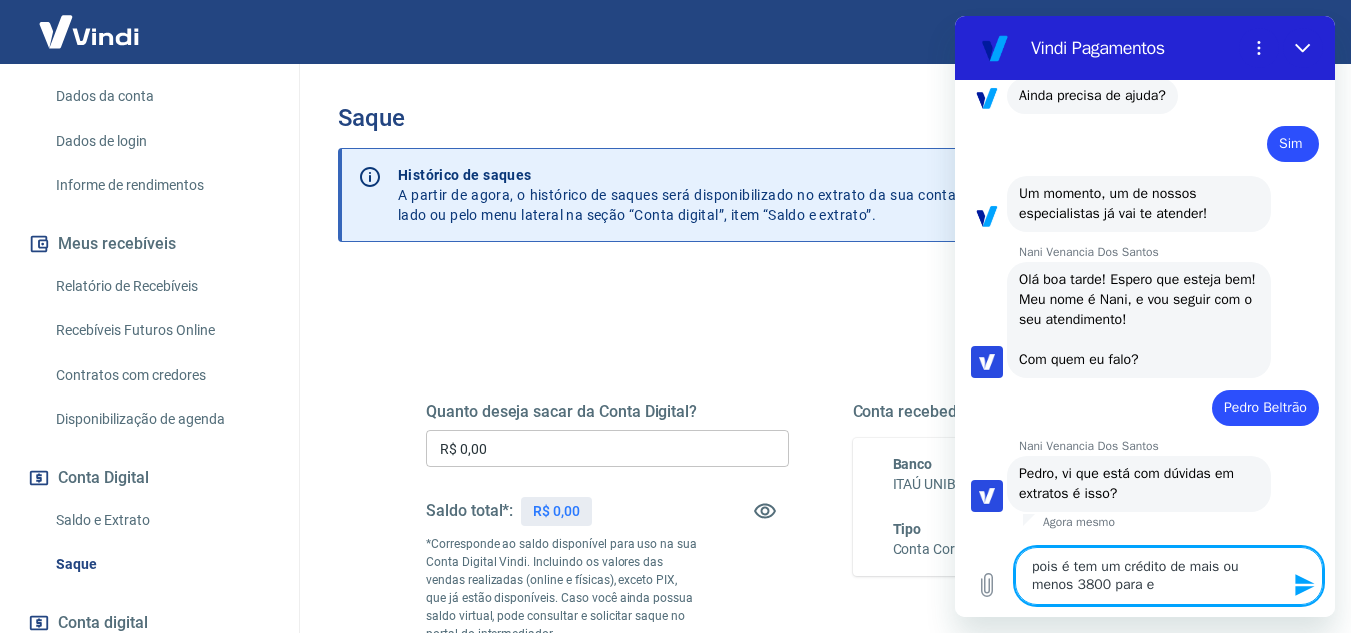type on "pois é tem um crédito de mais ou menos 3800 para en" 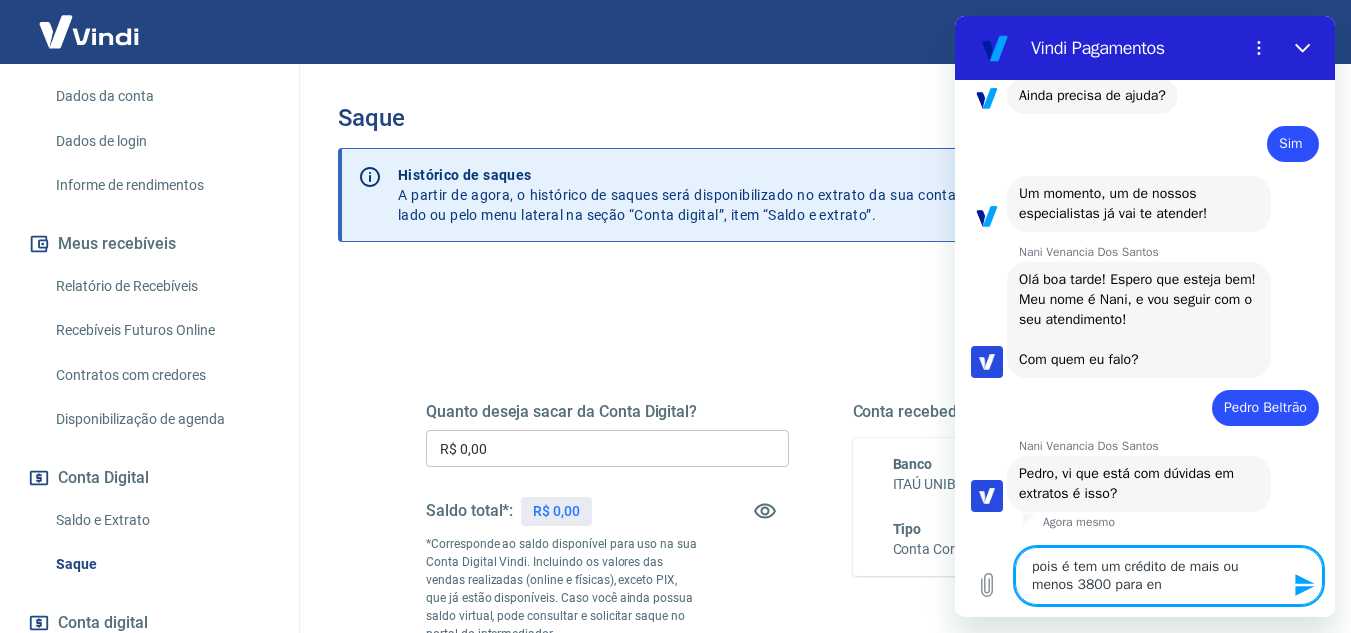 type on "pois é tem um crédito de mais ou menos 3800 para ent" 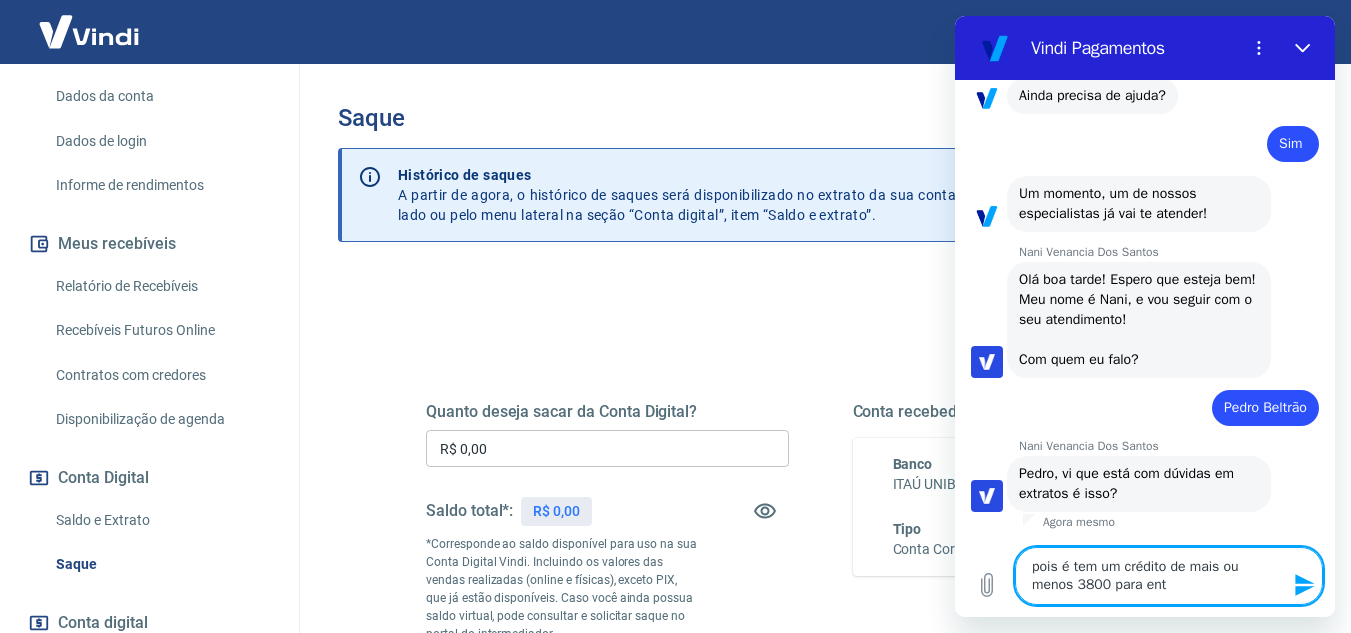 type on "pois é tem um crédito de mais ou menos 3800 para entr" 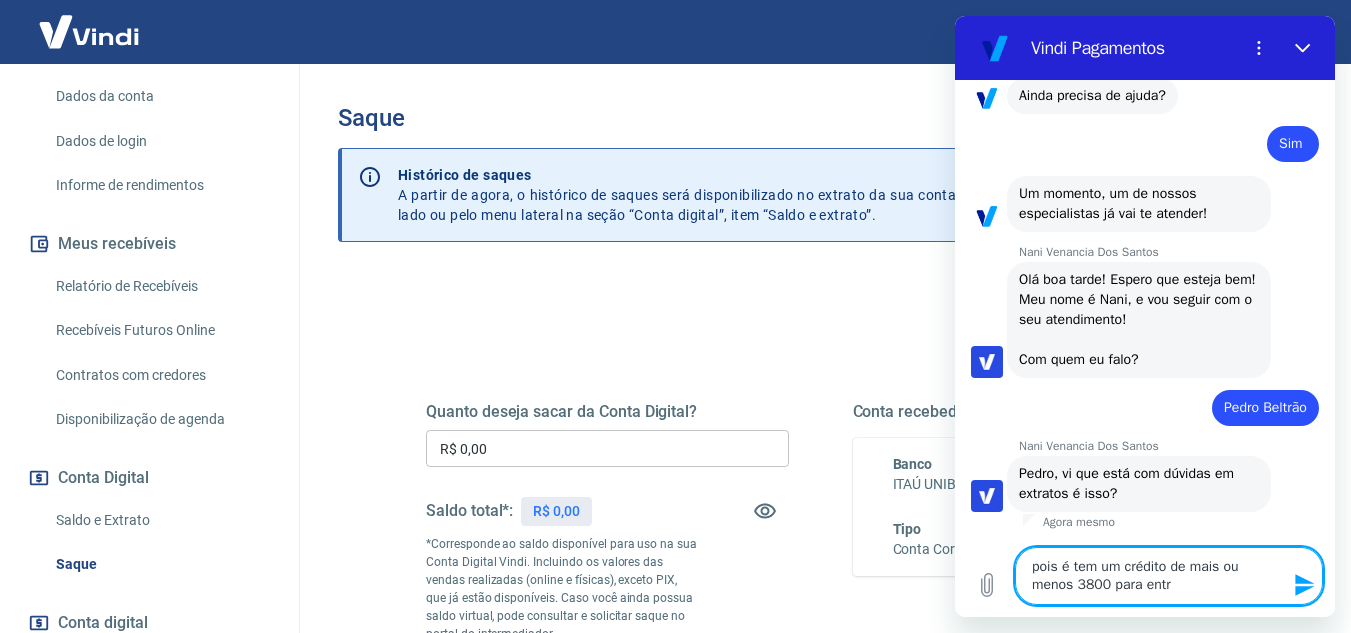 type on "pois é tem um crédito de mais ou menos 3800 para entra" 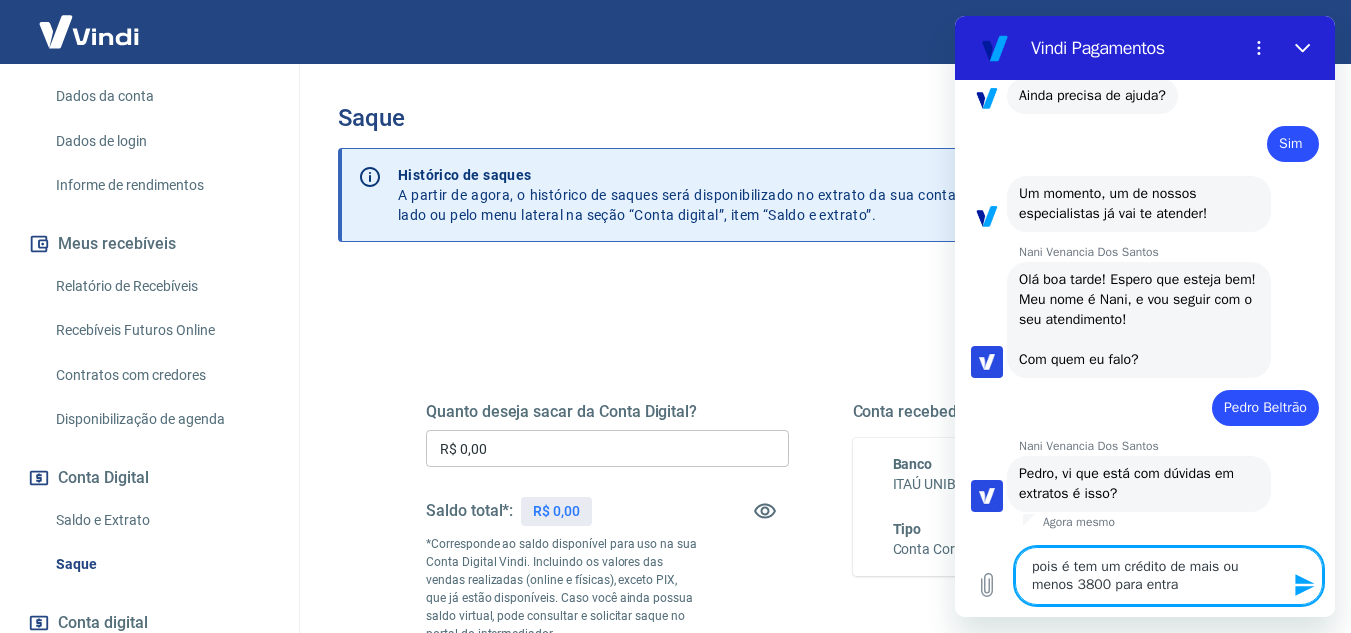 type on "pois é tem um crédito de mais ou menos 3800 para entrar" 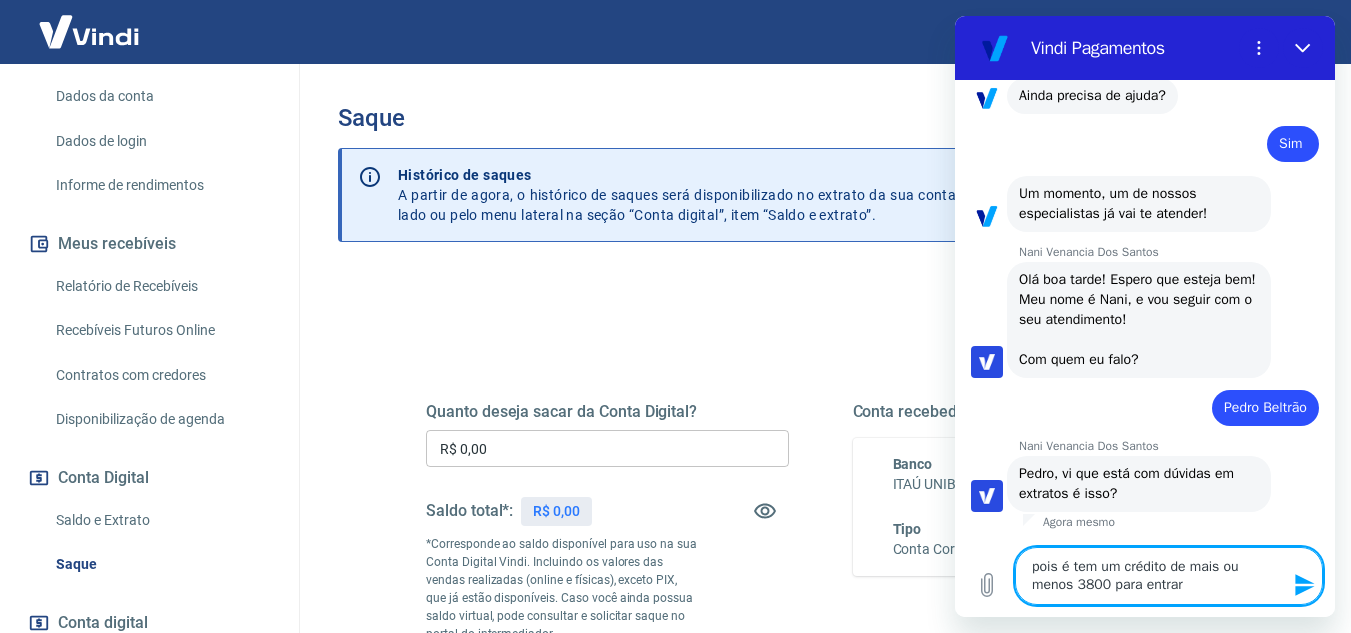 type on "pois é tem um crédito de mais ou menos 3800 para entrar" 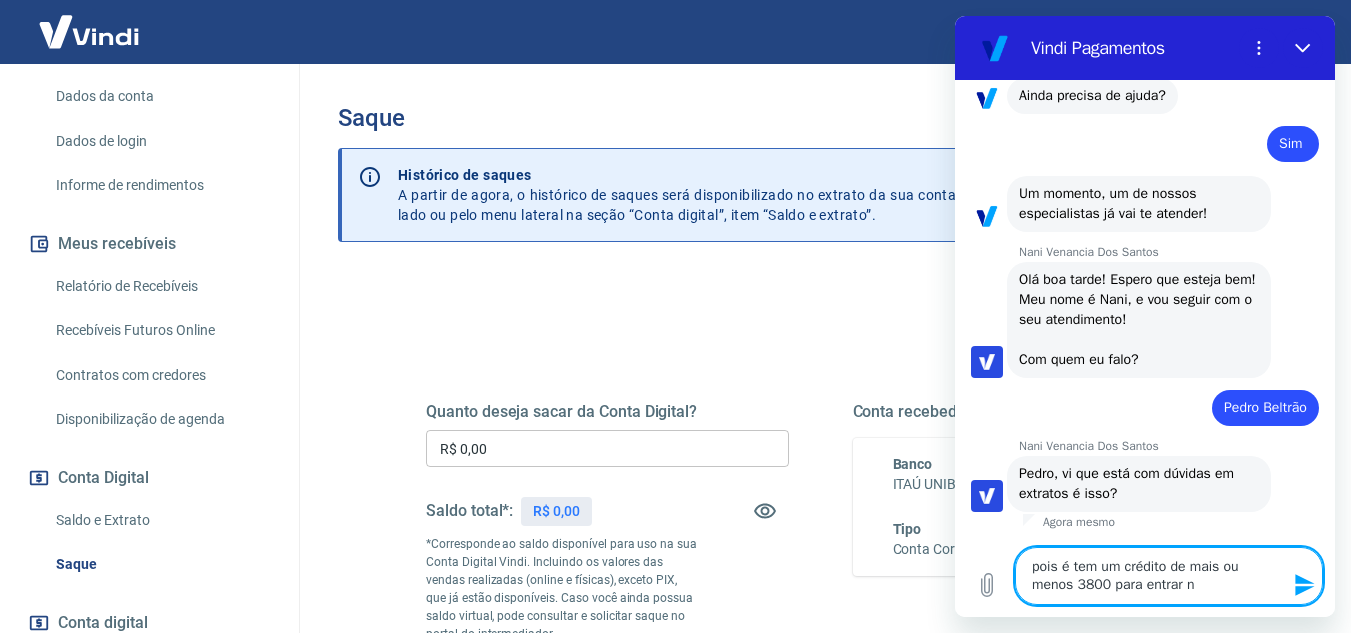 type on "pois é tem um crédito de mais ou menos 3800 para entrar na" 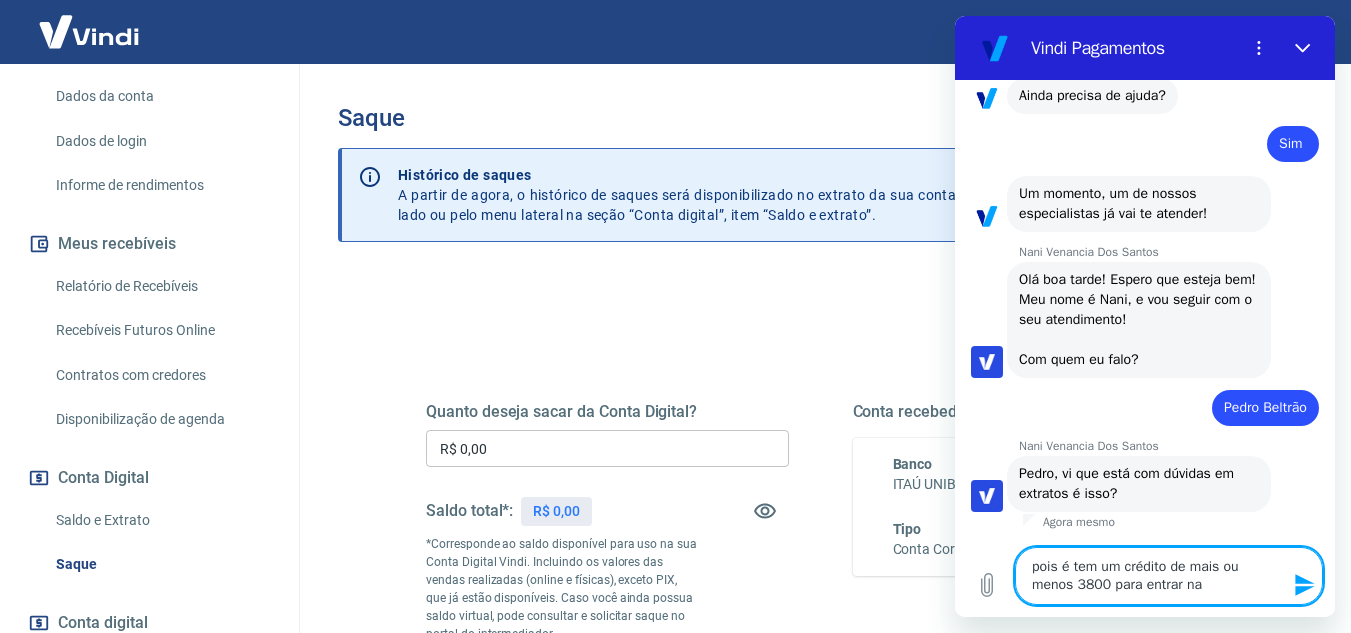type on "x" 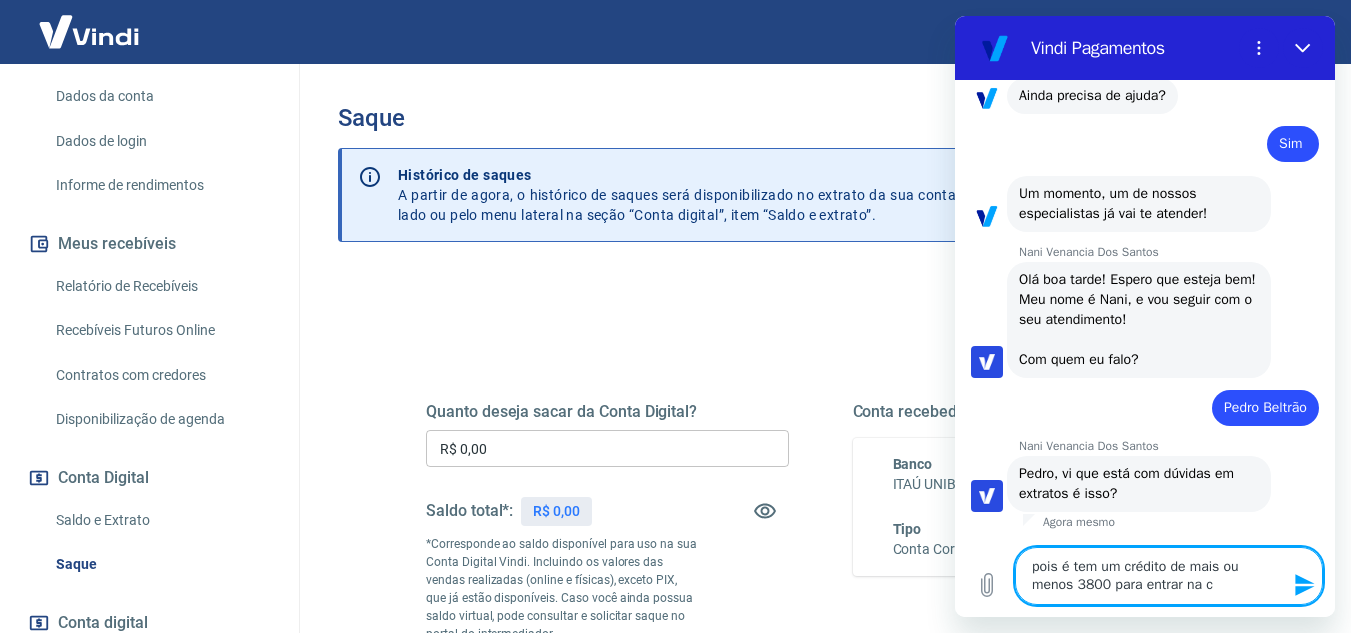 type on "pois é tem um crédito de mais ou menos 3800 para entrar na co" 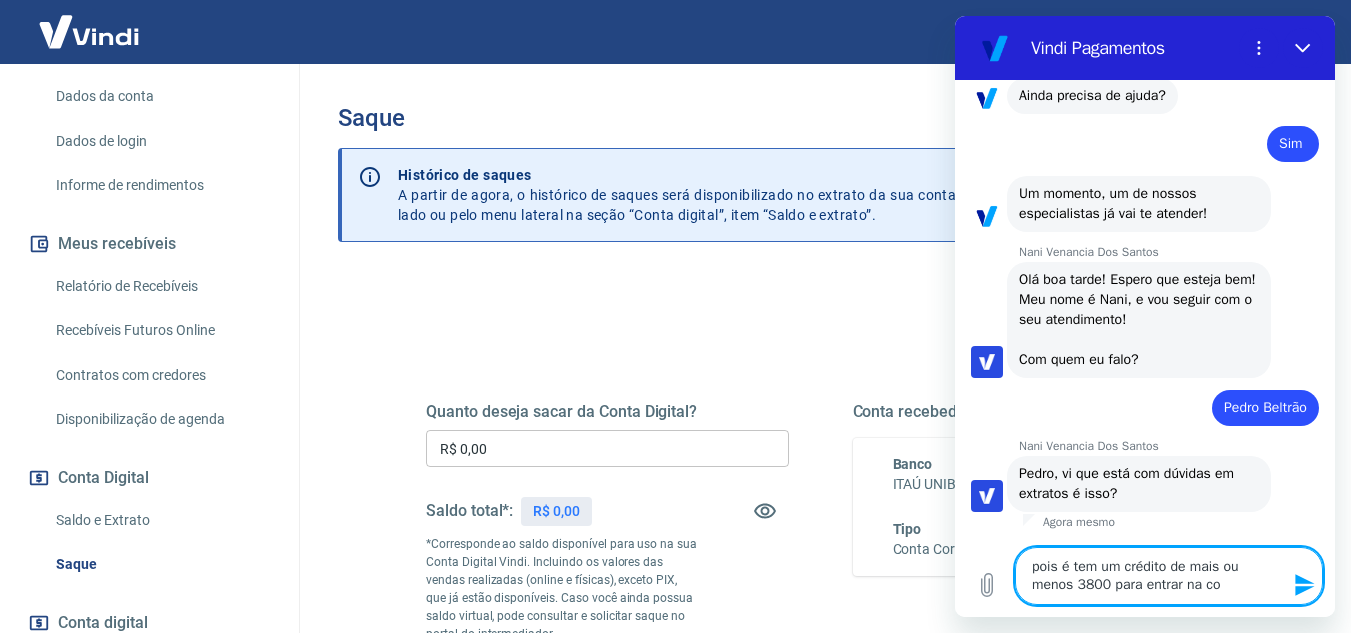 type on "pois é tem um crédito de mais ou menos 3800 para entrar na con" 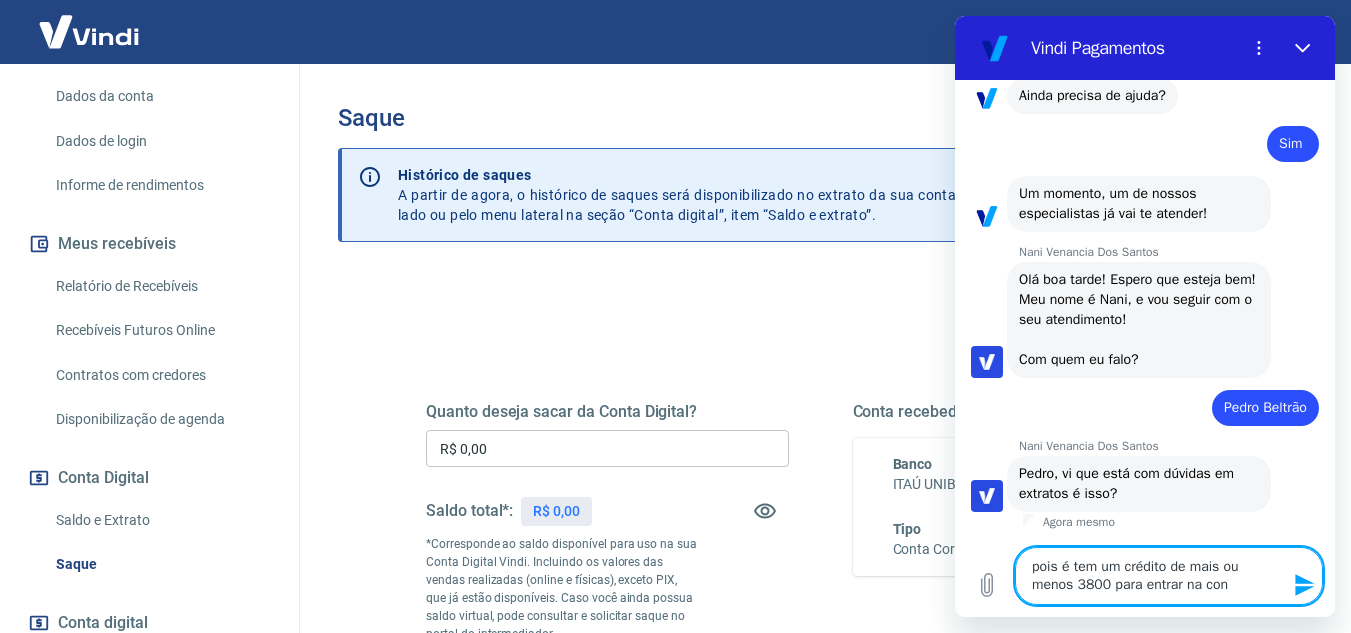 type on "pois é tem um crédito de mais ou menos 3800 para entrar na cont" 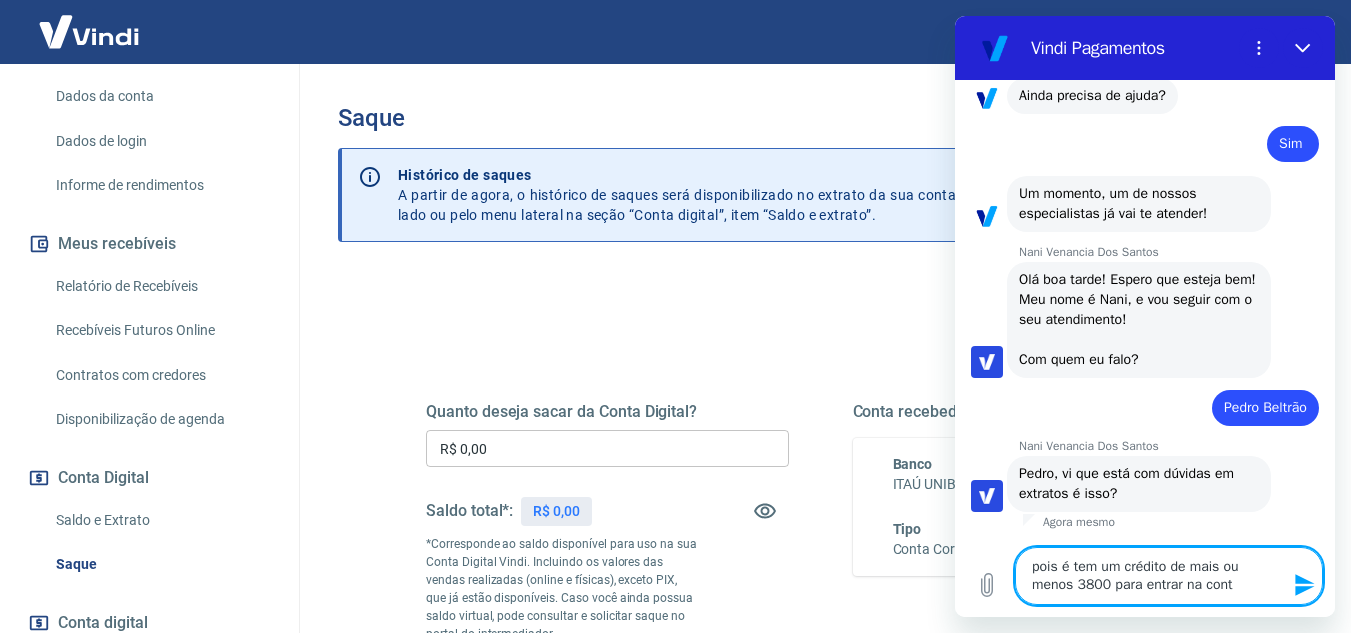 type on "pois é tem um crédito de mais ou menos 3800 para entrar na conta" 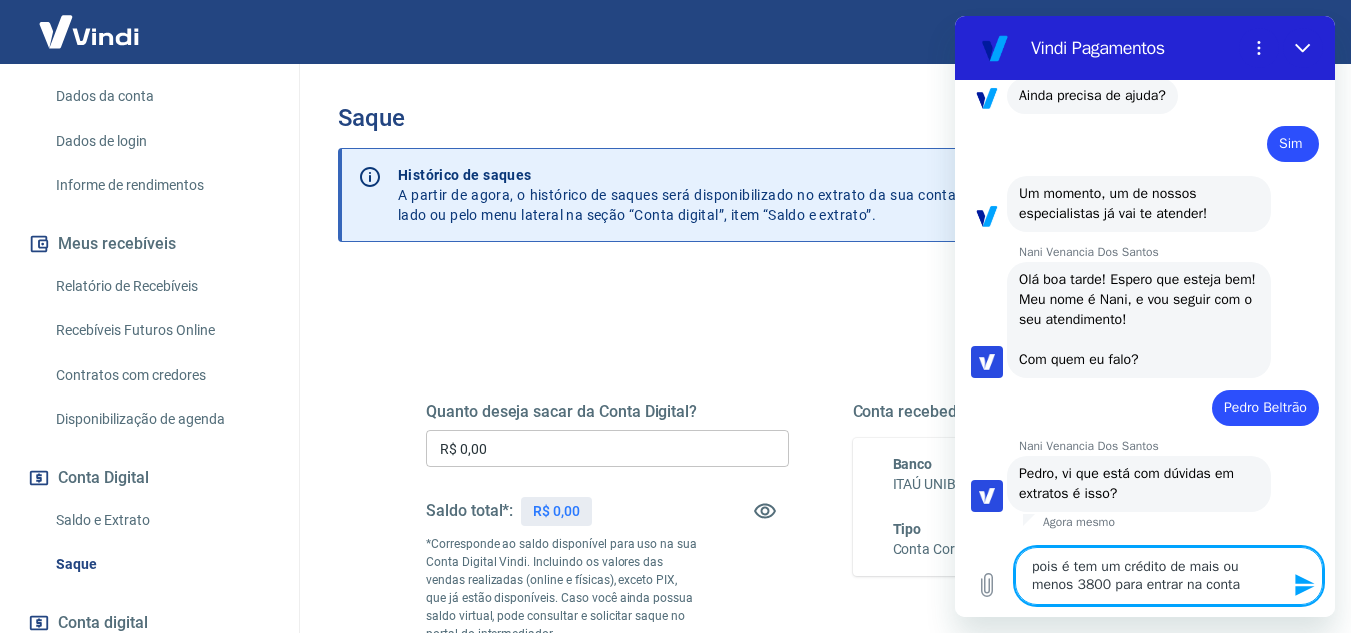 type on "pois é tem um crédito de mais ou menos 3800 para entrar na conta" 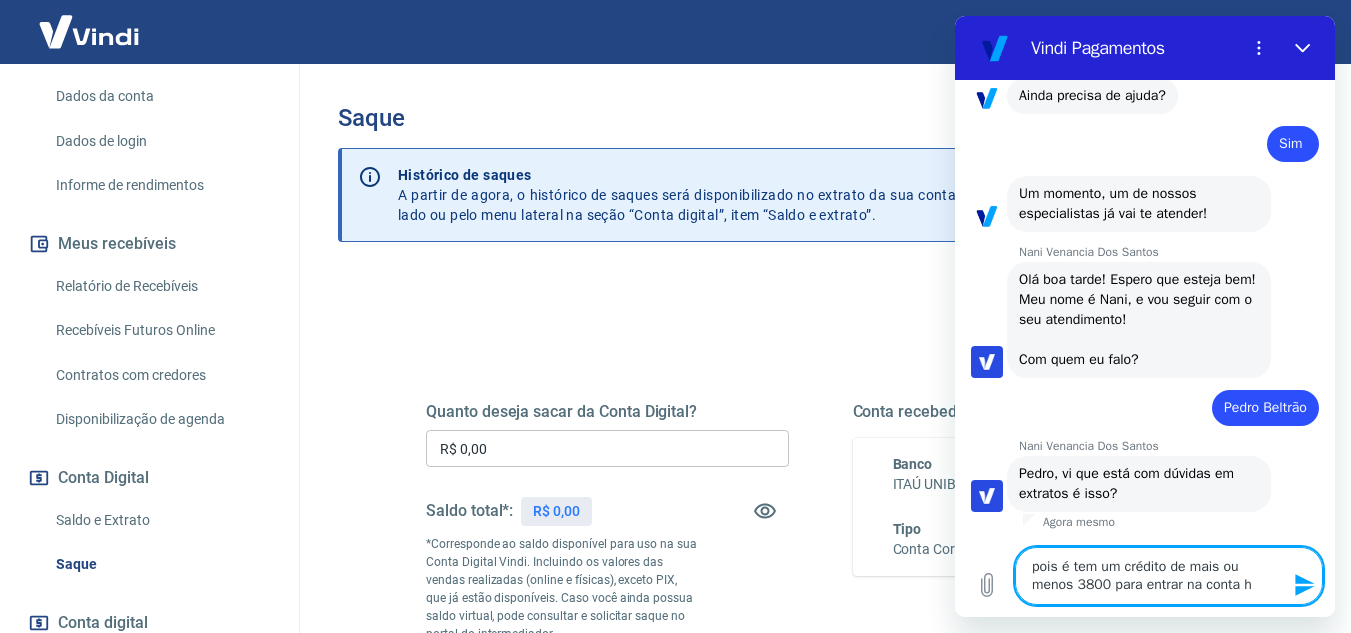 type on "pois é tem um crédito de mais ou menos 3800 para entrar na conta ho" 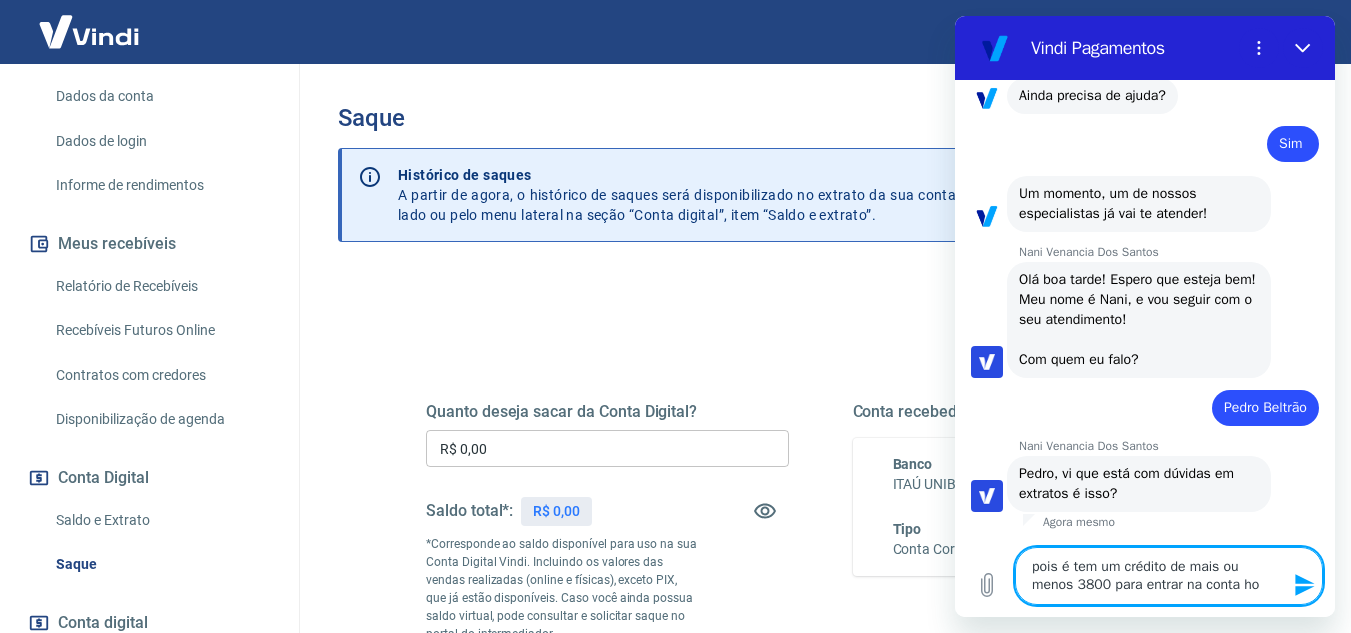 type on "pois é tem um crédito de mais ou menos 3800 para entrar na conta hoj" 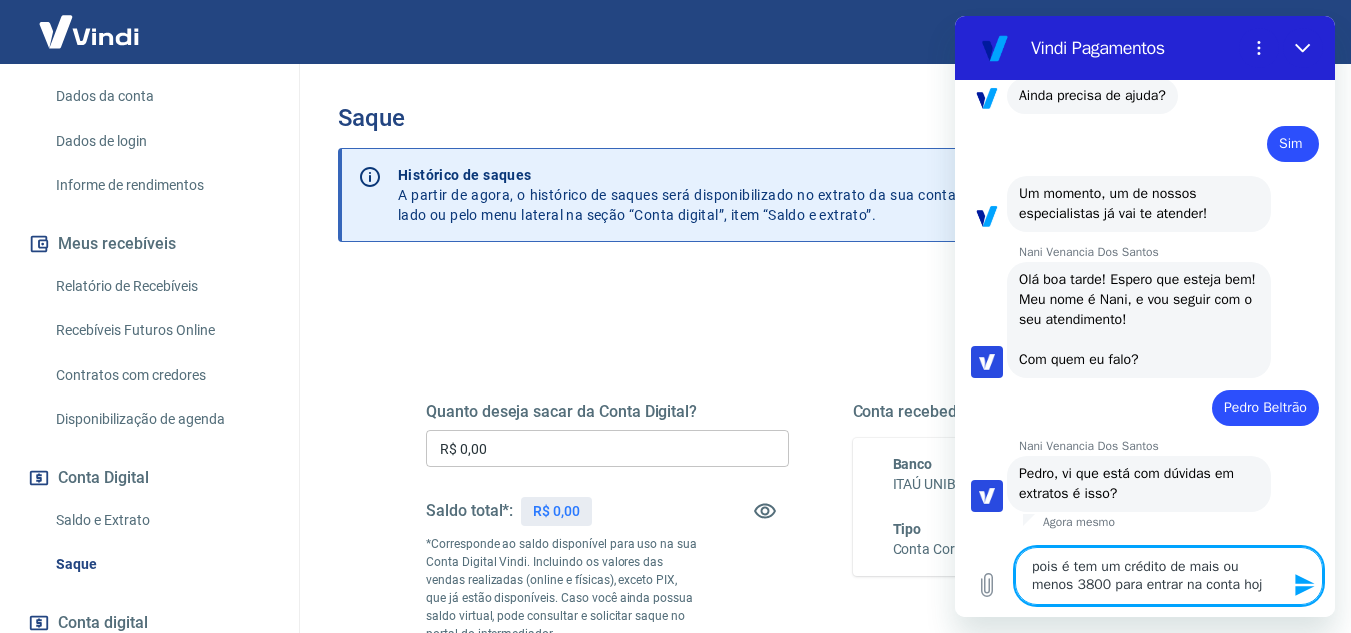 type on "pois é tem um crédito de mais ou menos 3800 para entrar na conta hoje" 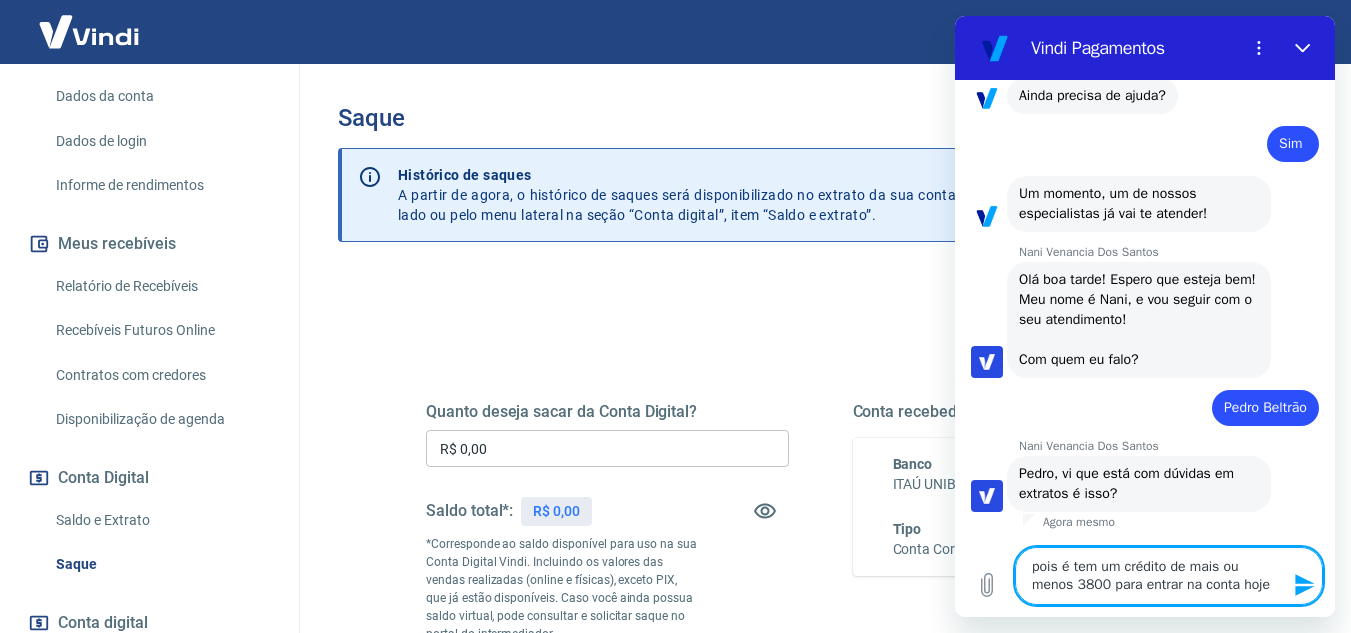 type on "pois é tem um crédito de mais ou menos 3800 para entrar na conta hoje" 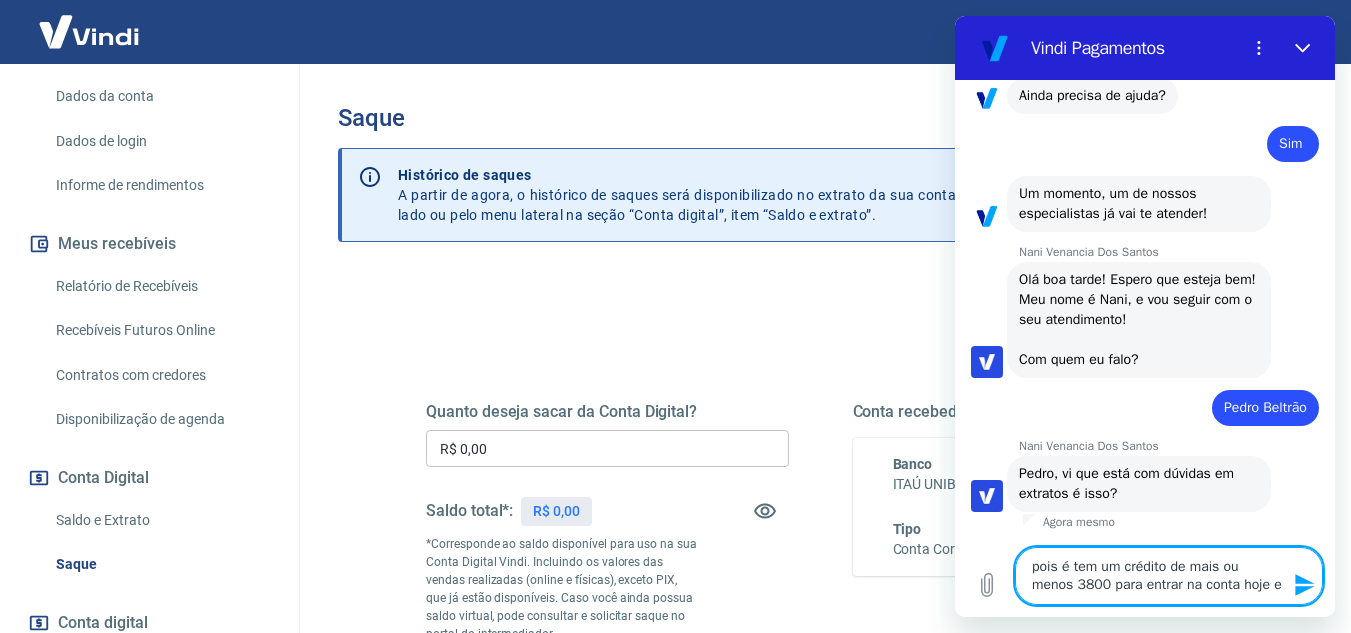 type on "x" 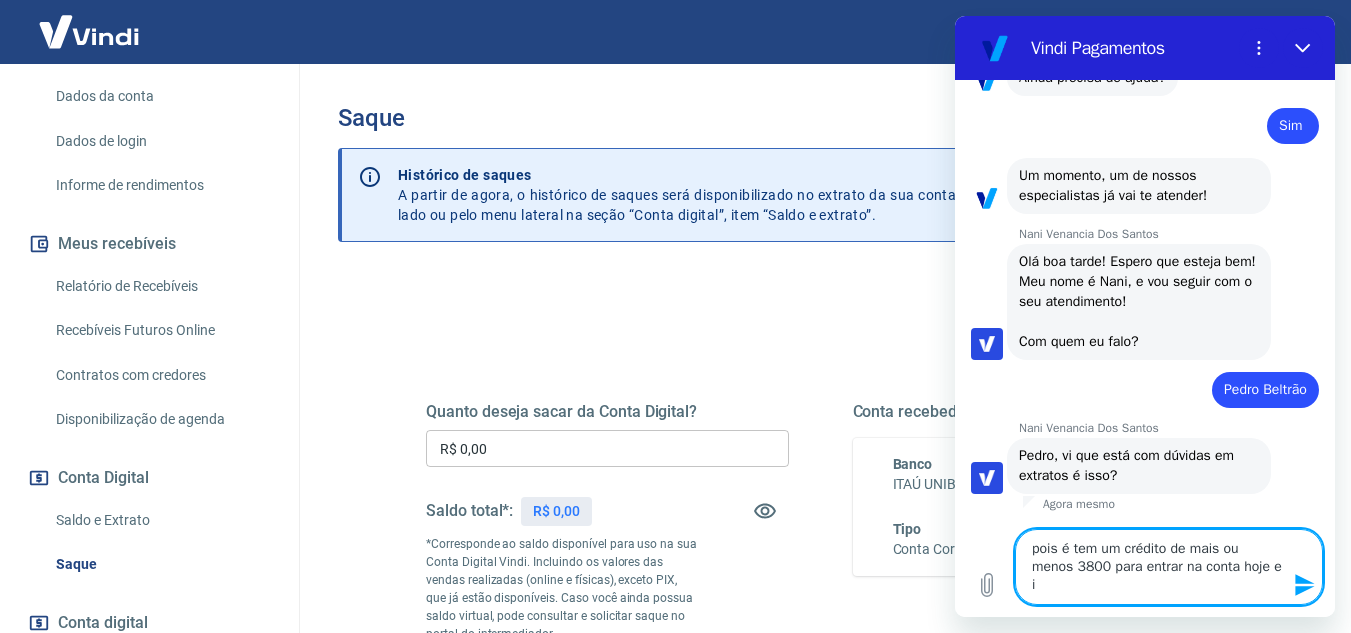 type on "pois é tem um crédito de mais ou menos 3800 para entrar na conta hoje e in" 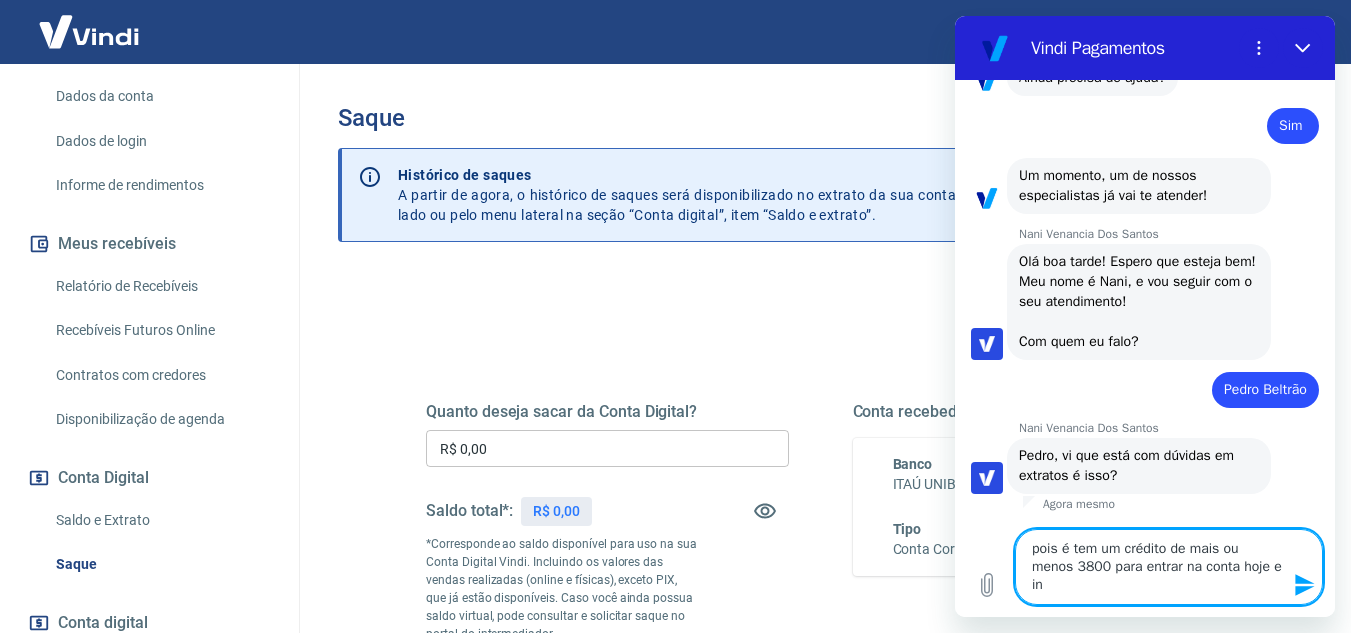 type 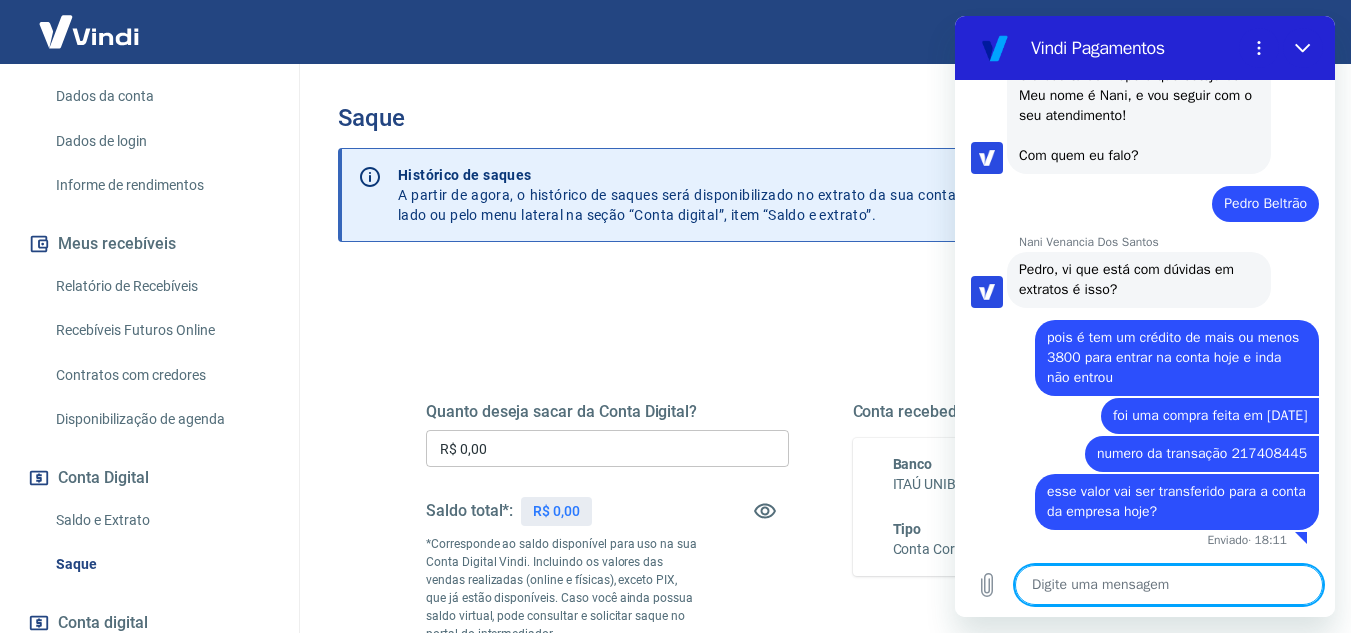 scroll, scrollTop: 2302, scrollLeft: 0, axis: vertical 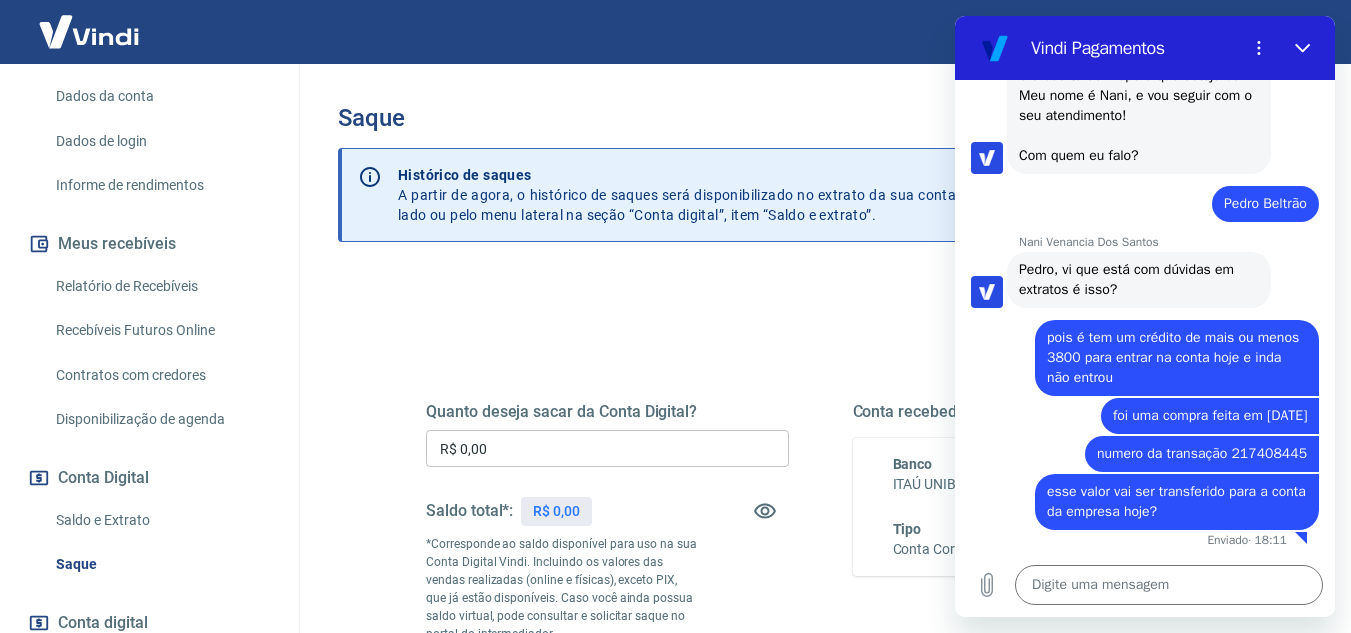 click on "Quanto deseja sacar da Conta Digital? R$ 0,00 ​ Saldo total*: R$ 0,00 *Corresponde ao saldo disponível para uso na sua Conta Digital Vindi. Incluindo os valores das vendas realizadas (online e físicas), exceto PIX, que já estão disponíveis. Caso você ainda possua saldo virtual, pode consultar e solicitar saque no portal do intermediador. Saldo restante: R$ 0,00 Conta recebedora do saque Banco ITAÚ UNIBANCO S.A. Tipo Conta Corrente Agência [AGENCY_NUMBER] Conta [ACCOUNT_NUMBER] Solicitar saque" at bounding box center (820, 462) 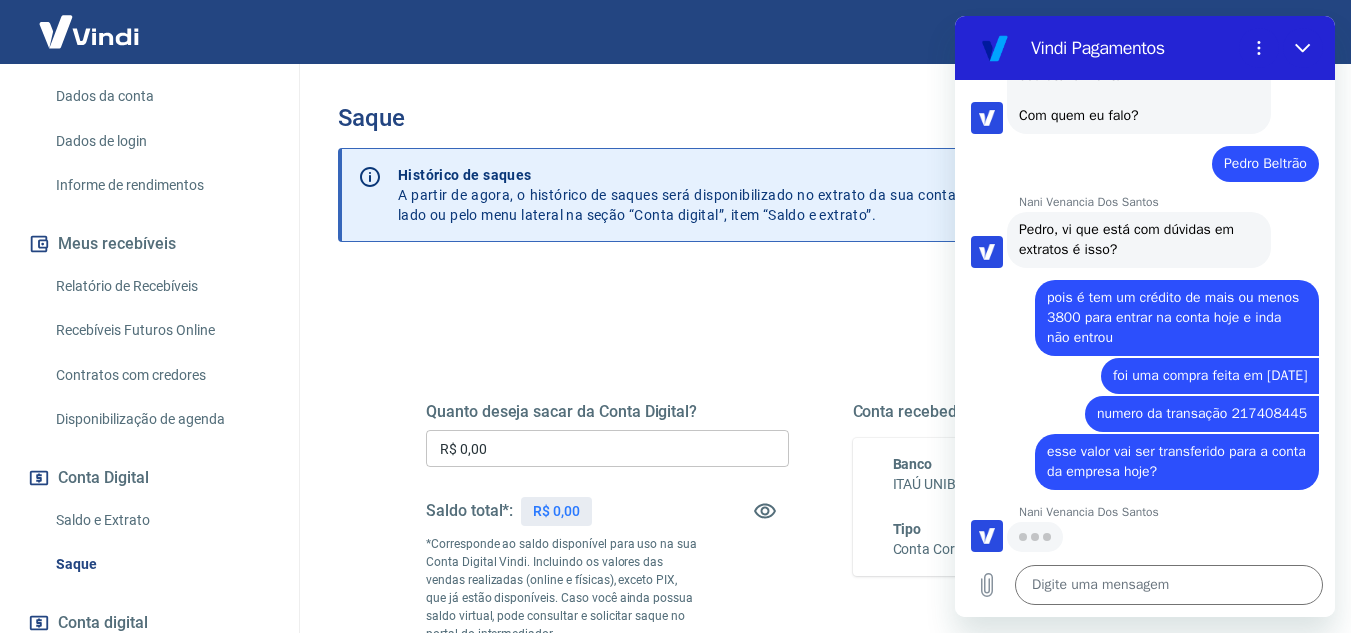 scroll, scrollTop: 2340, scrollLeft: 0, axis: vertical 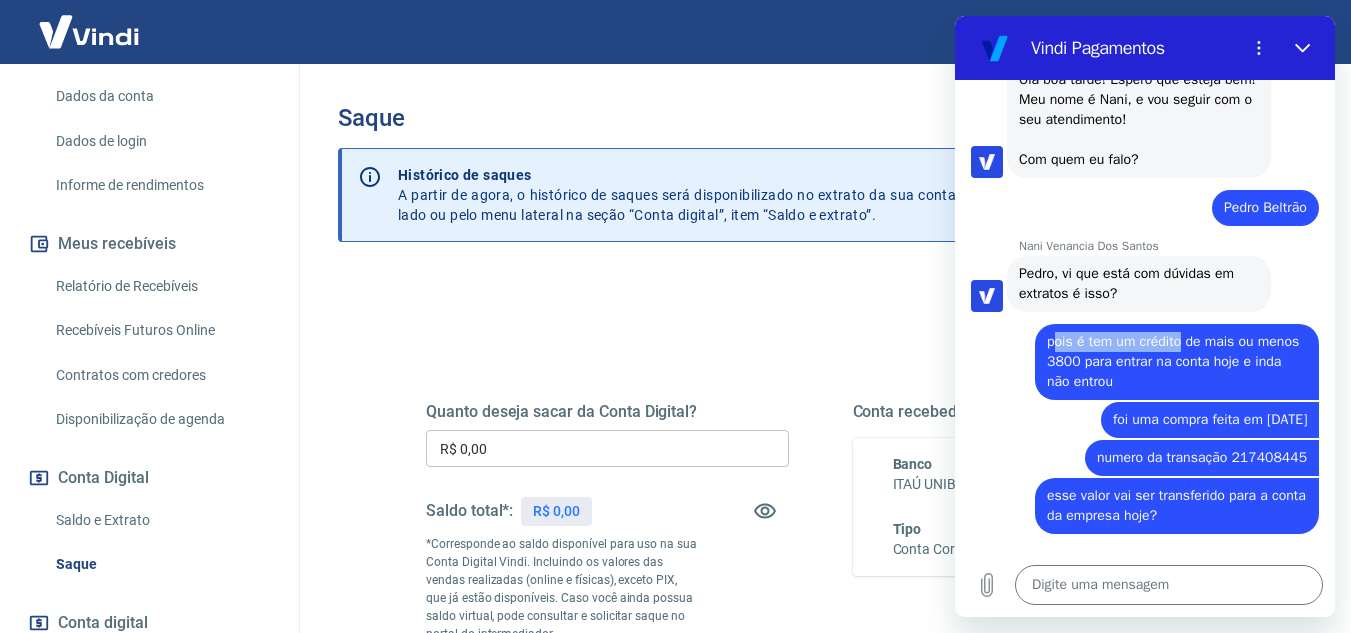 drag, startPoint x: 1056, startPoint y: 302, endPoint x: 1181, endPoint y: 339, distance: 130.36104 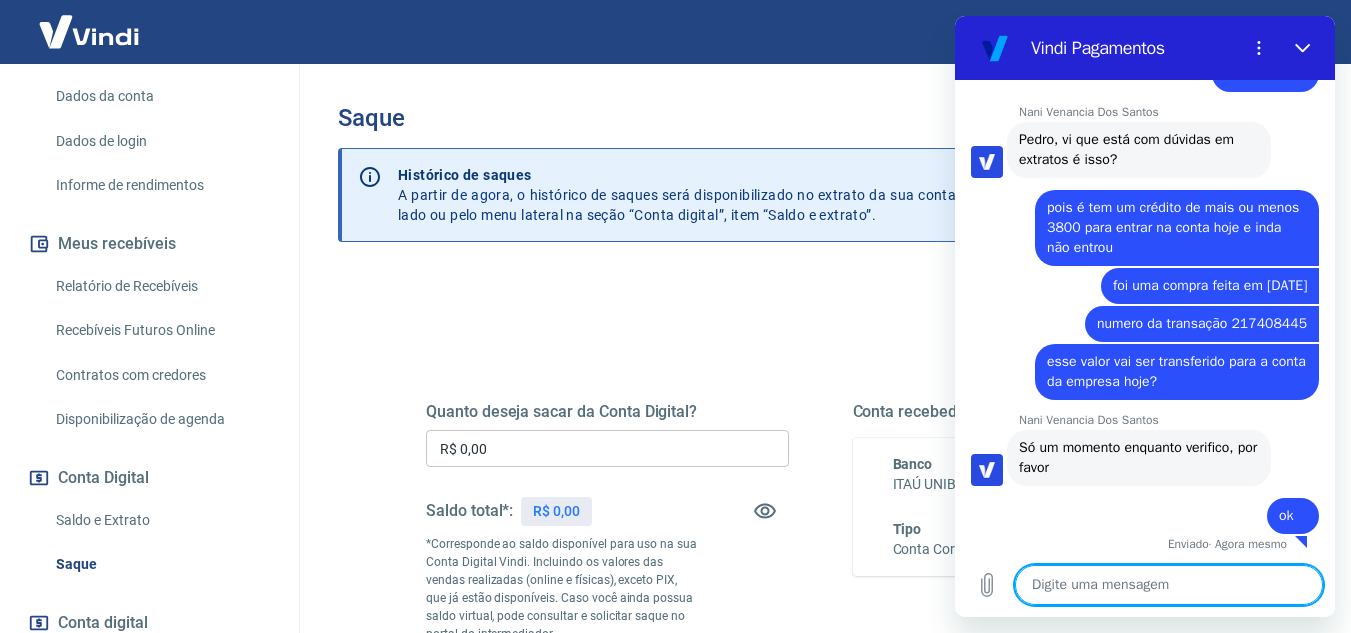 scroll, scrollTop: 2436, scrollLeft: 0, axis: vertical 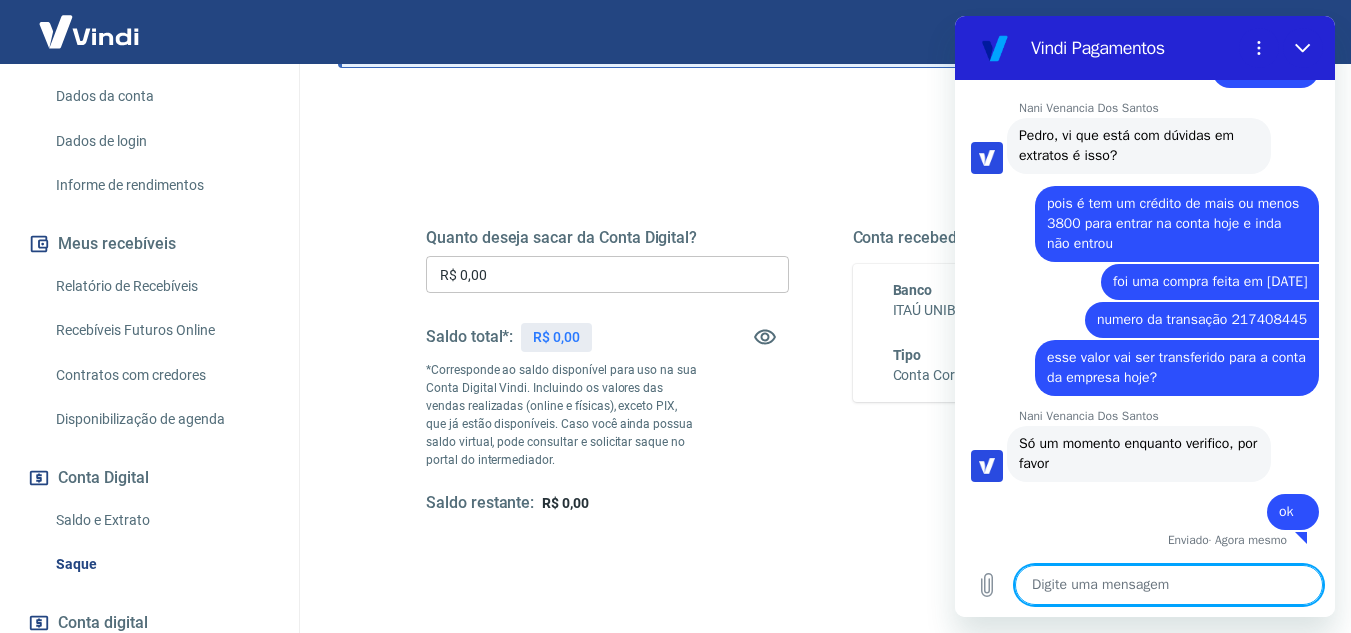 click on "Quanto deseja sacar da Conta Digital? R$ 0,00 ​ Saldo total*: R$ 0,00 *Corresponde ao saldo disponível para uso na sua Conta Digital Vindi. Incluindo os valores das vendas realizadas (online e físicas), exceto PIX, que já estão disponíveis. Caso você ainda possua saldo virtual, pode consultar e solicitar saque no portal do intermediador. Saldo restante: R$ 0,00 Conta recebedora do saque Banco ITAÚ UNIBANCO S.A. Tipo Conta Corrente Agência [AGENCY_NUMBER] Conta [ACCOUNT_NUMBER] Solicitar saque" at bounding box center [820, 381] 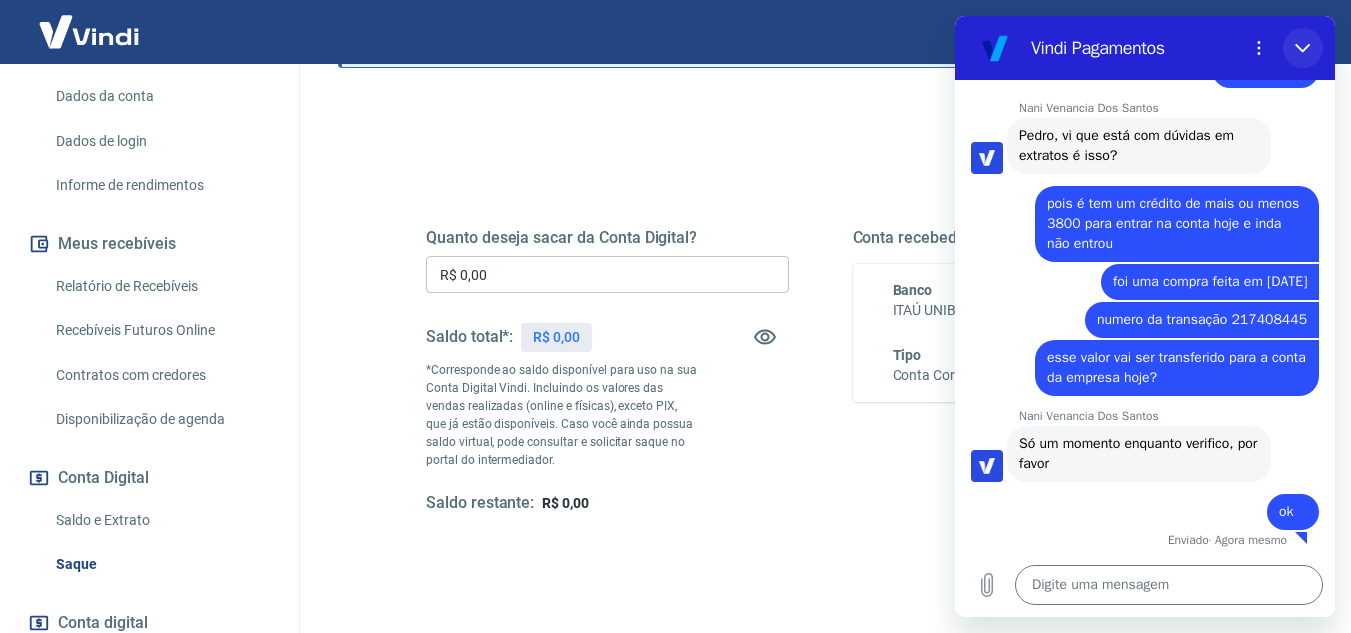 click 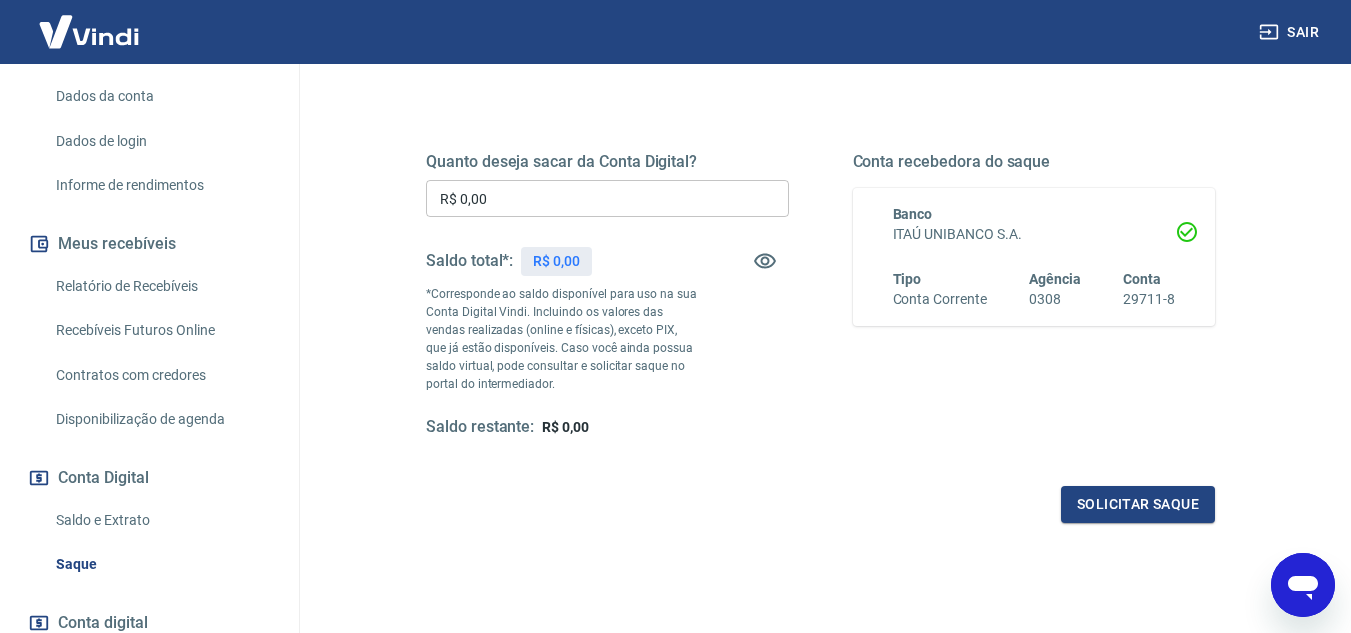 scroll, scrollTop: 374, scrollLeft: 0, axis: vertical 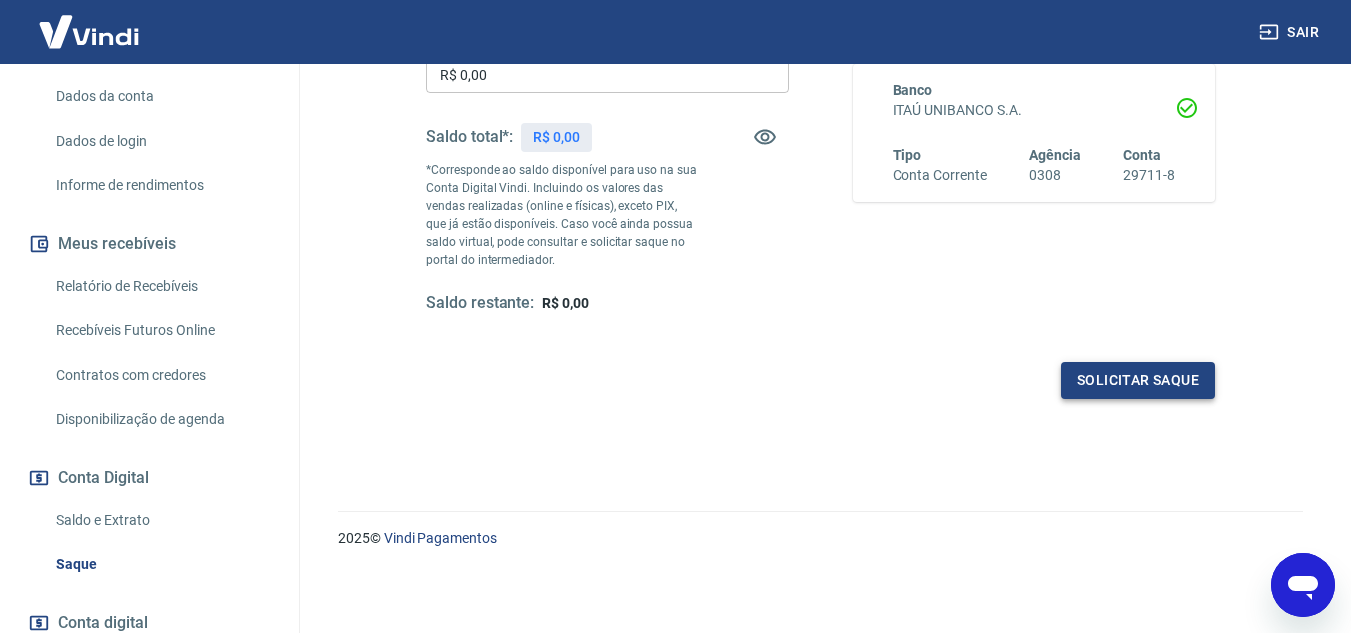 click on "Solicitar saque" at bounding box center (1138, 380) 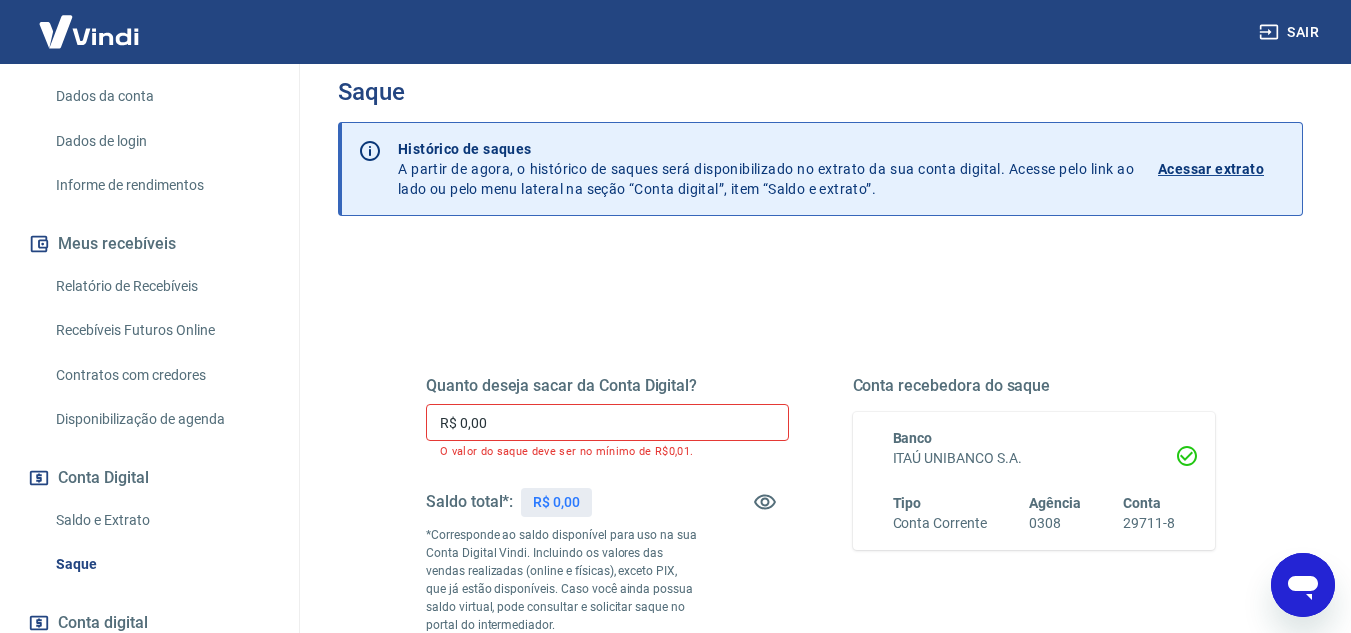 scroll, scrollTop: 0, scrollLeft: 0, axis: both 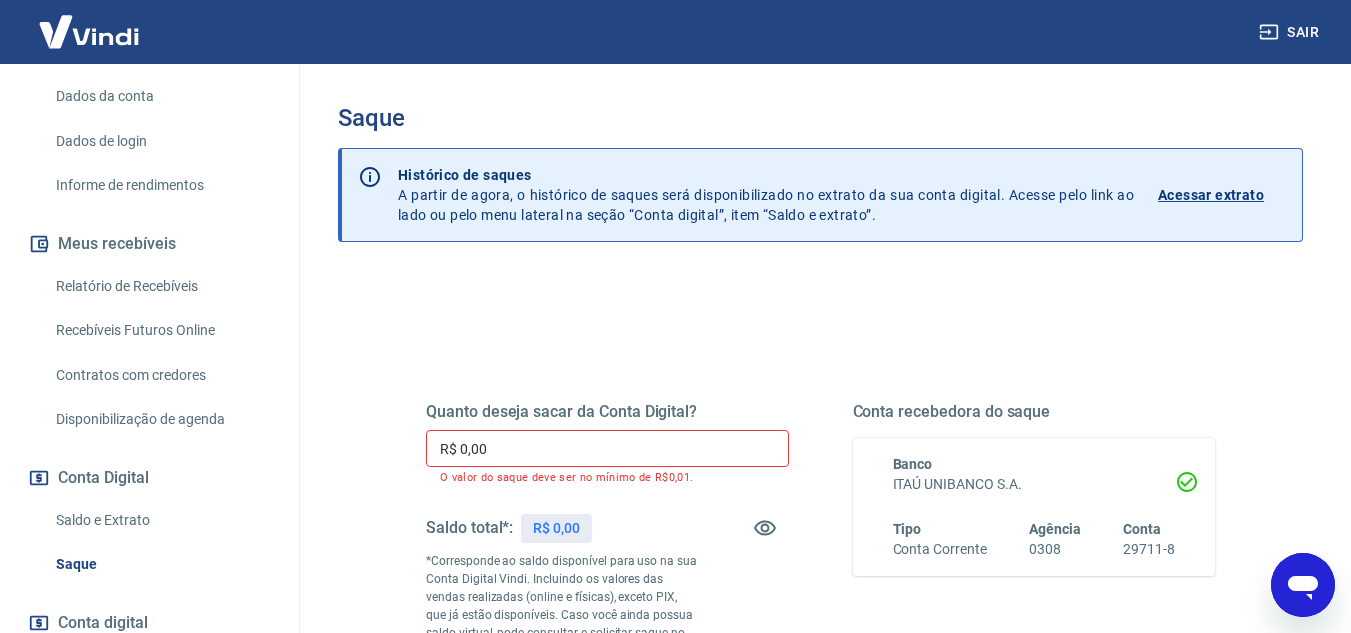 click 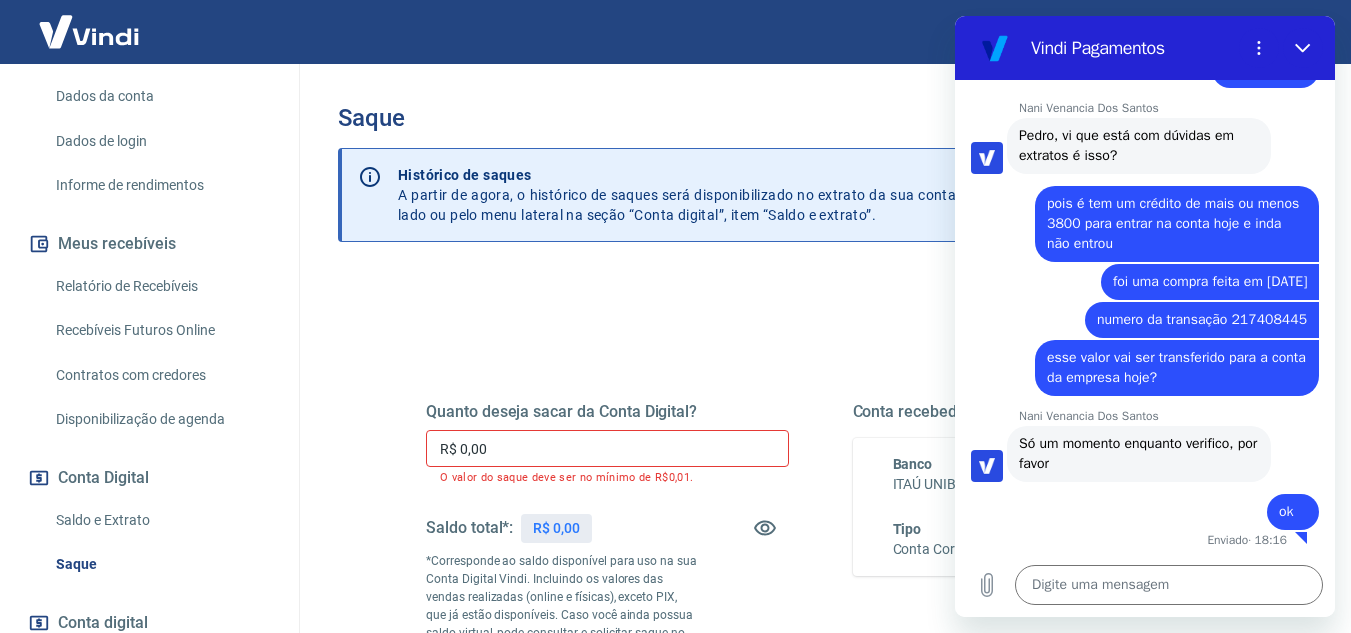 click on "diz:  esse valor vai ser transferido para a conta da empresa hoje?" at bounding box center (1137, 367) 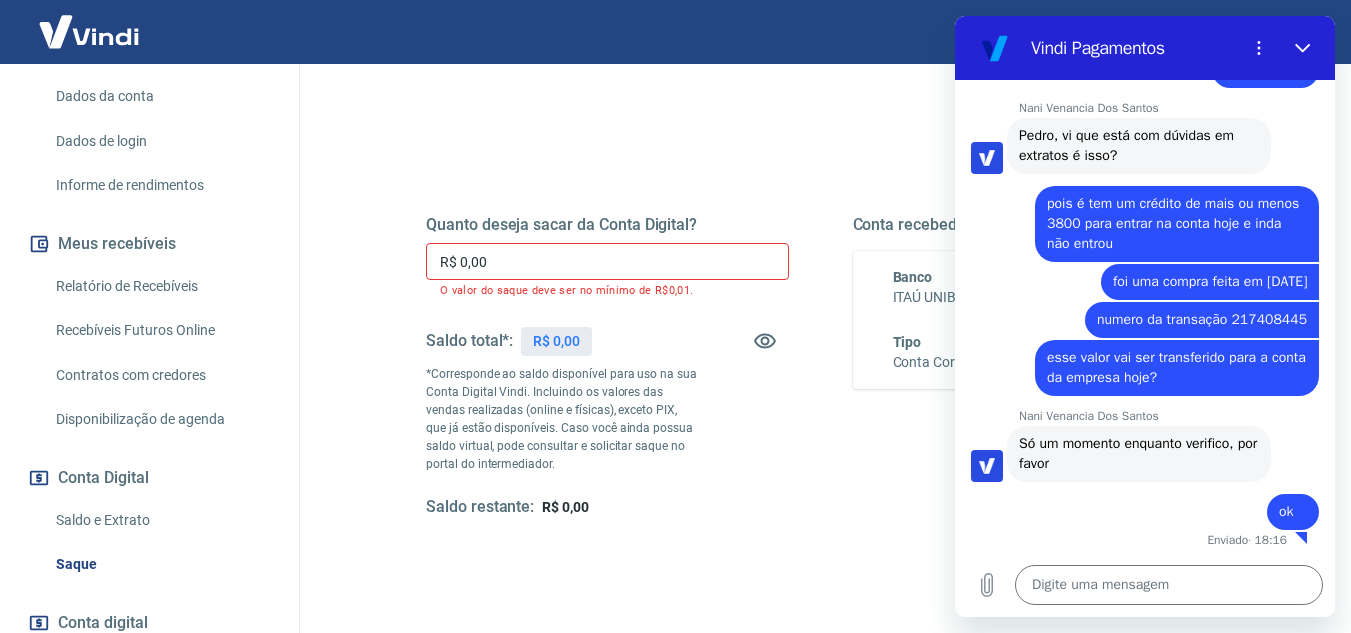 scroll, scrollTop: 200, scrollLeft: 0, axis: vertical 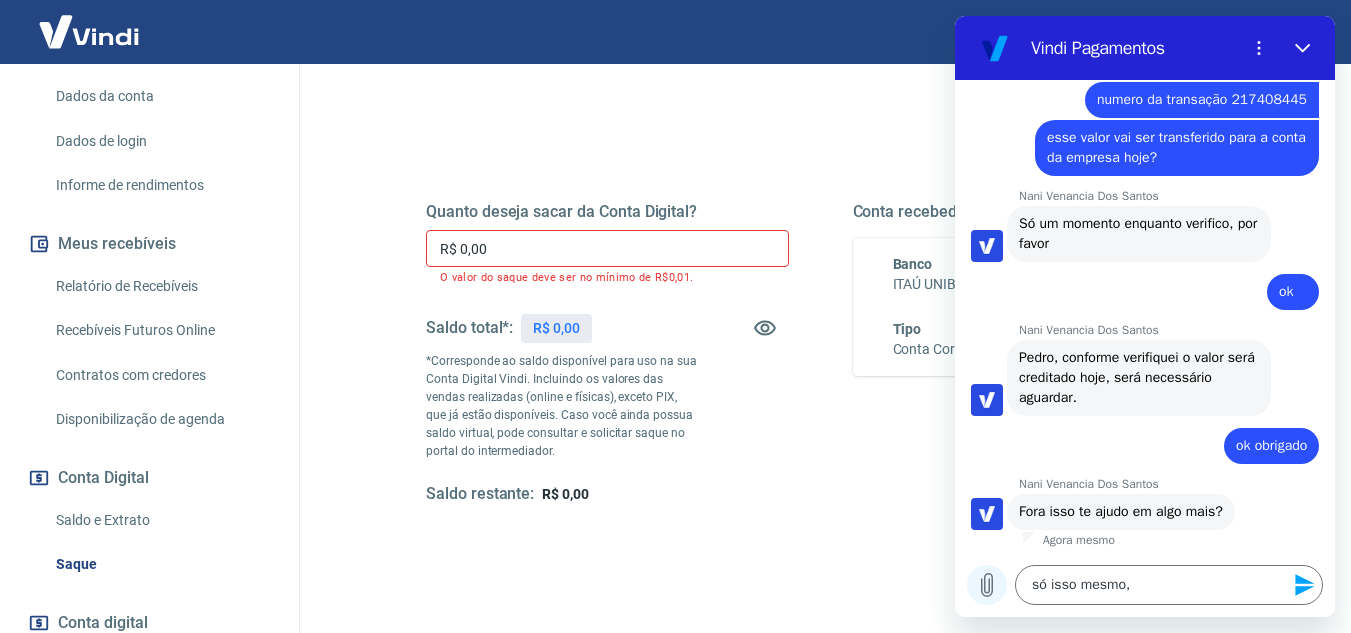 click 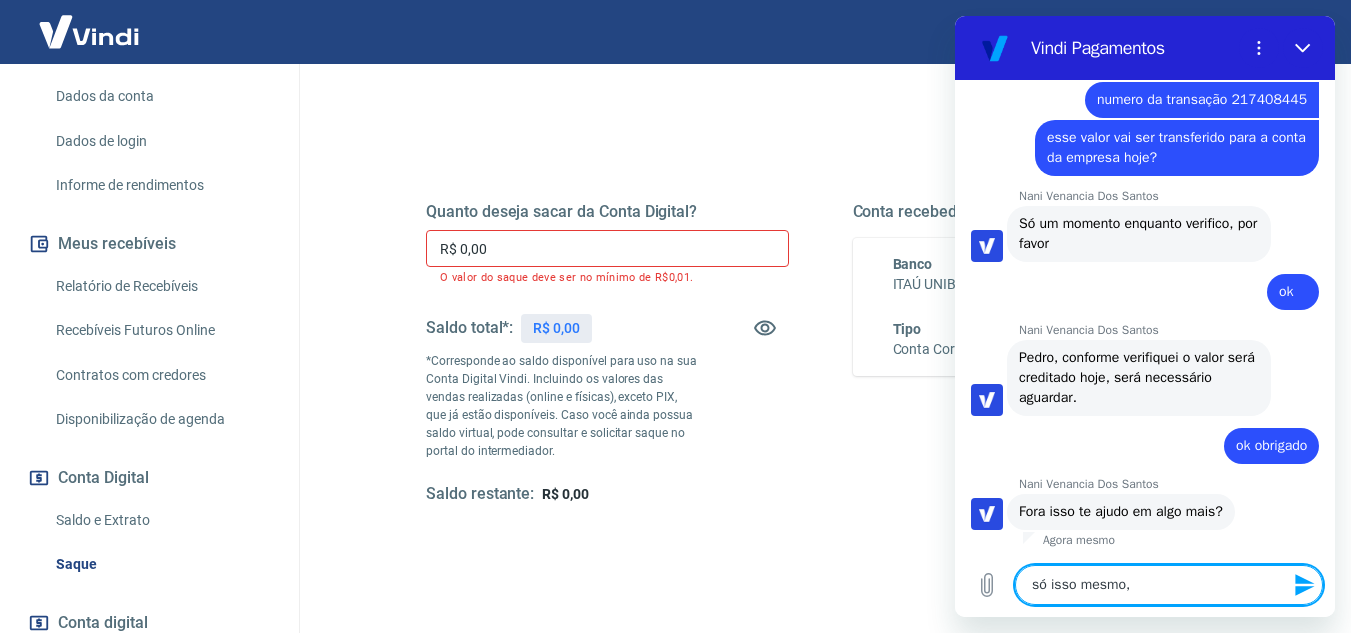 click on "só isso mesmo," at bounding box center [1169, 585] 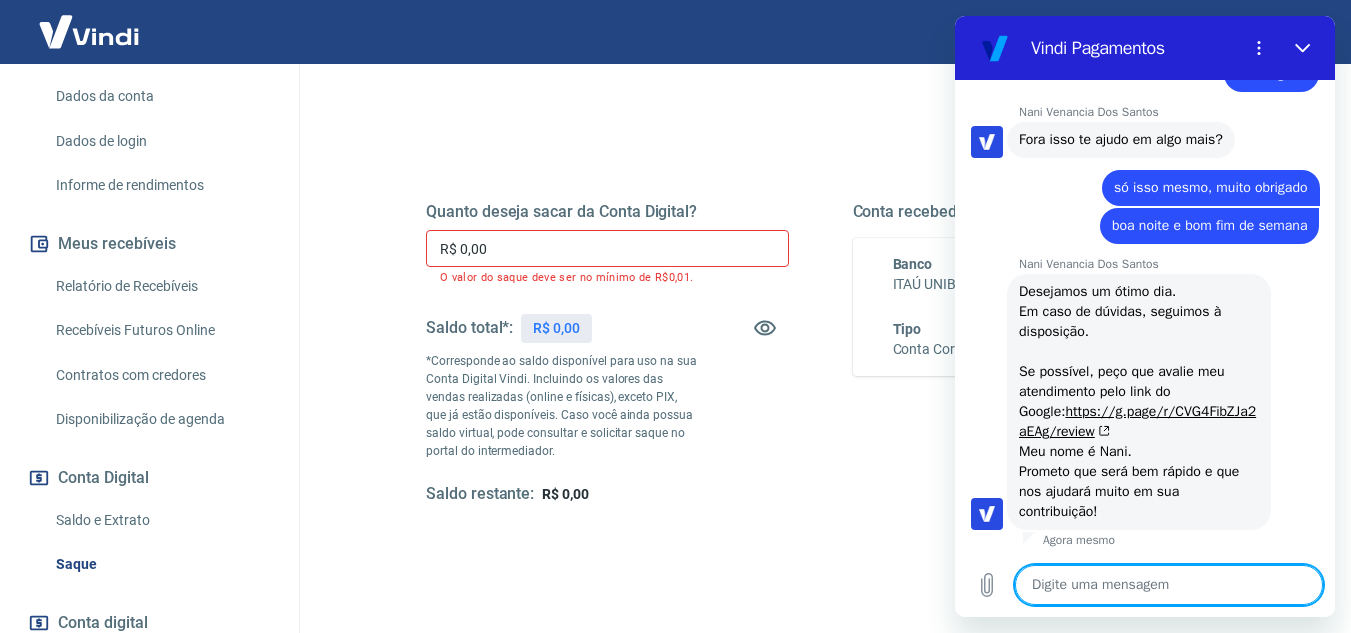 scroll, scrollTop: 3028, scrollLeft: 0, axis: vertical 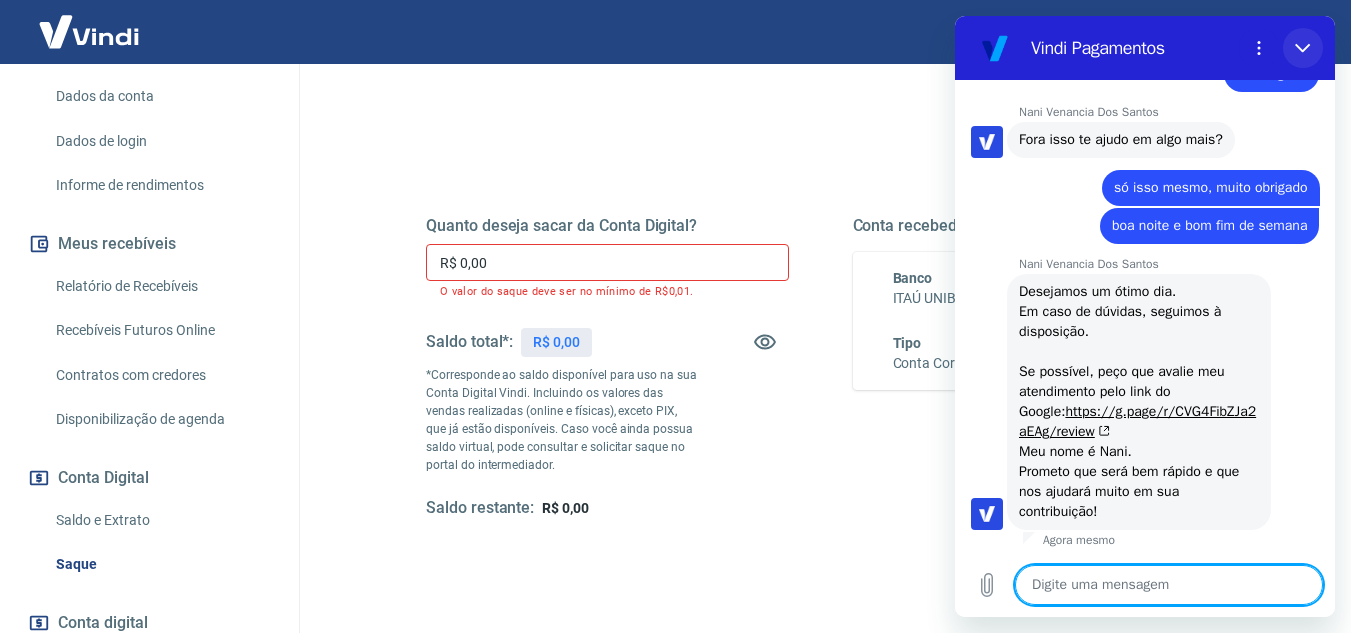 click 